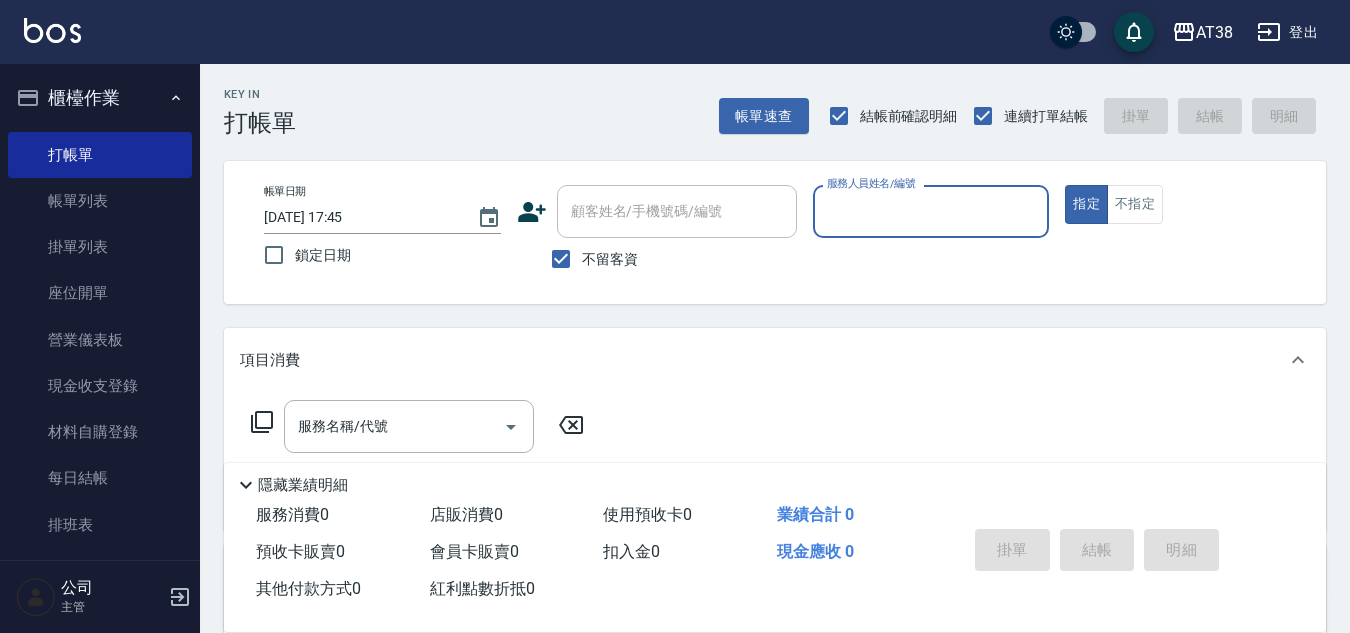 scroll, scrollTop: 0, scrollLeft: 0, axis: both 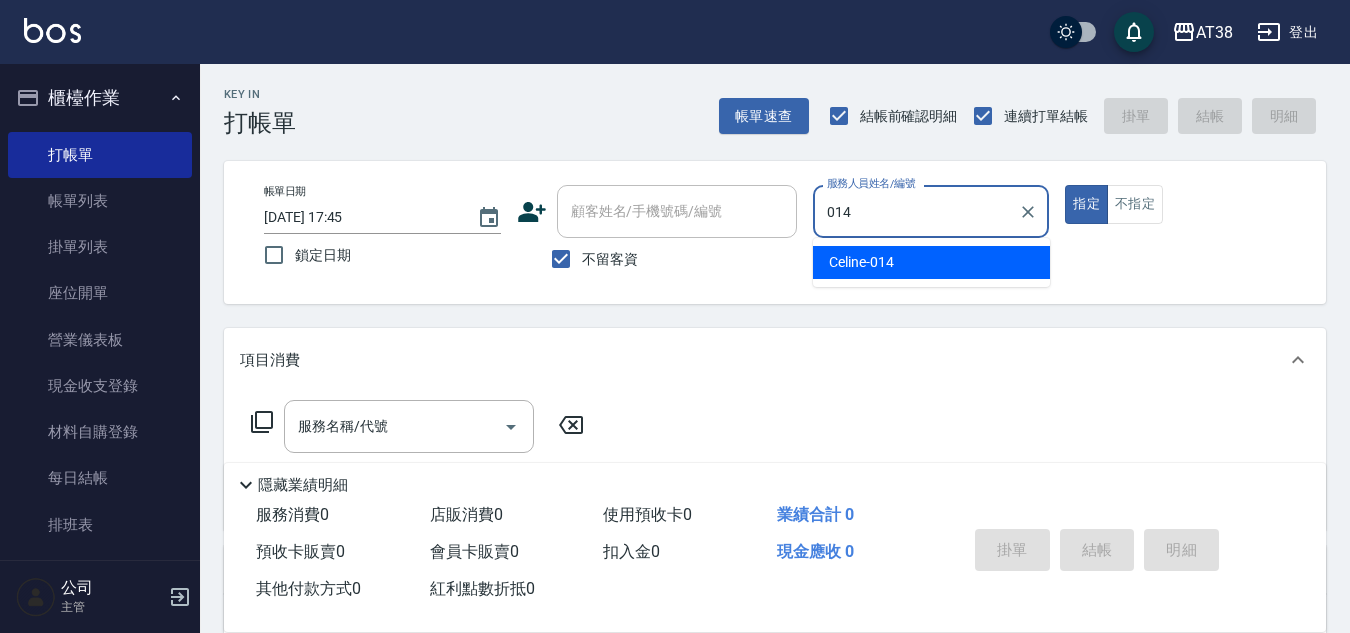 type on "Celine-014" 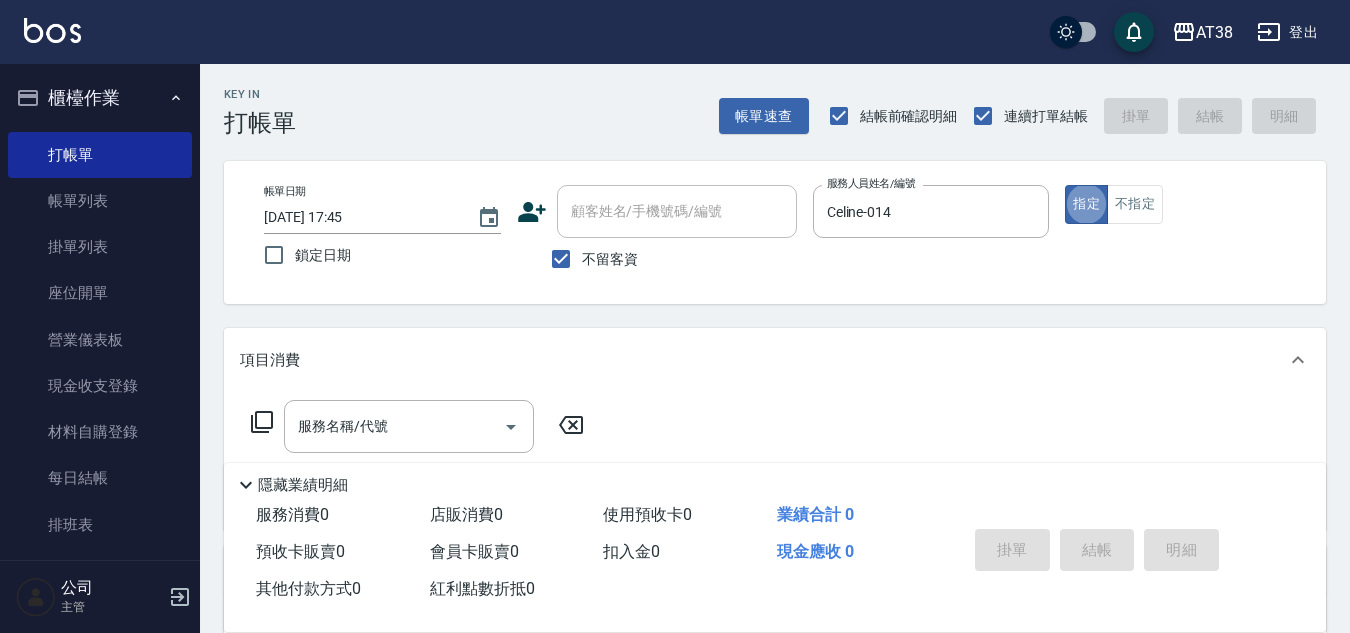 type on "true" 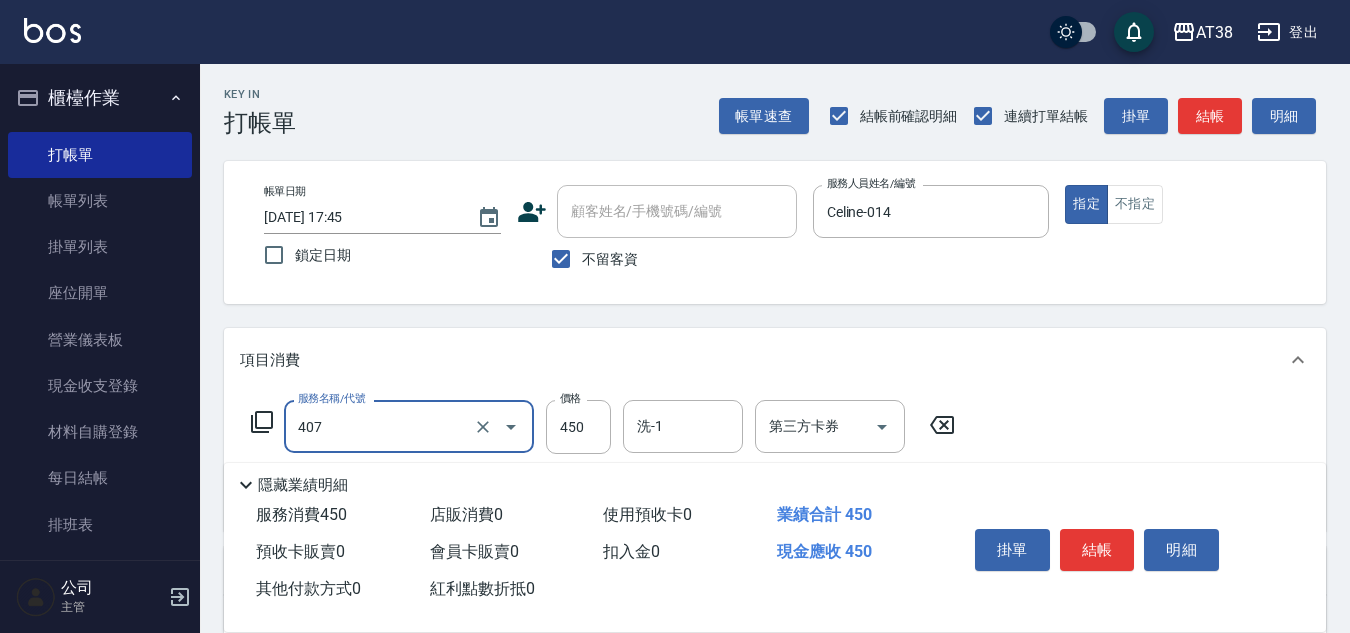 type on "剪髮(407)" 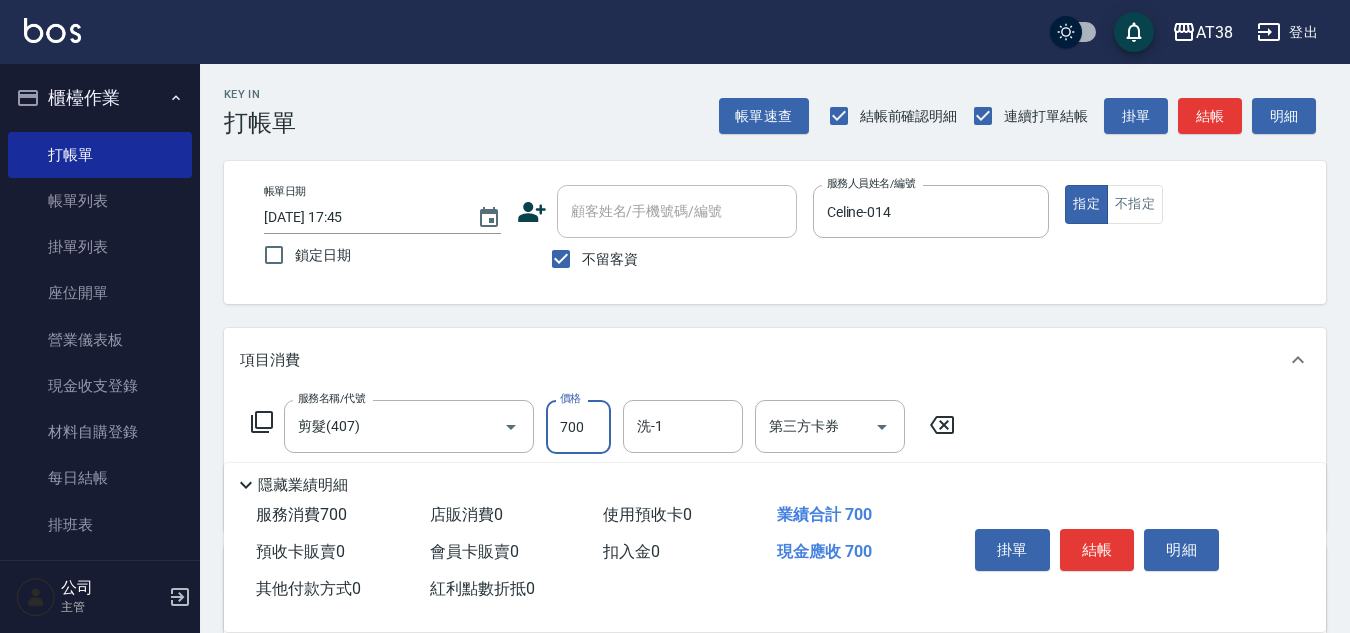 type on "700" 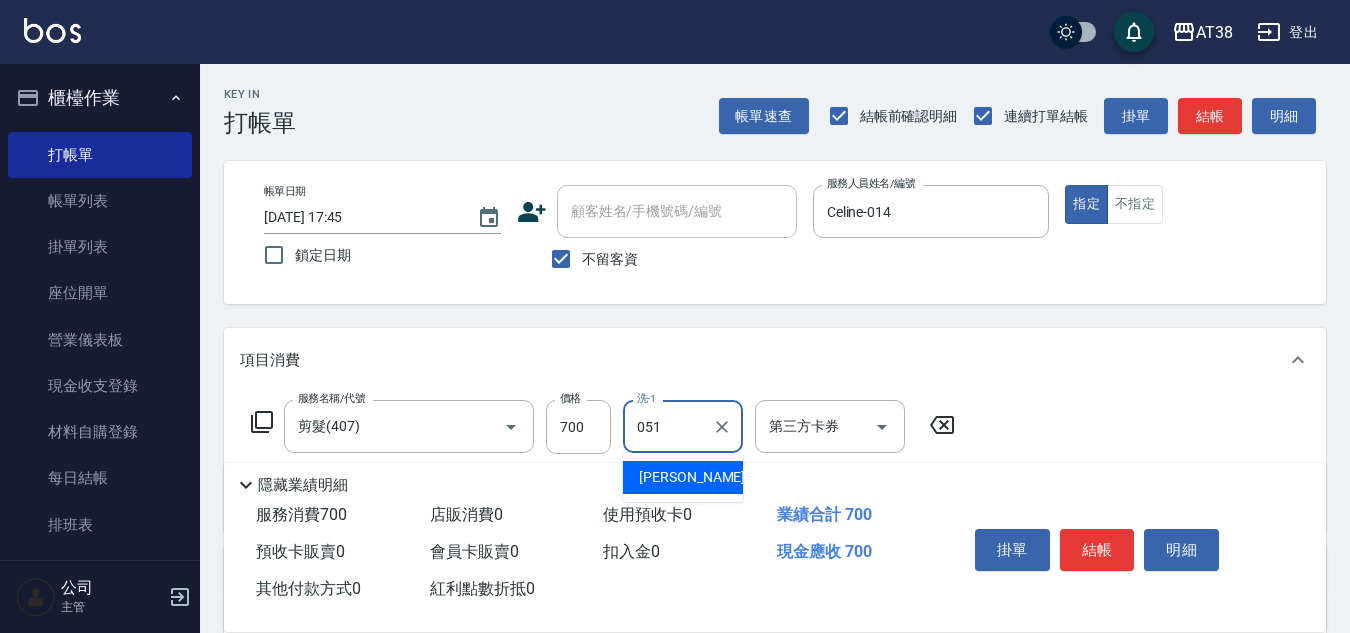 type on "[PERSON_NAME]君-051" 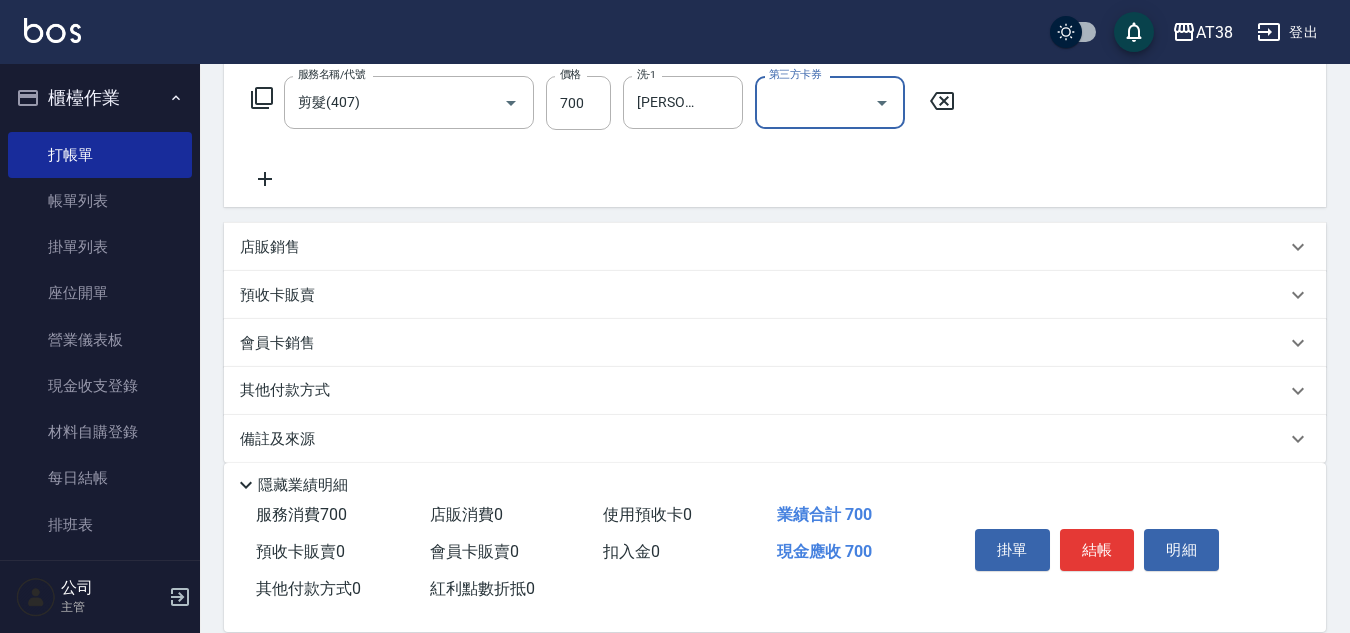 scroll, scrollTop: 346, scrollLeft: 0, axis: vertical 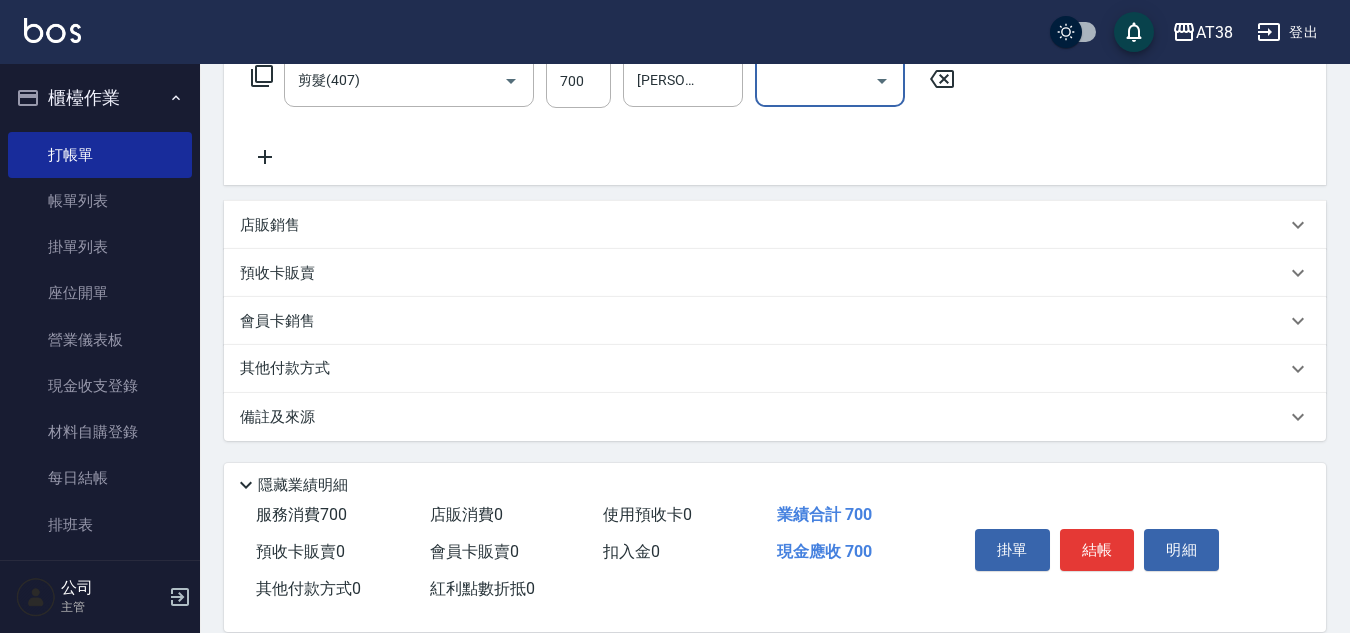 click on "其他付款方式" at bounding box center [290, 369] 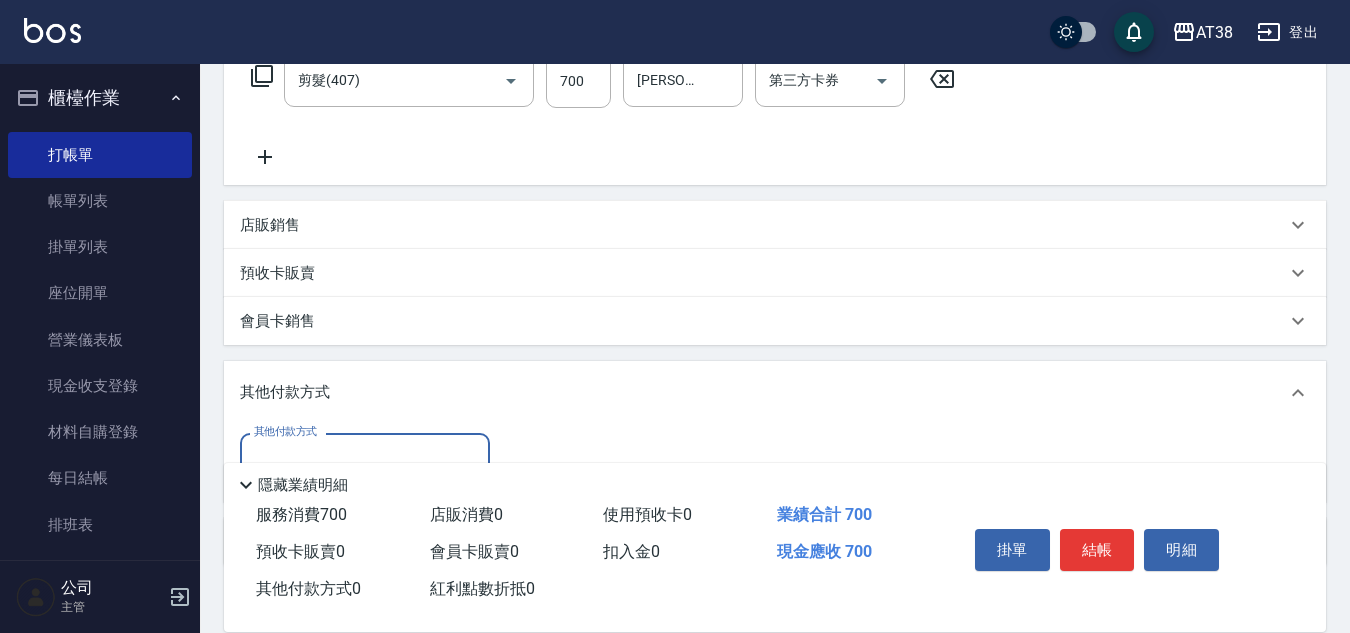 scroll, scrollTop: 0, scrollLeft: 0, axis: both 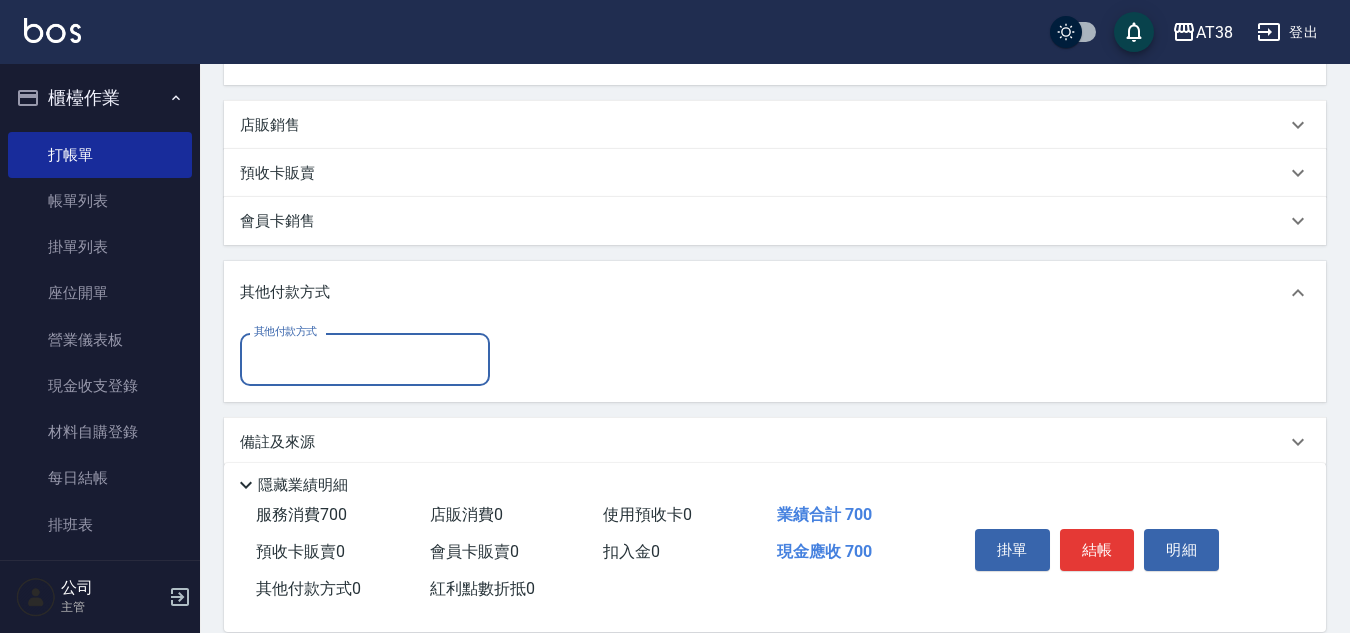 click on "其他付款方式" at bounding box center [365, 359] 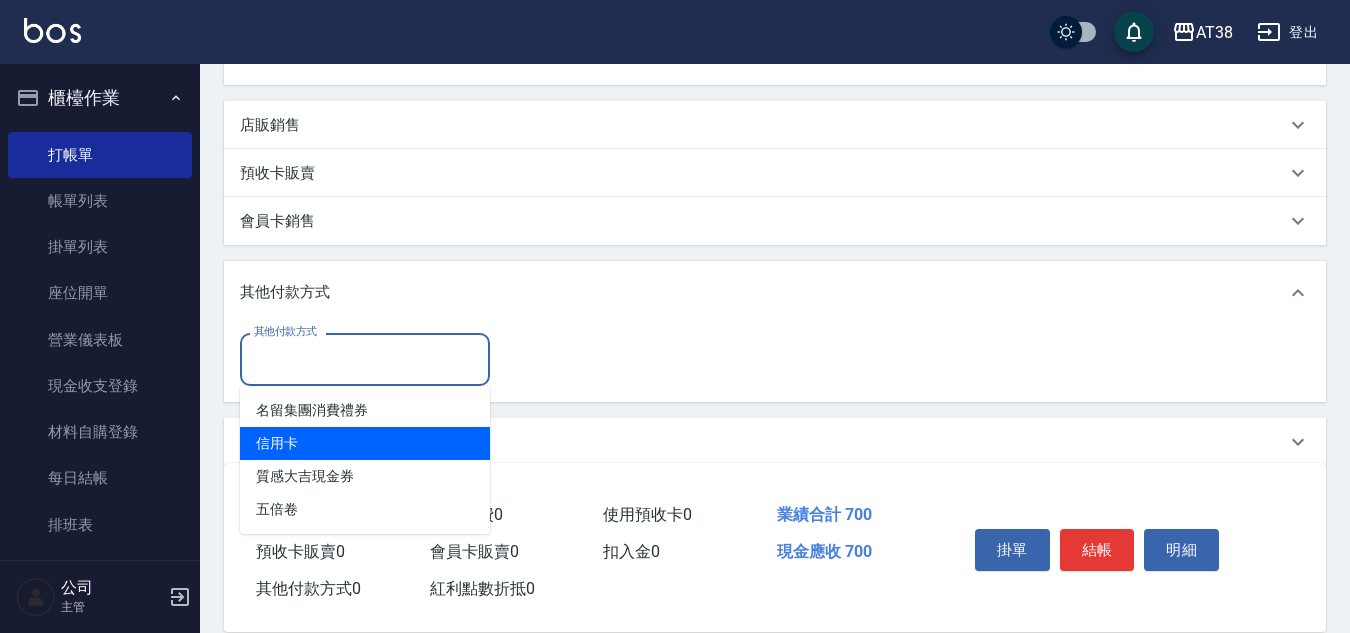 click on "信用卡" at bounding box center [365, 443] 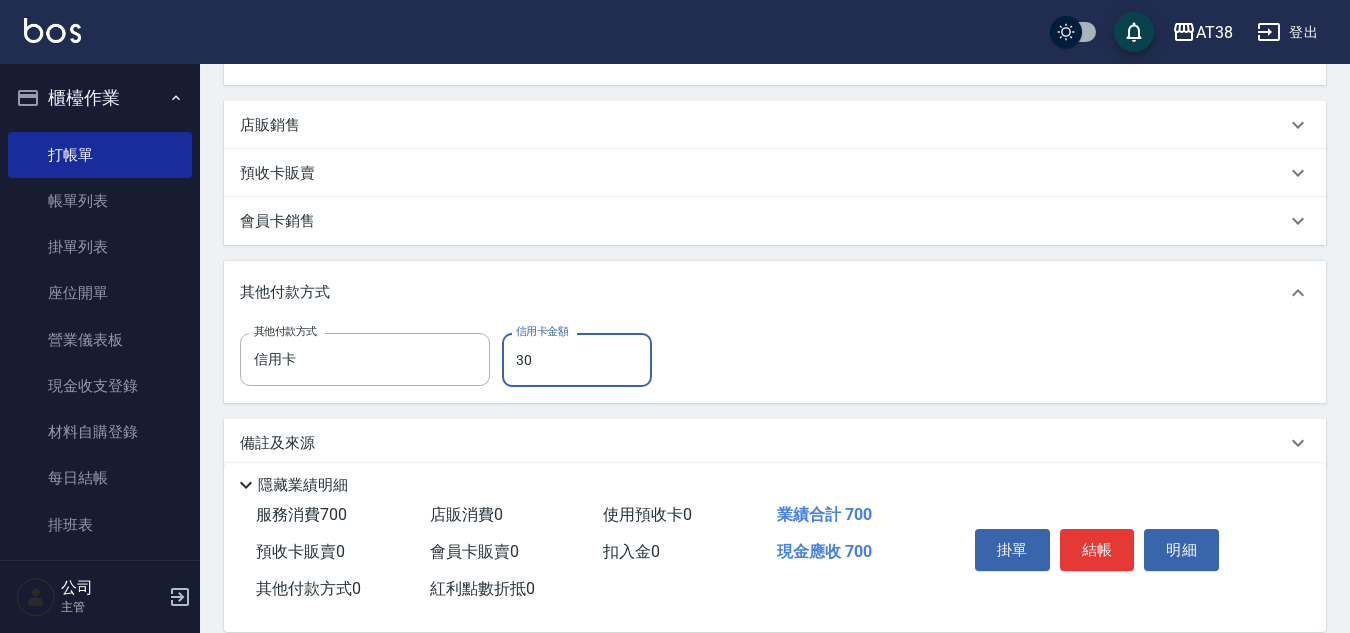 type on "320" 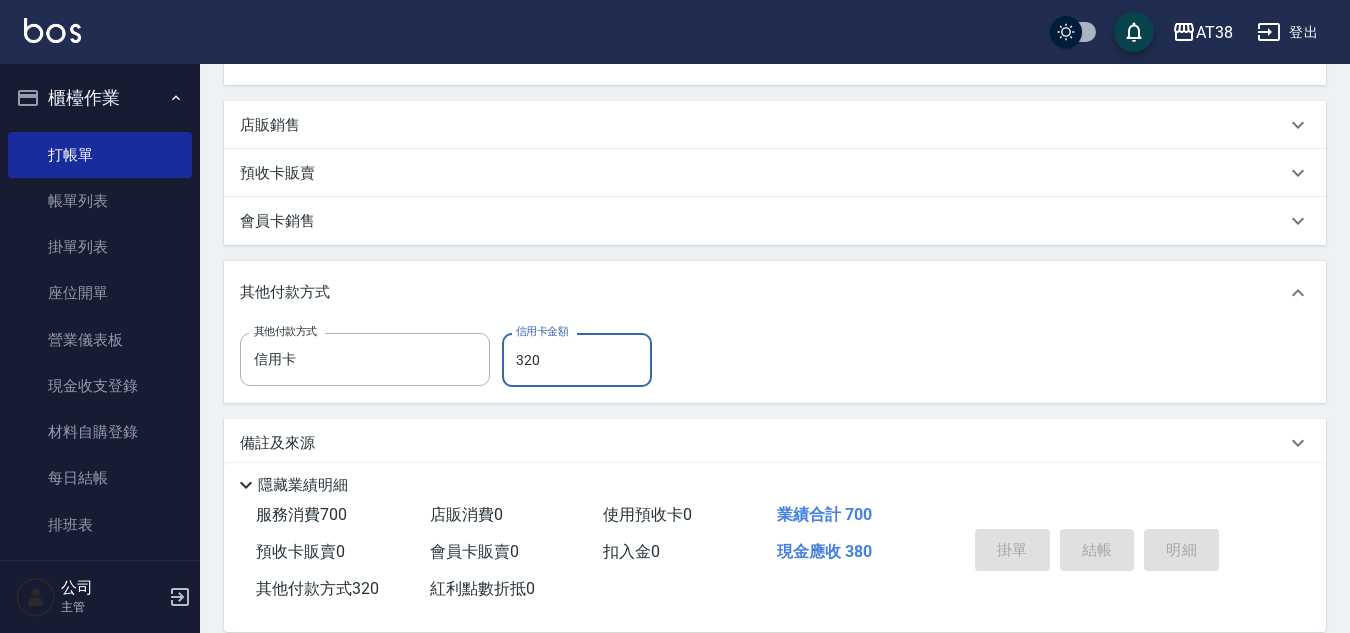 type on "[DATE] 18:40" 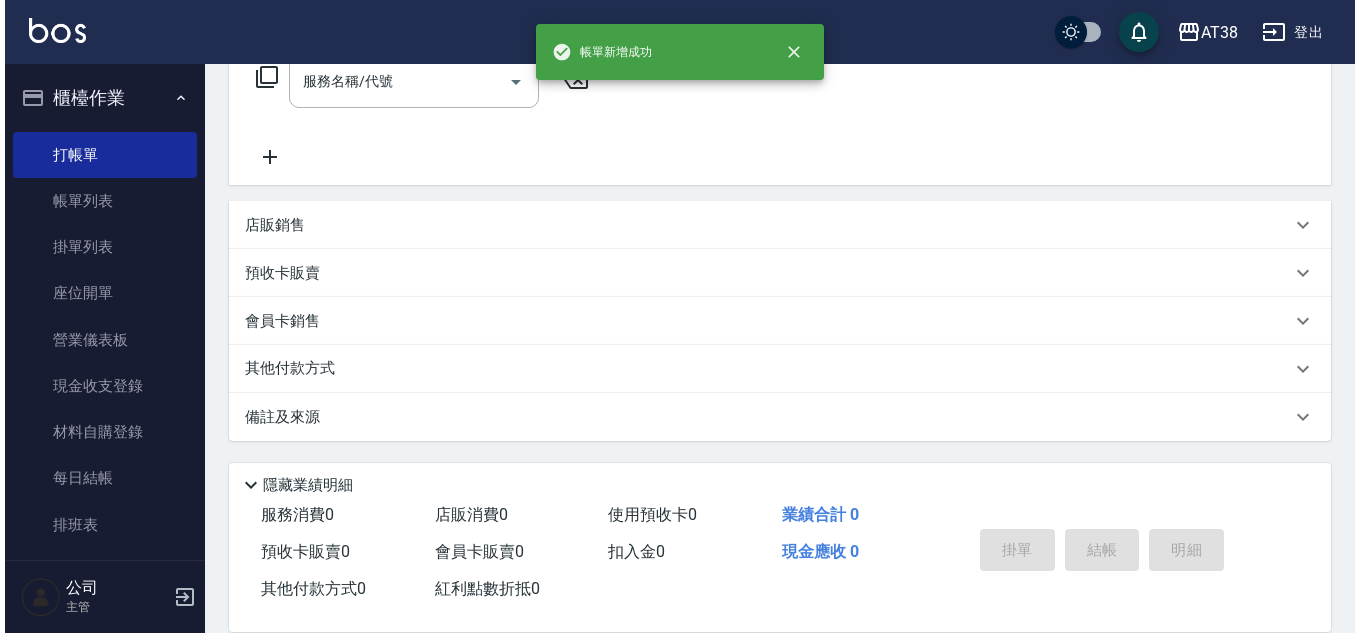 scroll, scrollTop: 0, scrollLeft: 0, axis: both 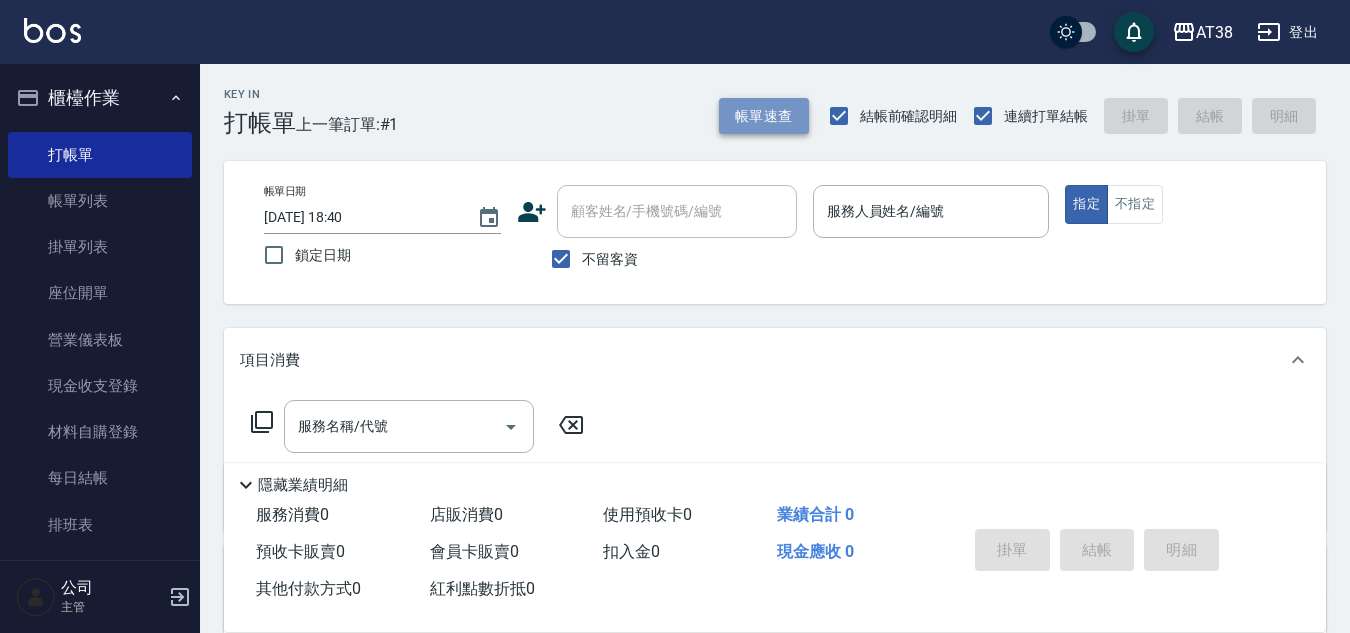 click on "帳單速查" at bounding box center [764, 116] 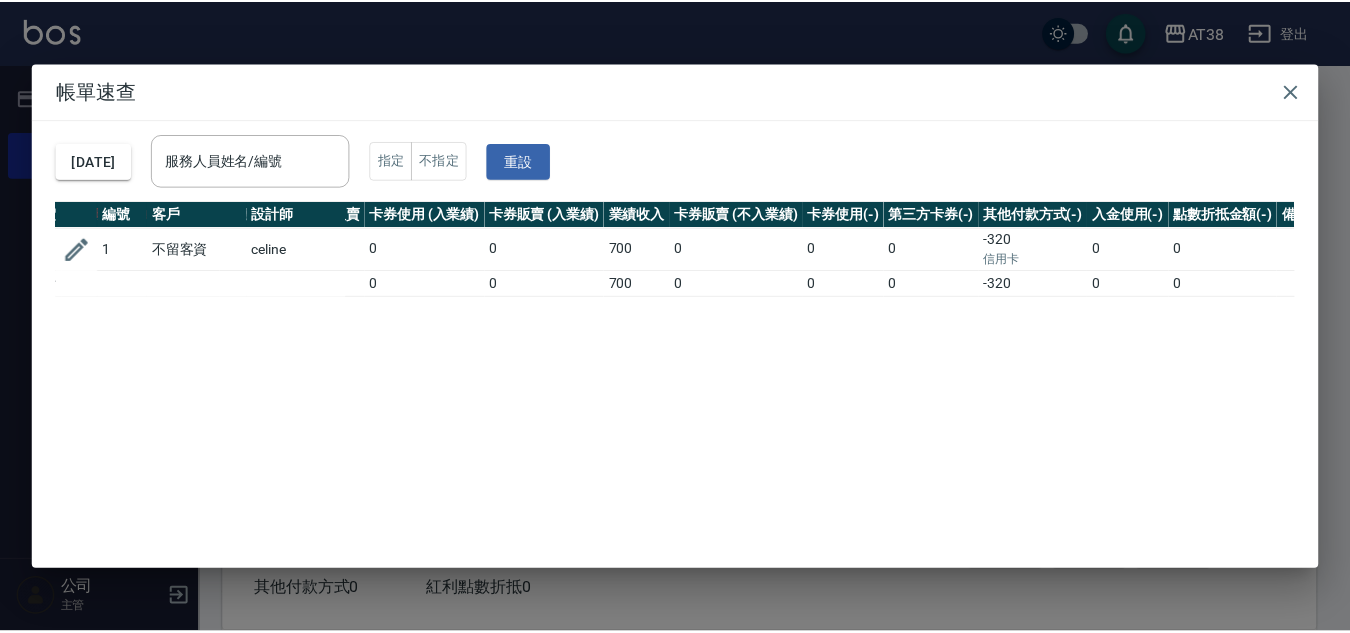 scroll, scrollTop: 0, scrollLeft: 0, axis: both 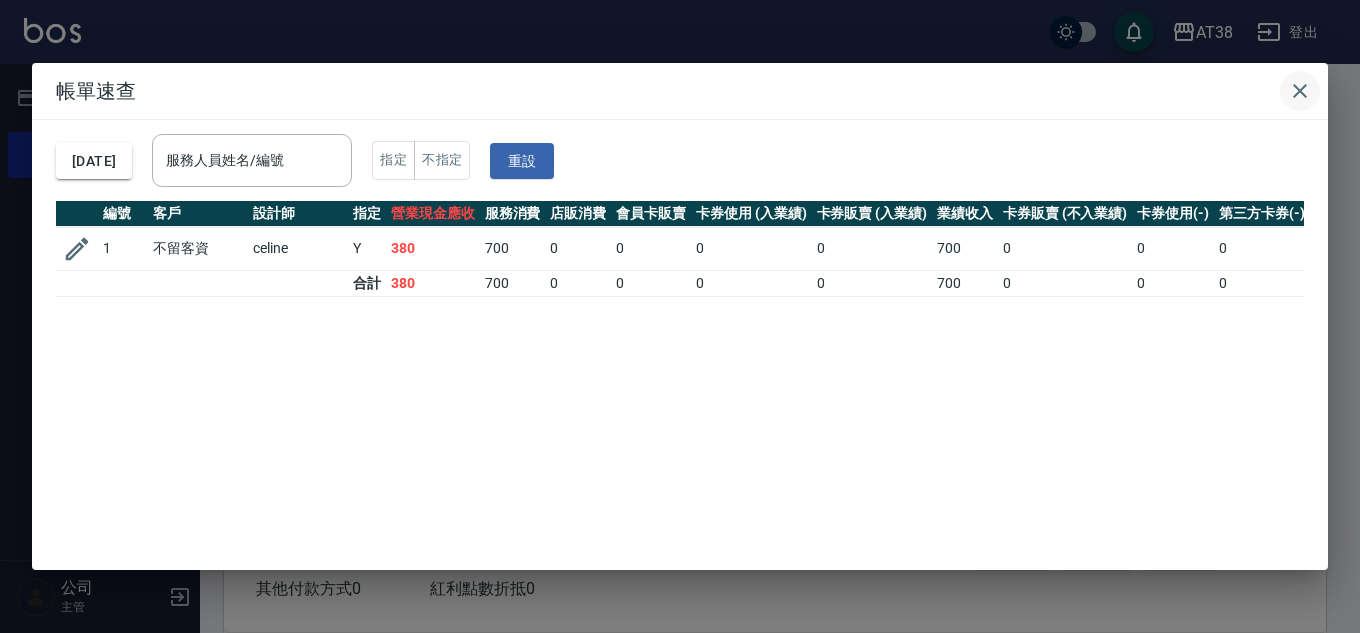 click at bounding box center (1300, 91) 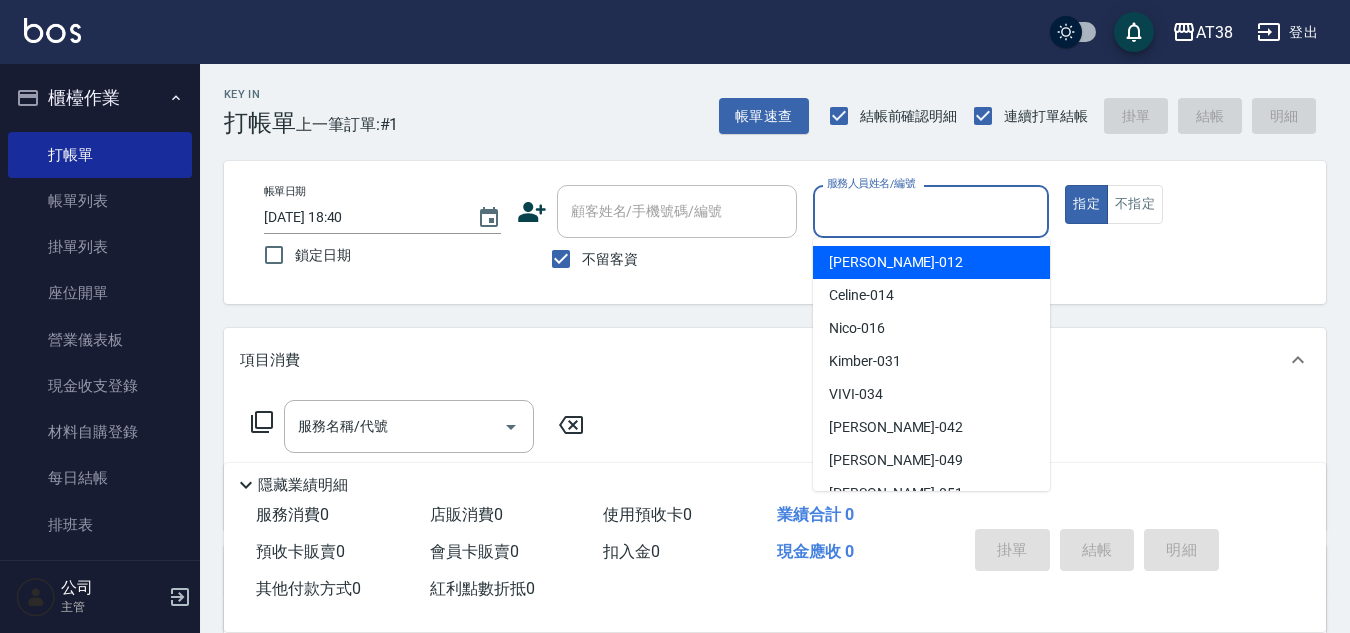 click on "服務人員姓名/編號" at bounding box center [931, 211] 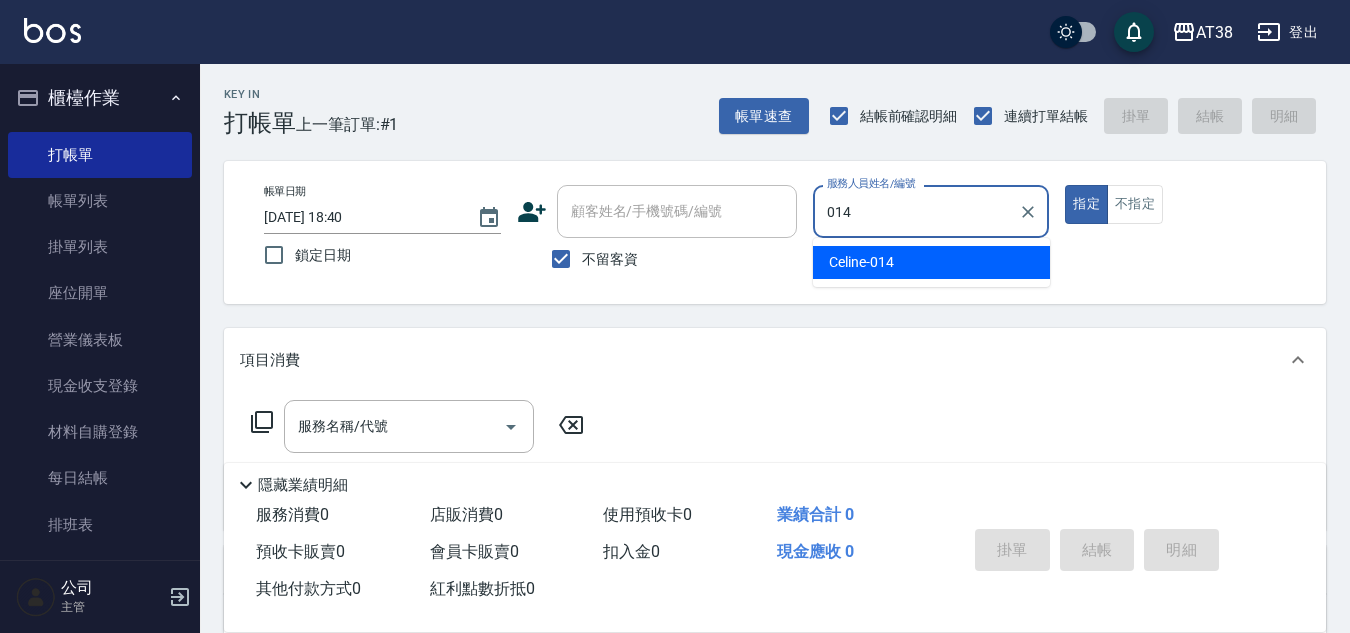 type on "Celine-014" 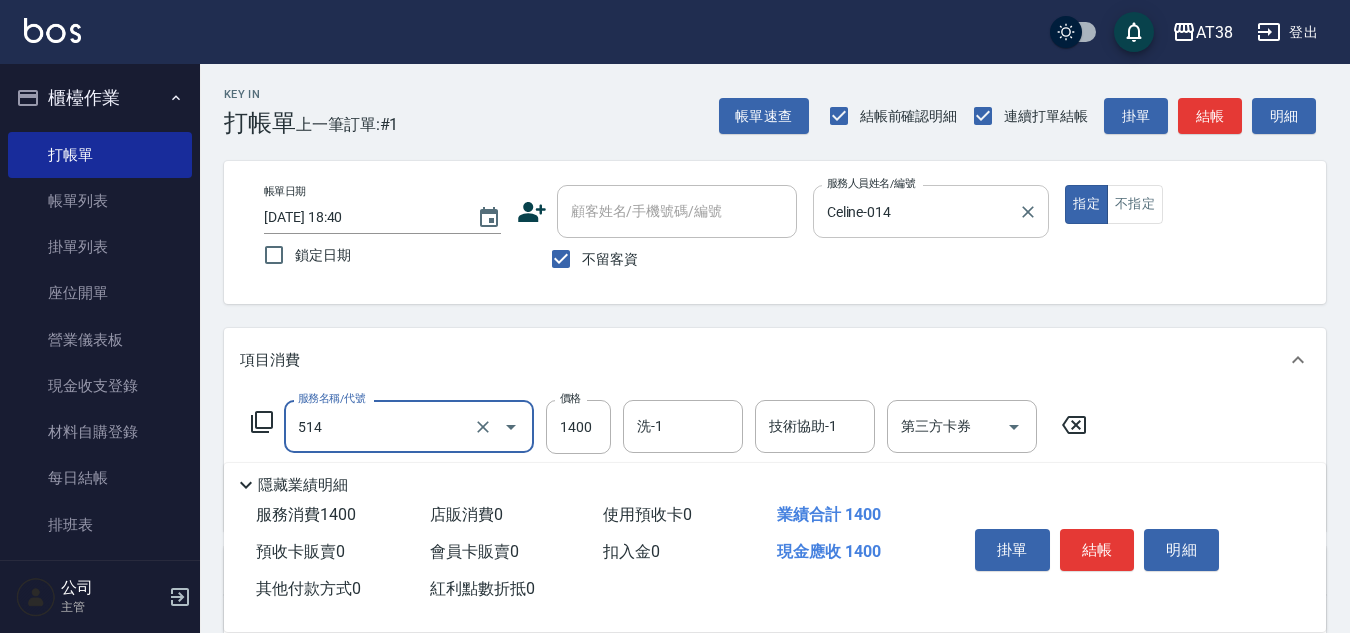 type on "染髮(長)(514)" 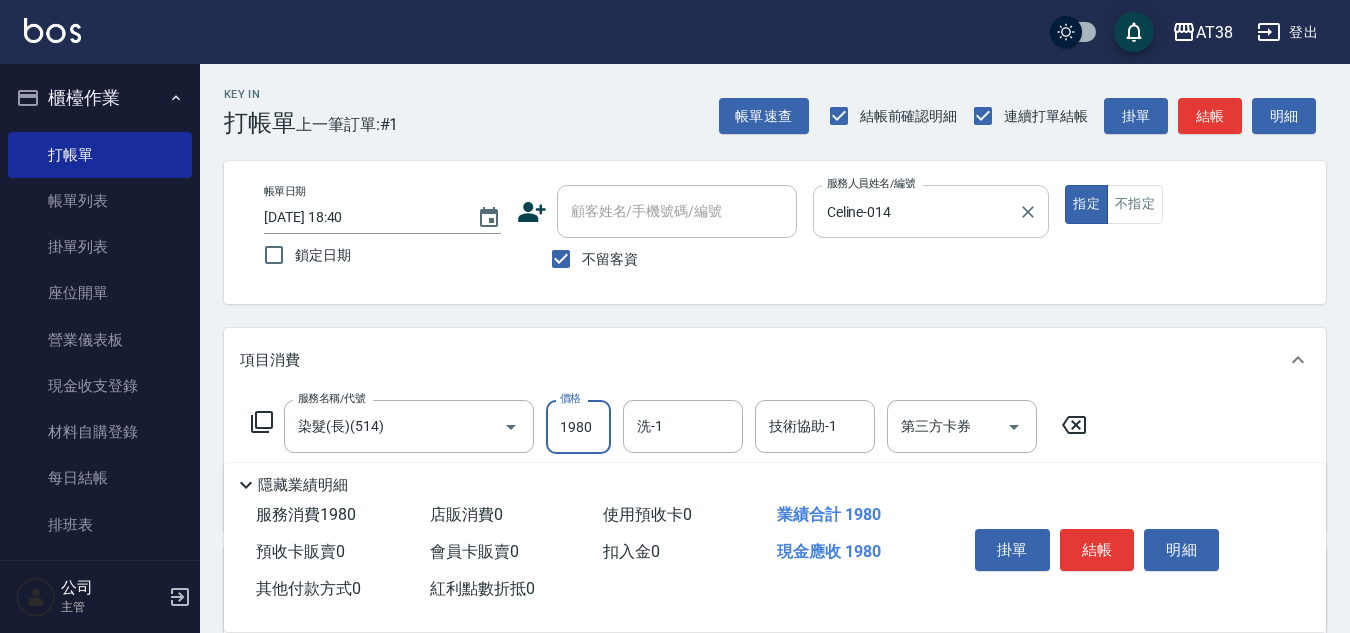 type on "1980" 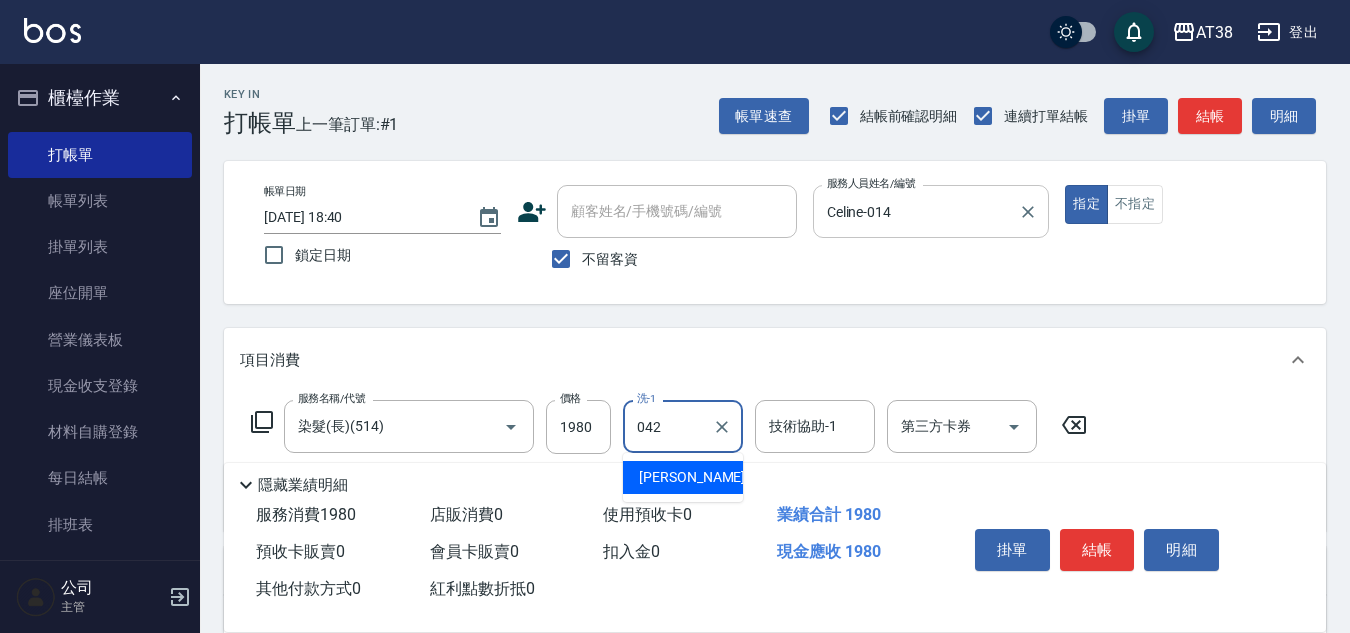 type on "[PERSON_NAME]-042" 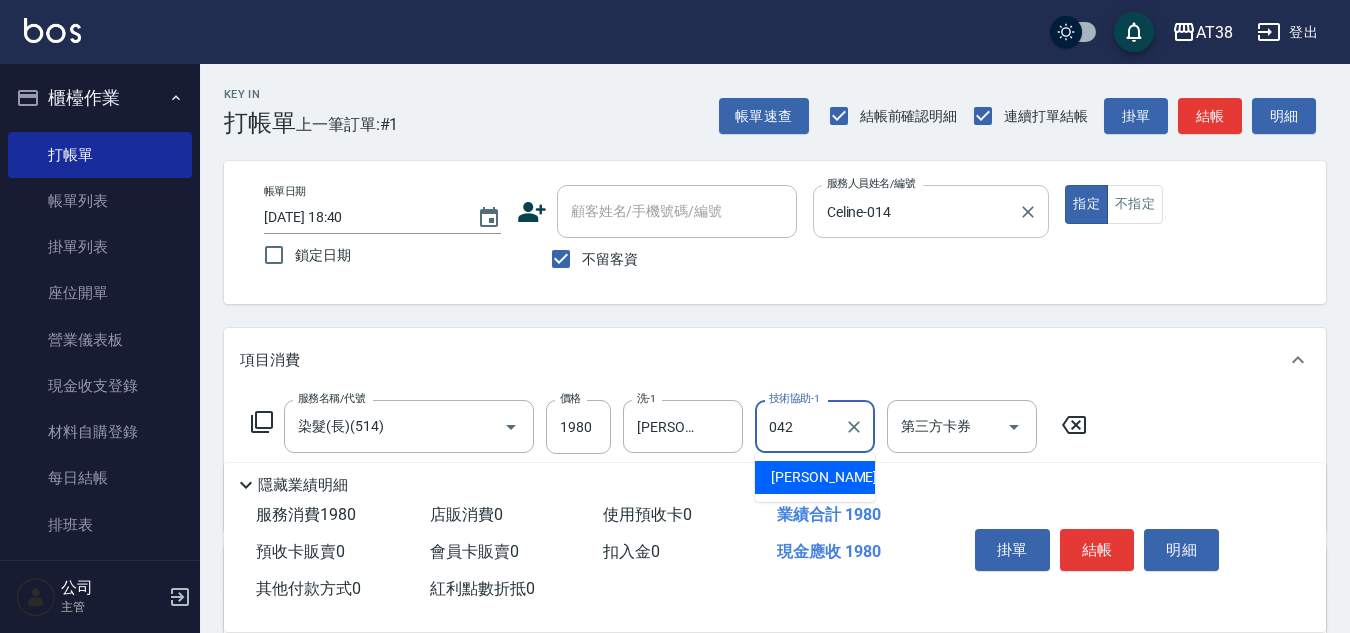 type on "[PERSON_NAME]-042" 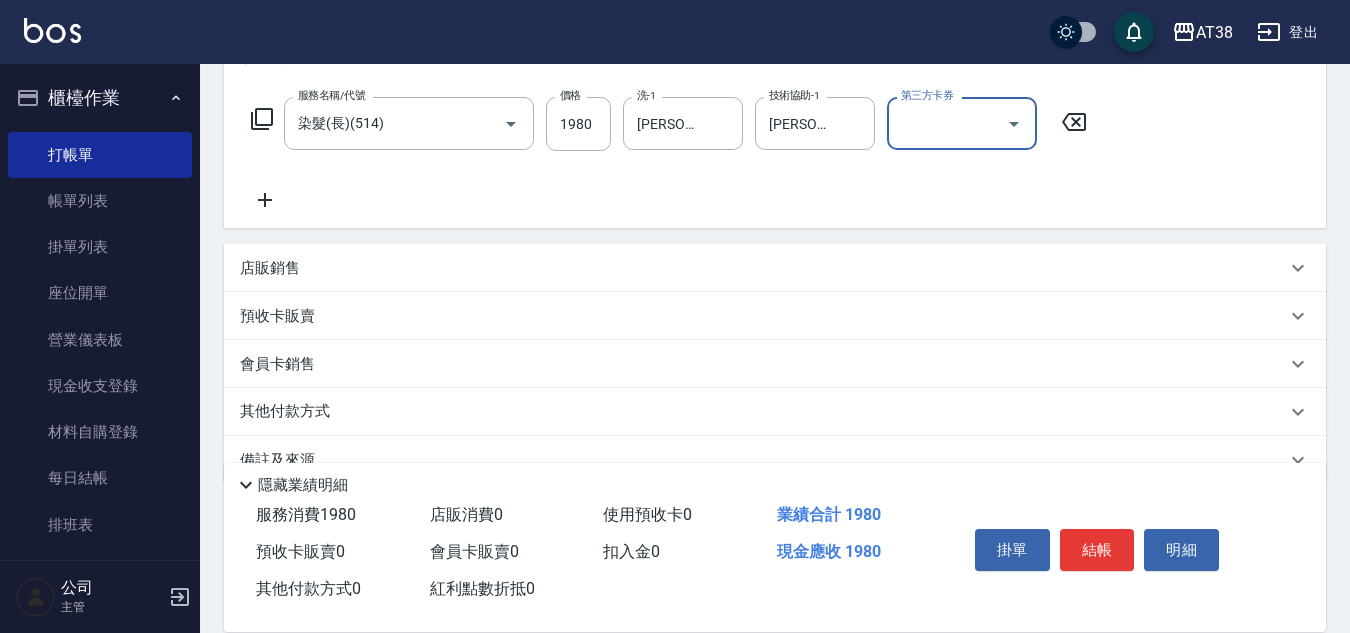 scroll, scrollTop: 346, scrollLeft: 0, axis: vertical 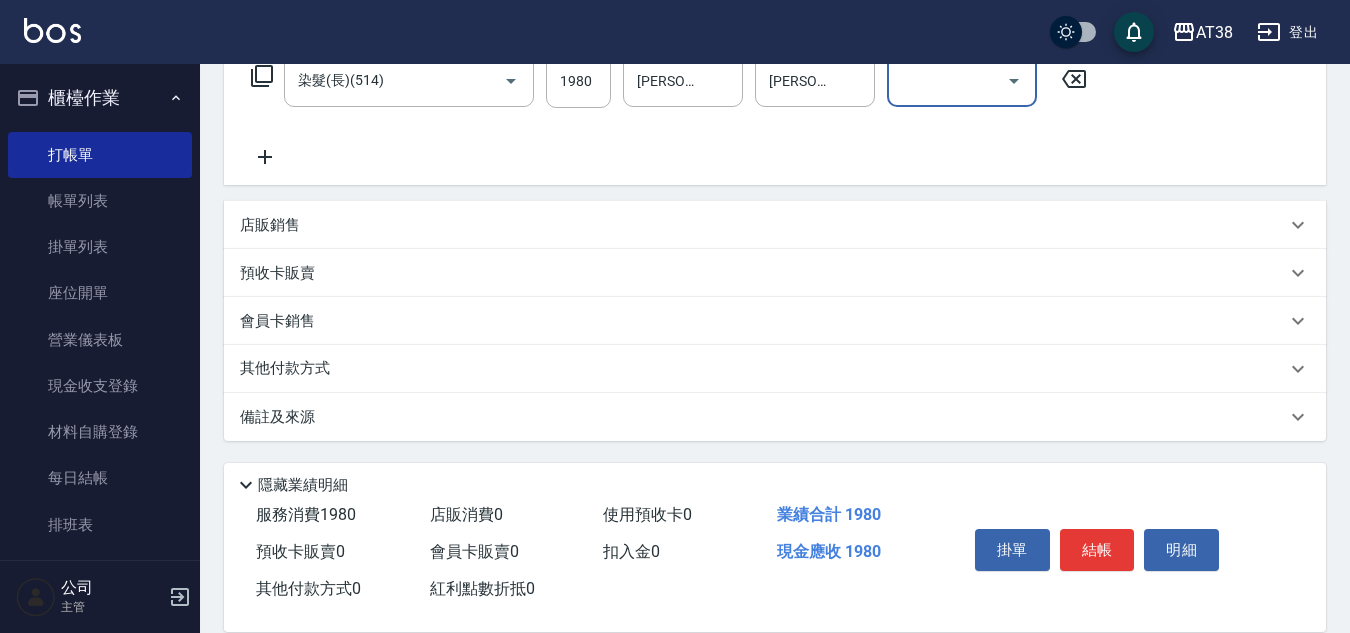 click on "其他付款方式" at bounding box center (290, 369) 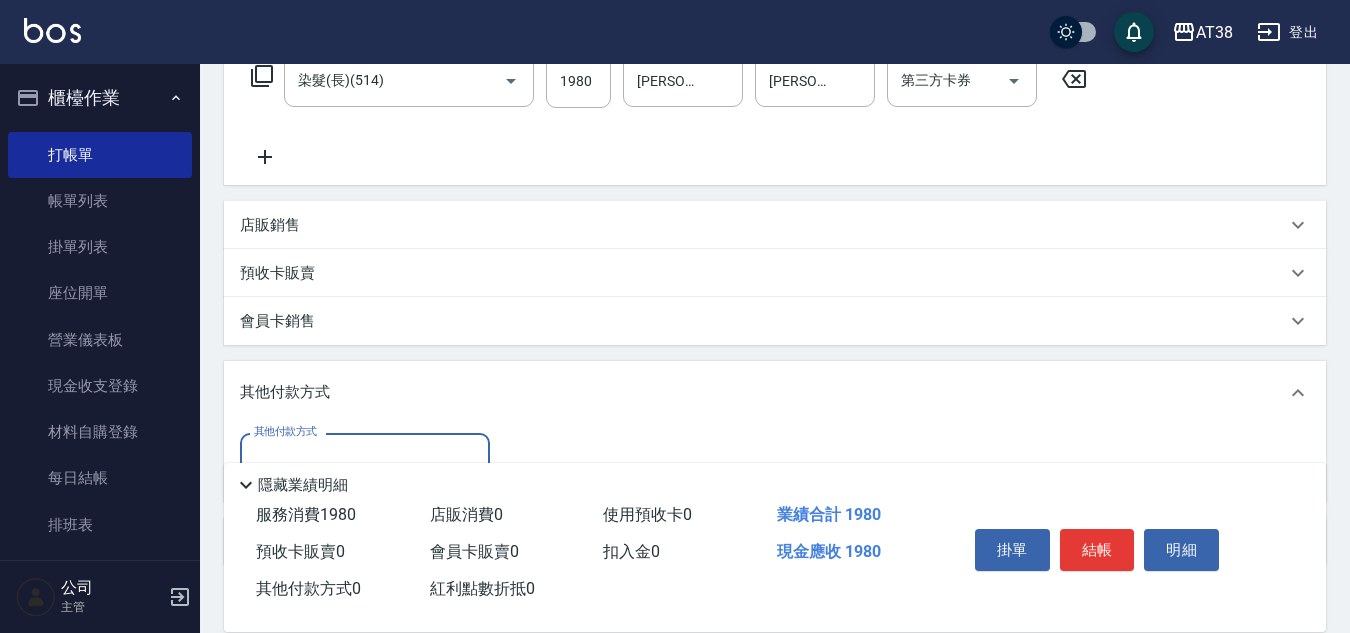 scroll, scrollTop: 0, scrollLeft: 0, axis: both 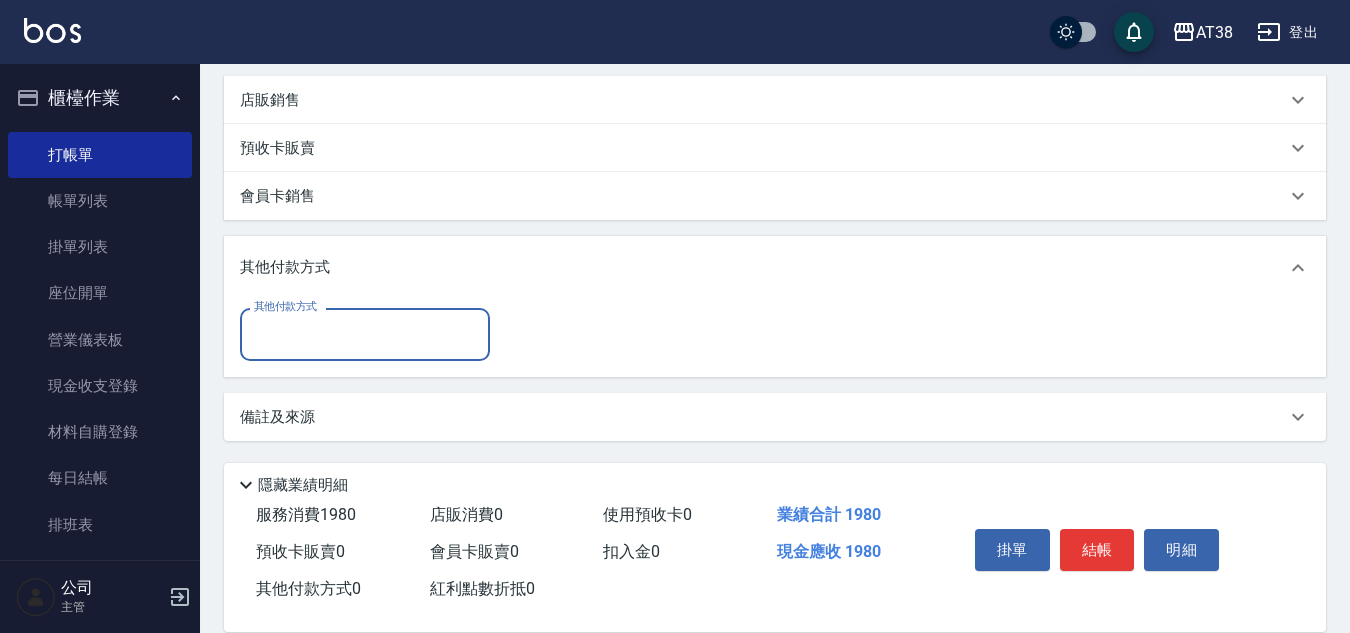 click on "其他付款方式" at bounding box center (365, 334) 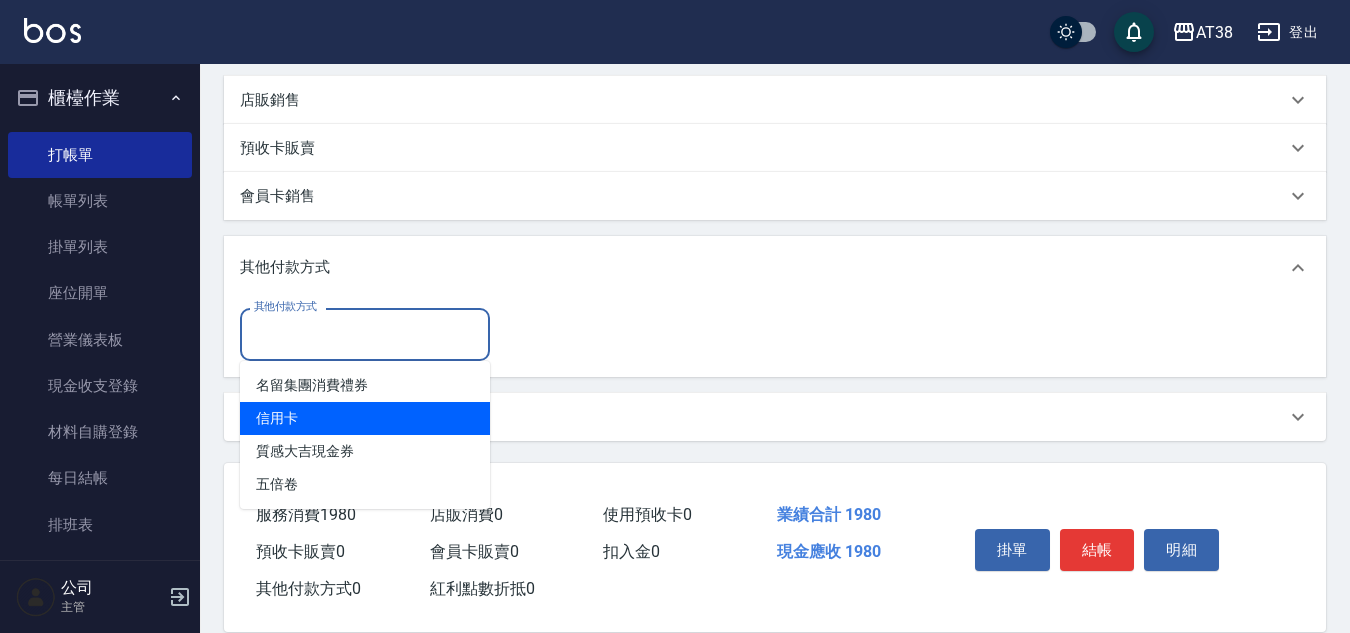 click on "信用卡" at bounding box center (365, 418) 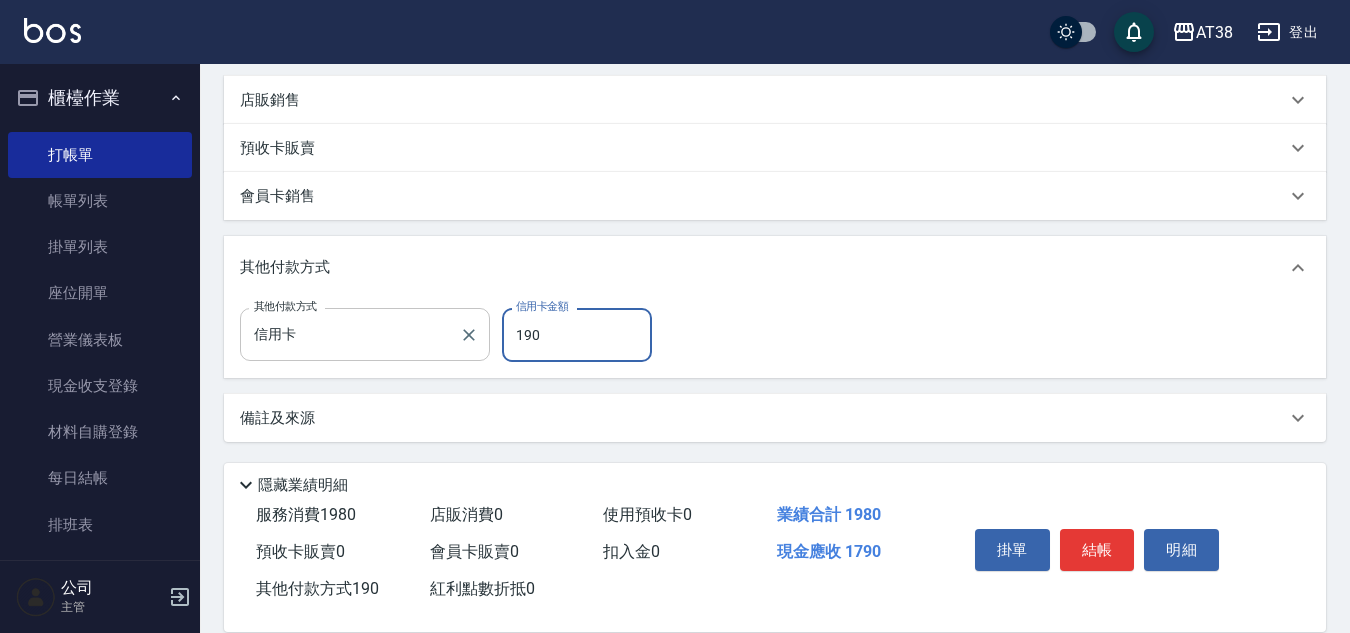 type on "1980" 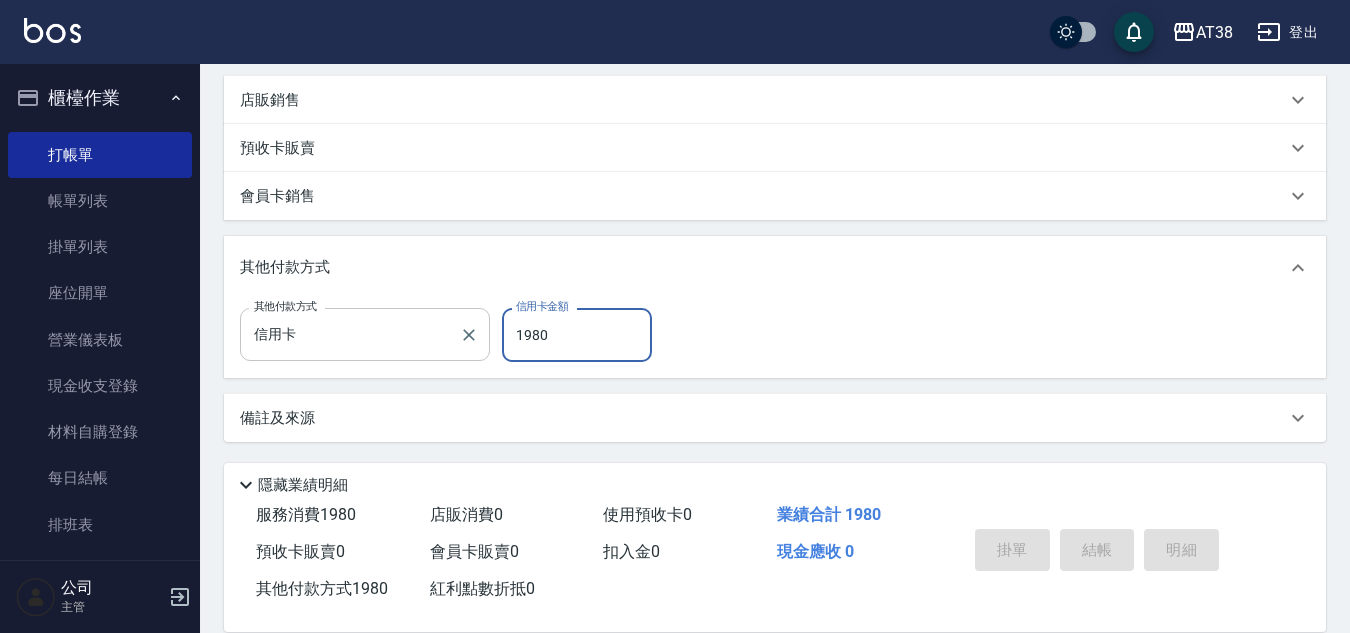 type 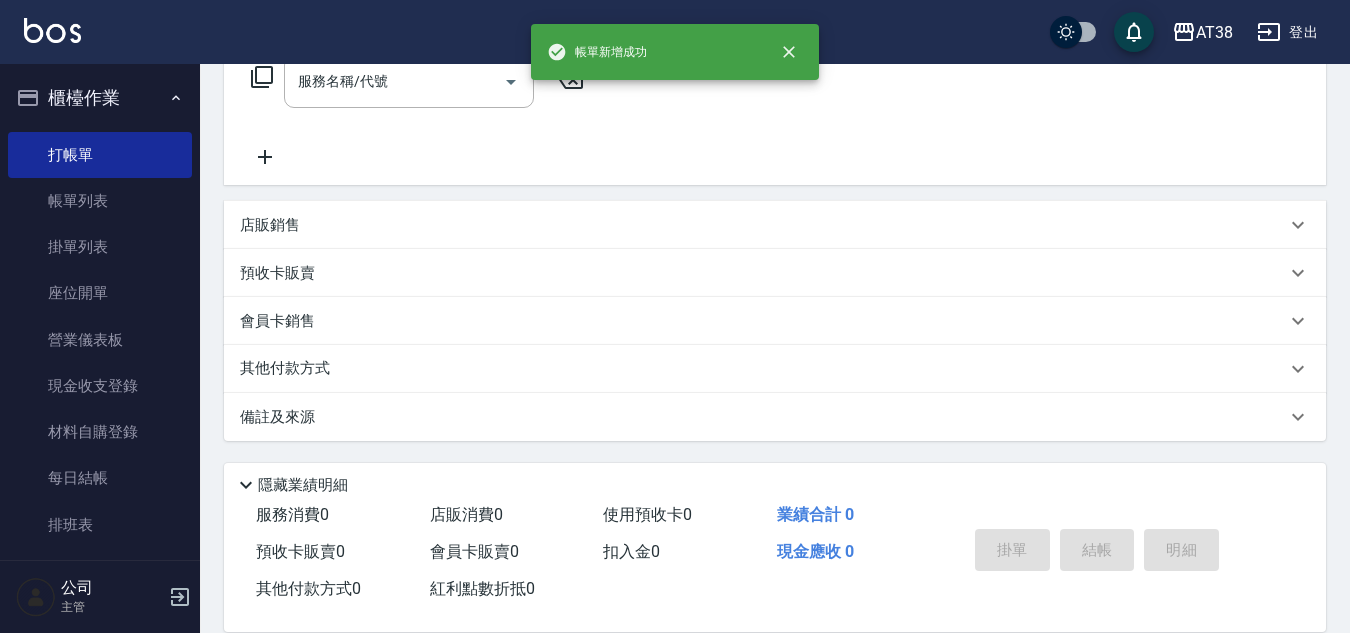 scroll, scrollTop: 0, scrollLeft: 0, axis: both 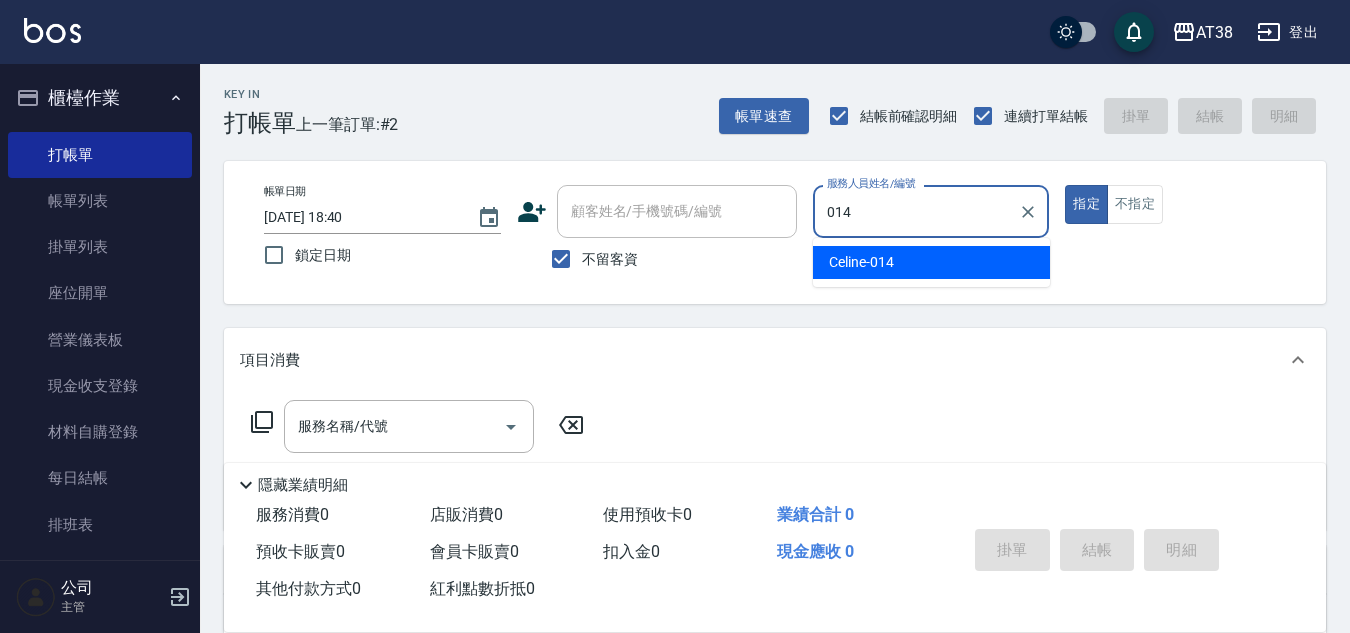 type on "Celine-014" 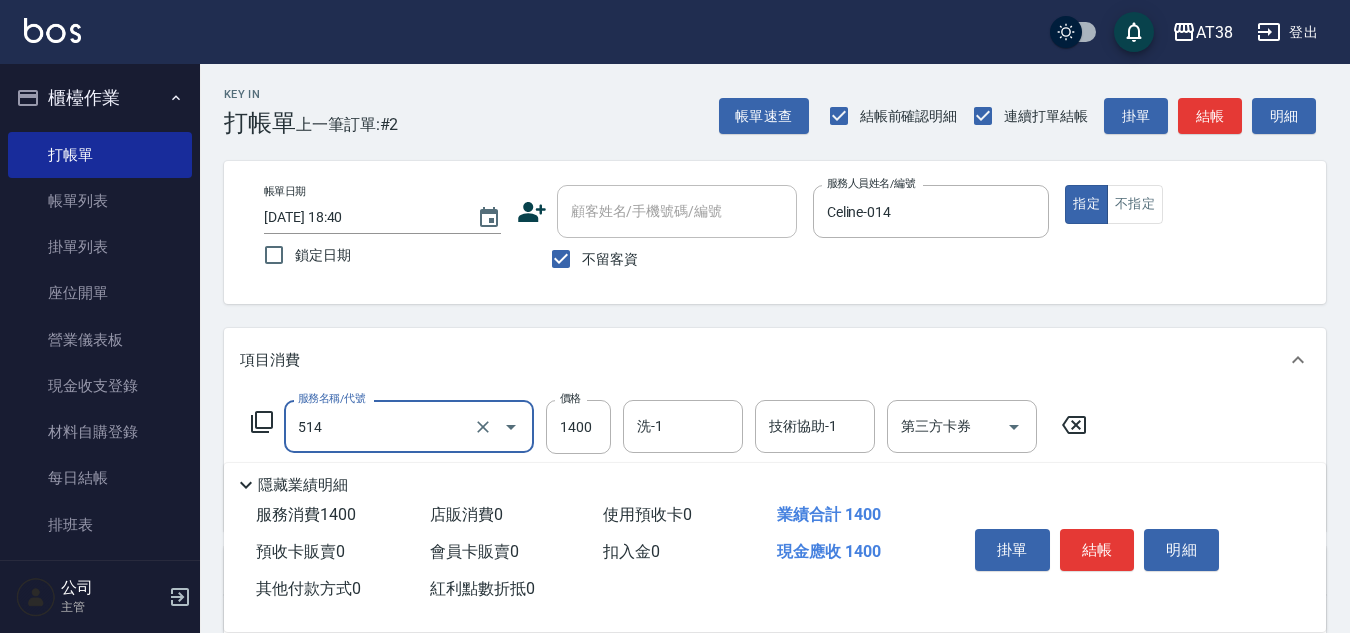 type on "染髮(長)(514)" 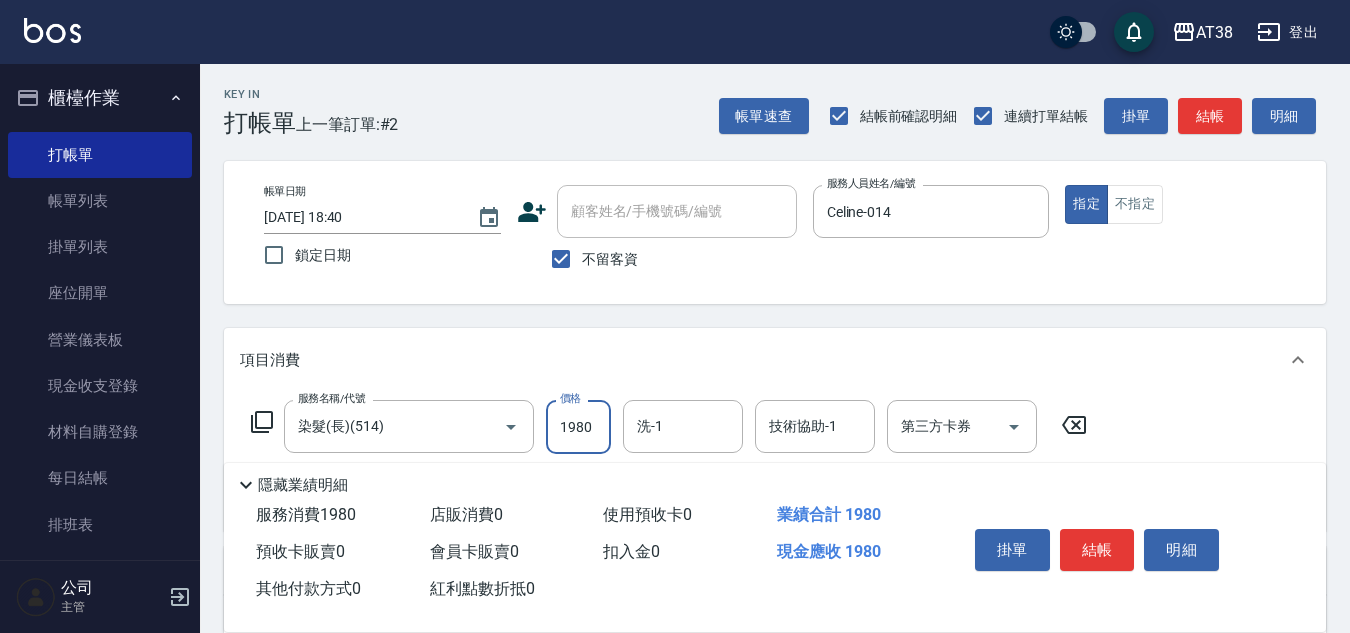 type on "1980" 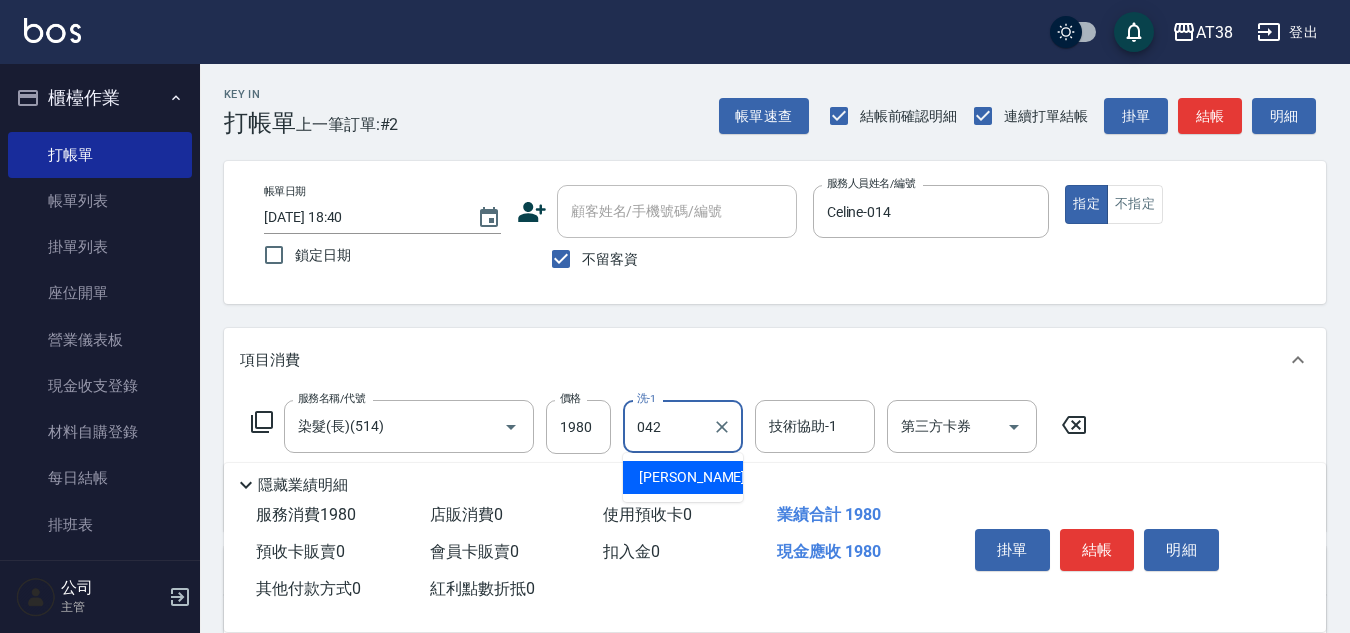 type on "[PERSON_NAME]-042" 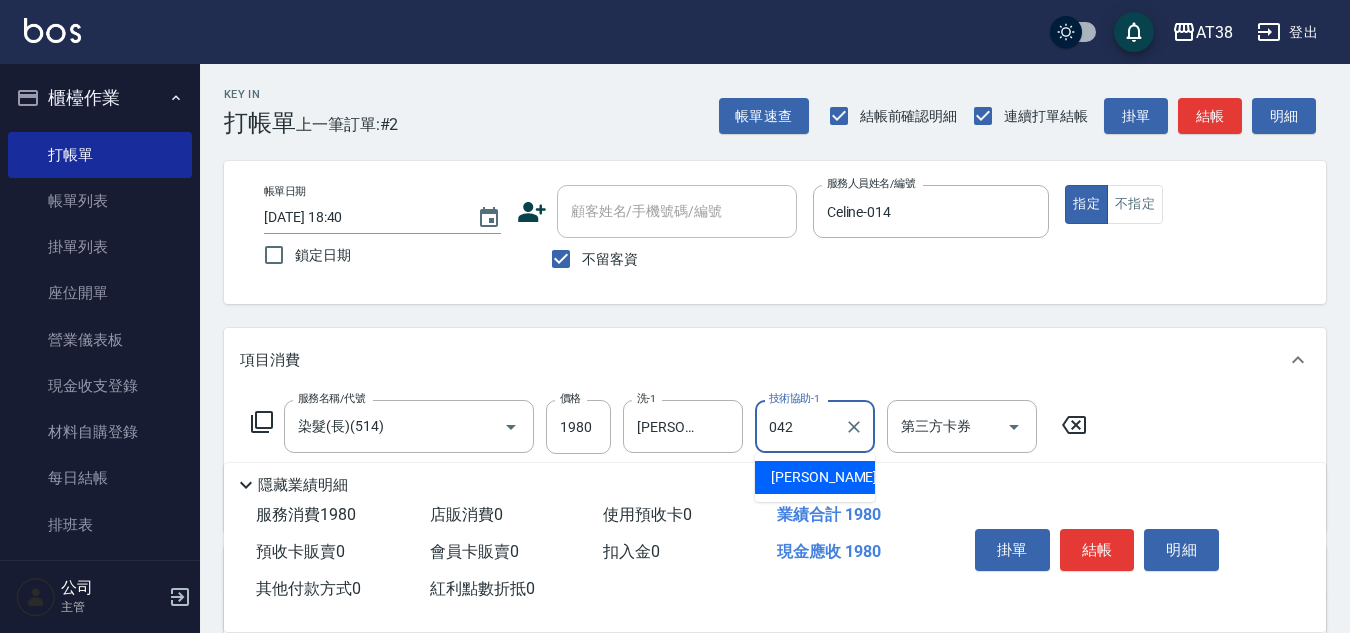 type on "[PERSON_NAME]-042" 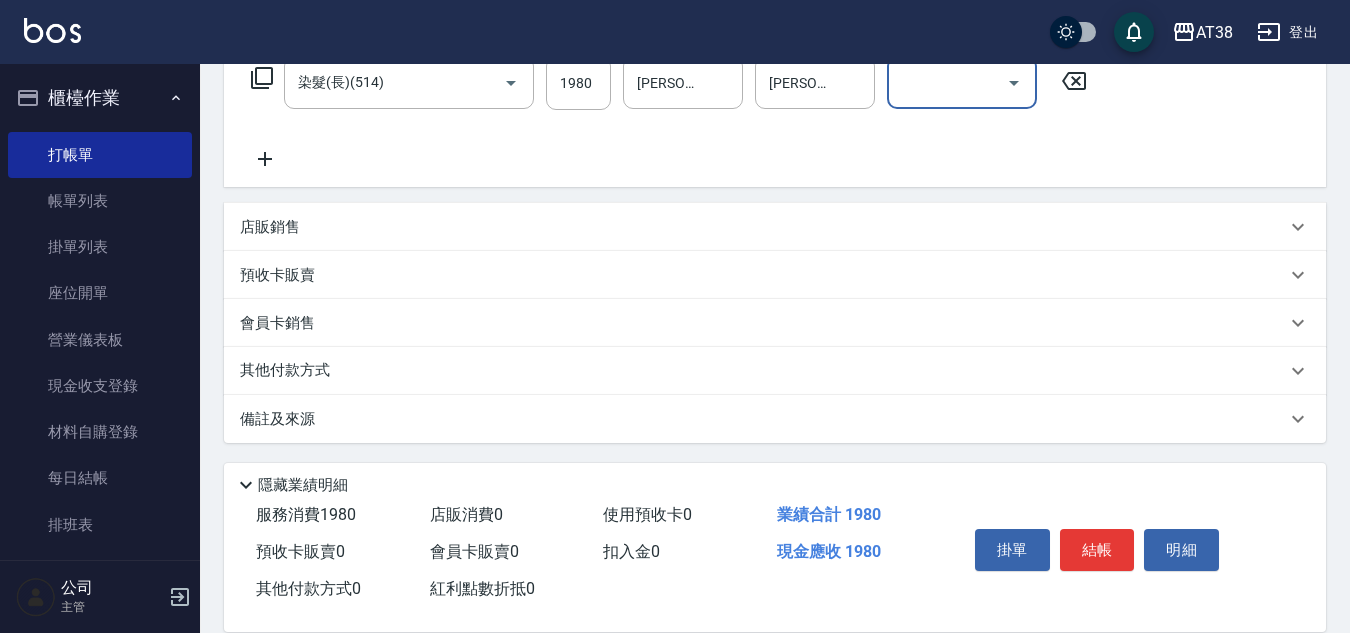 scroll, scrollTop: 346, scrollLeft: 0, axis: vertical 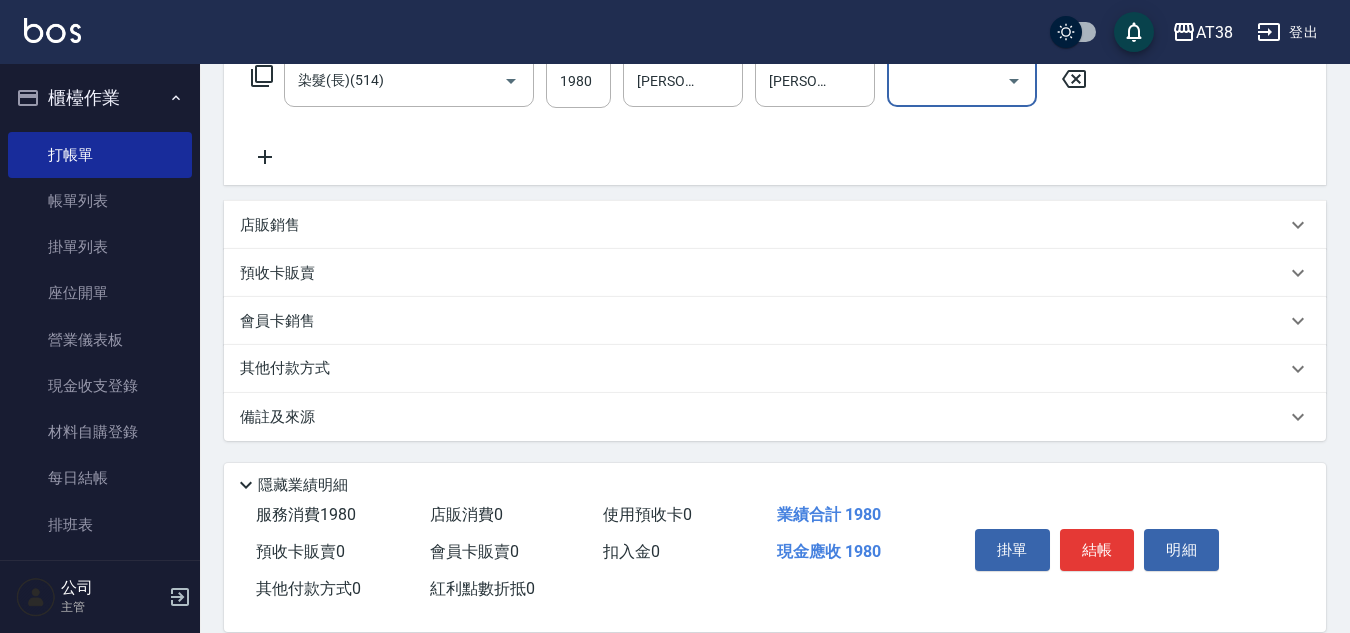 click on "其他付款方式" at bounding box center [290, 369] 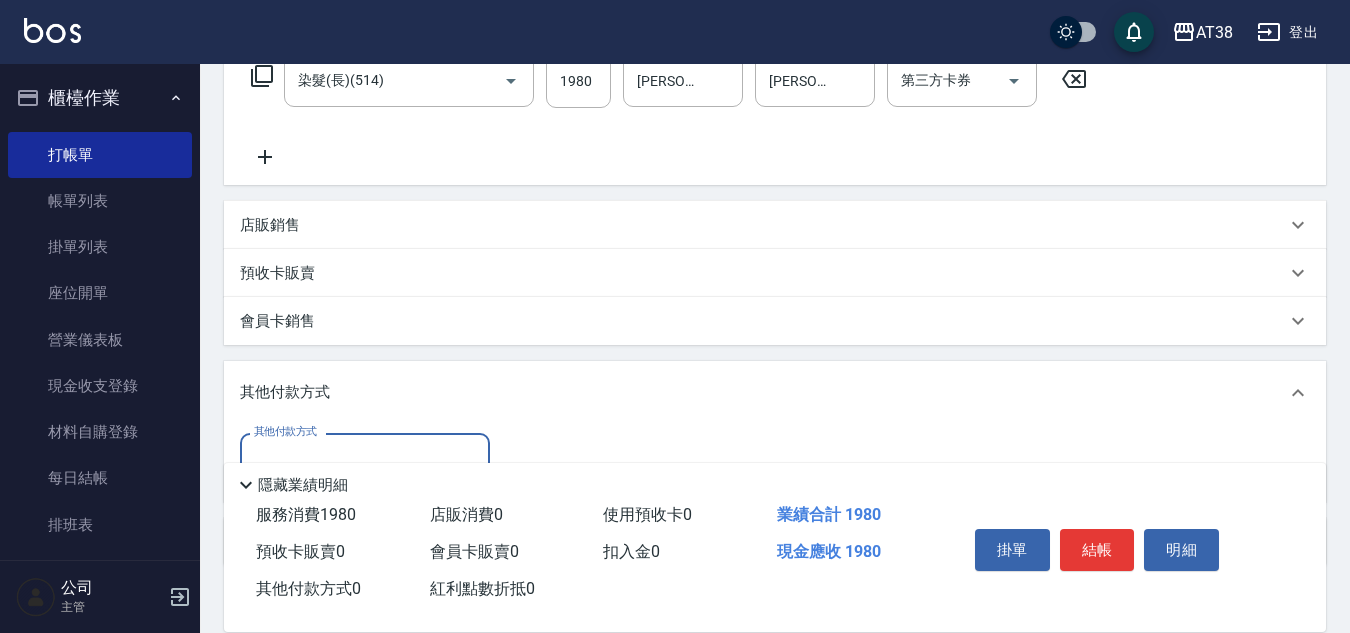 scroll, scrollTop: 0, scrollLeft: 0, axis: both 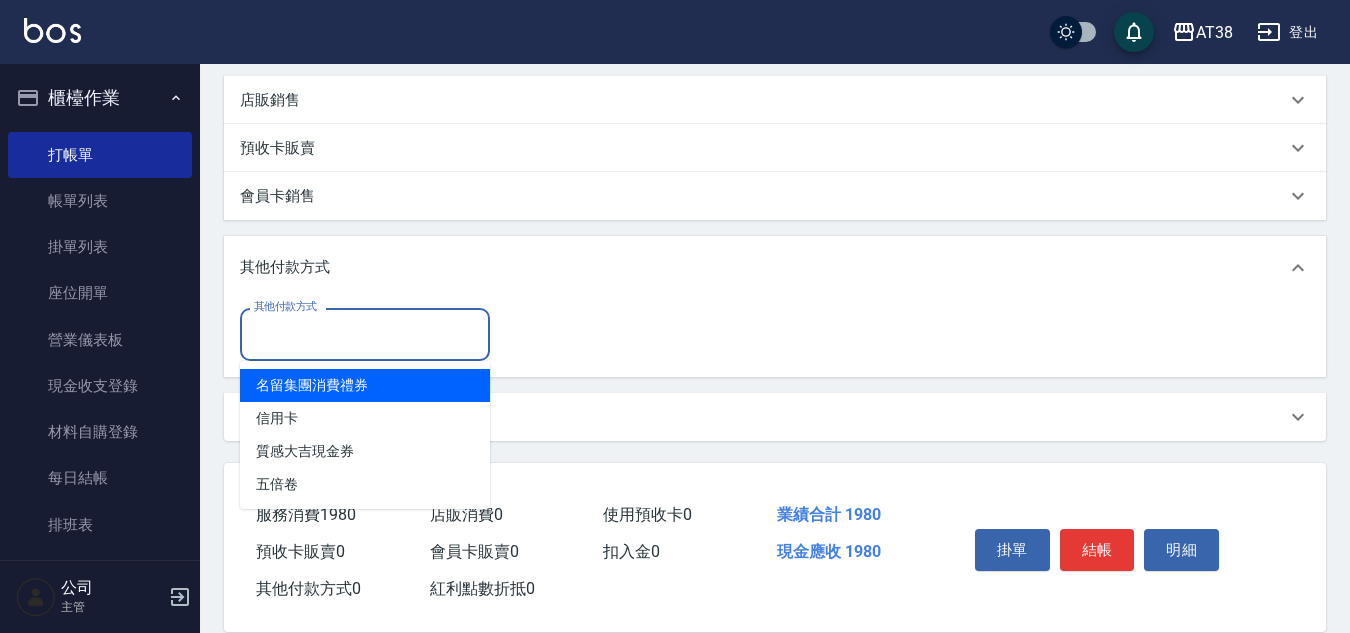 click on "其他付款方式" at bounding box center (365, 334) 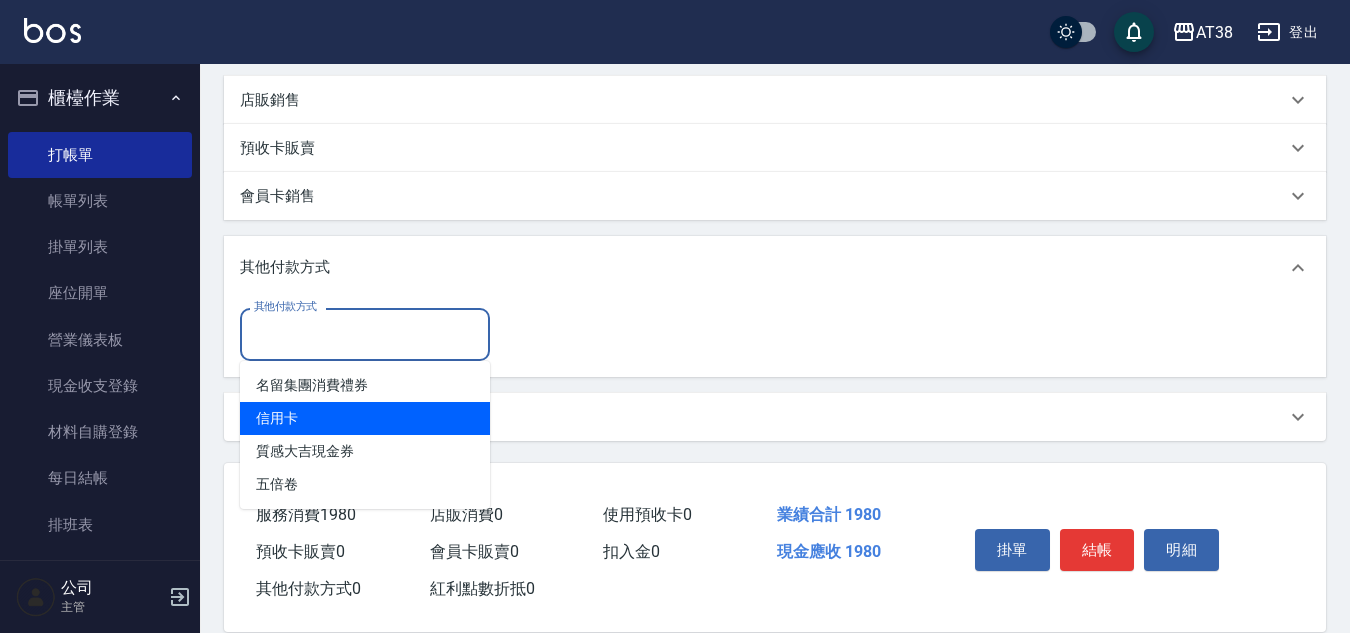 click on "信用卡" at bounding box center (365, 418) 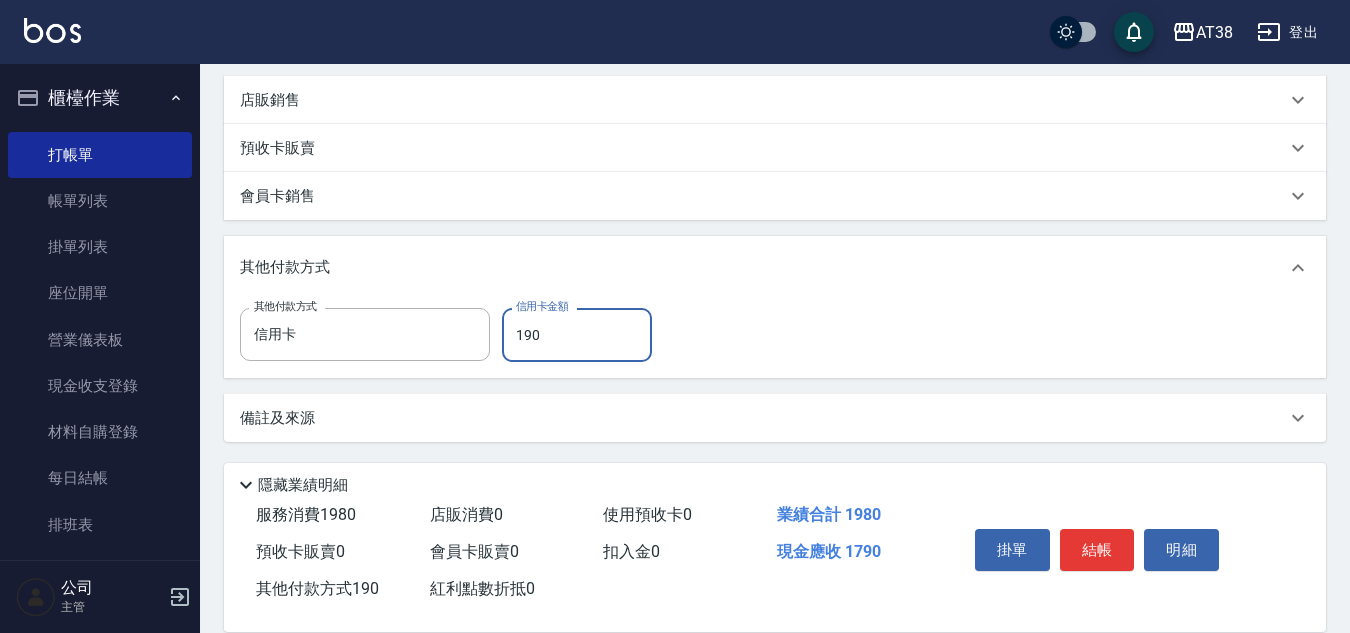 type on "1980" 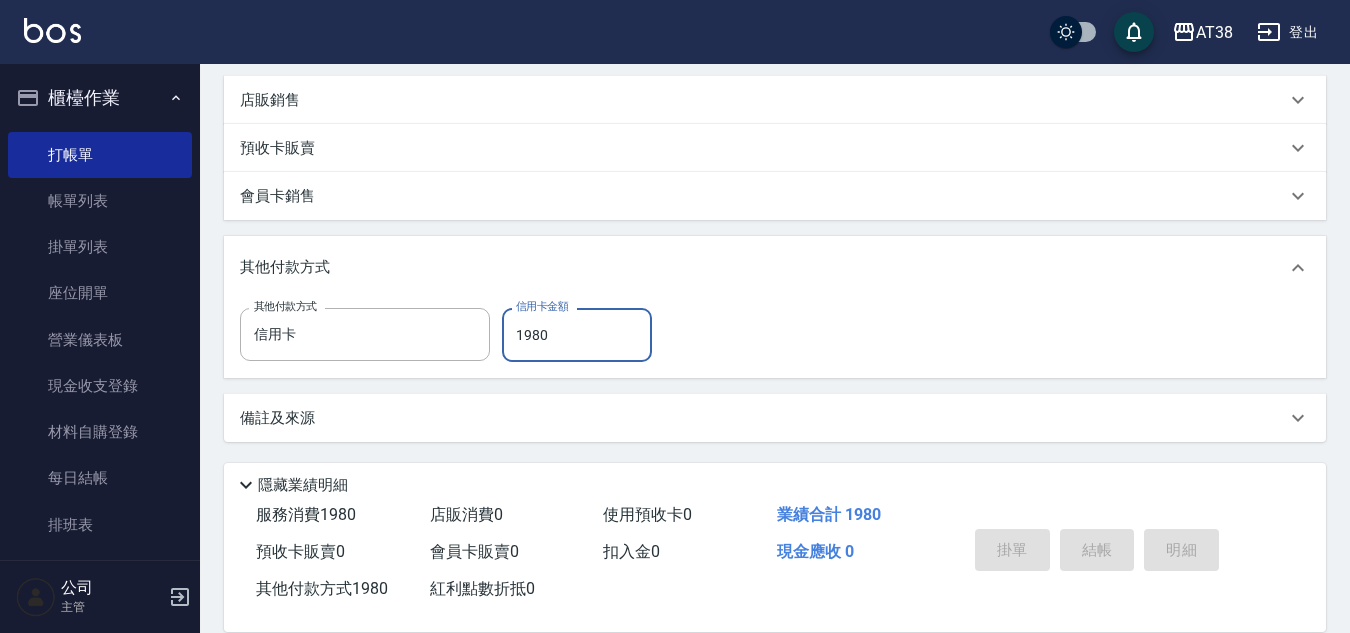 type on "[DATE] 18:41" 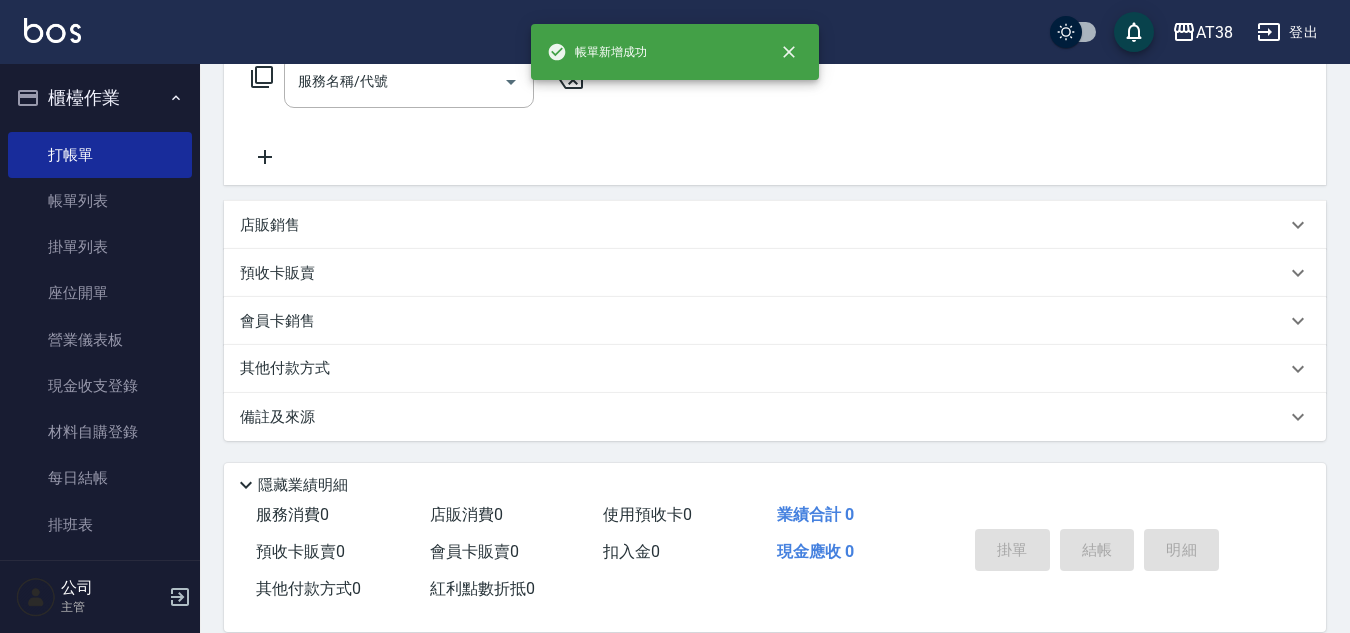 scroll, scrollTop: 0, scrollLeft: 0, axis: both 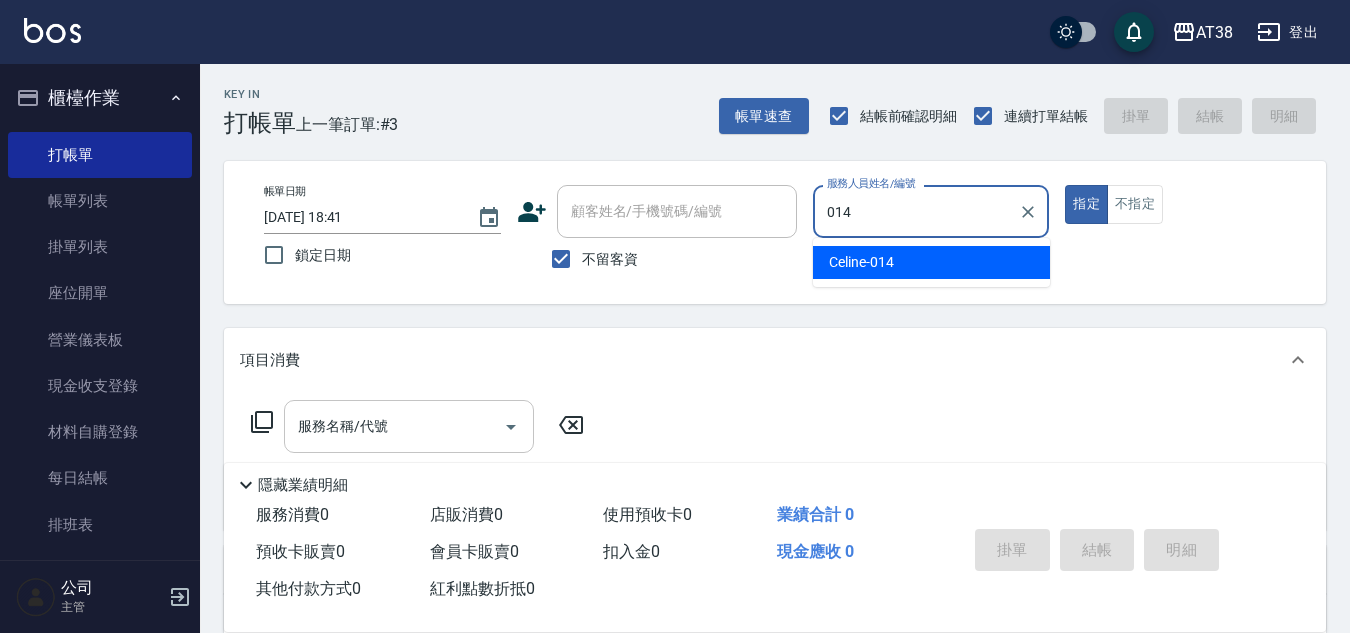 type on "Celine-014" 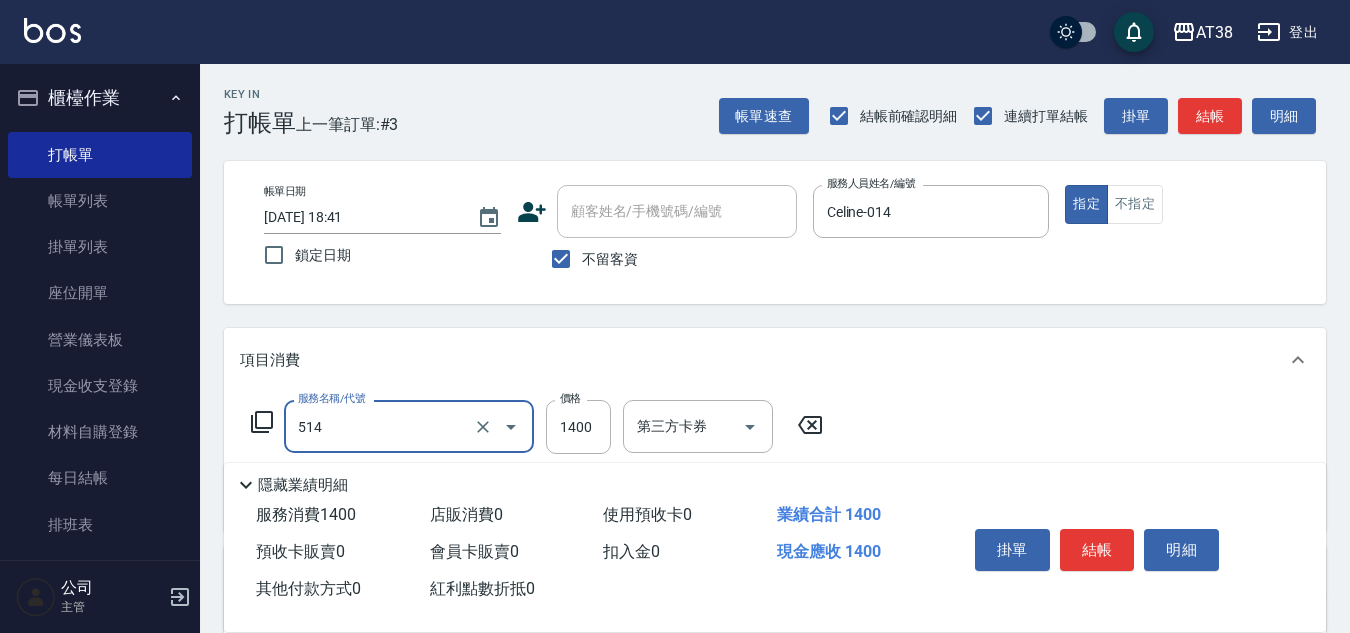 type on "染髮(長)(514)" 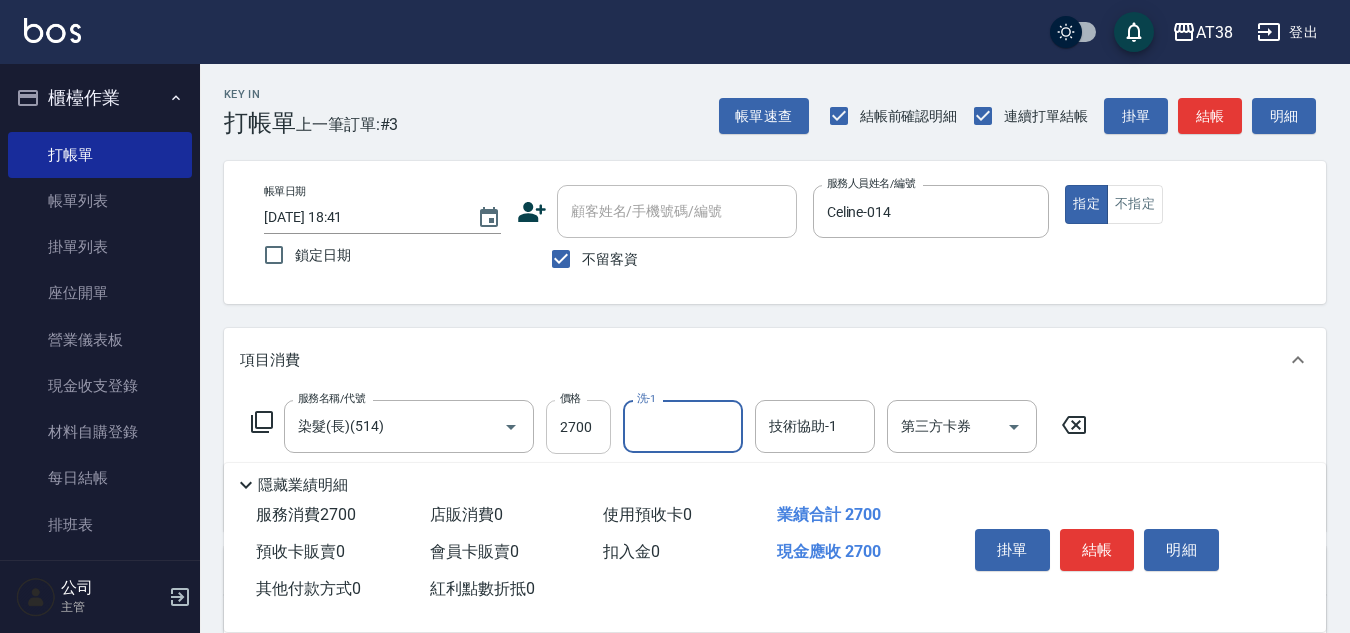 drag, startPoint x: 573, startPoint y: 433, endPoint x: 585, endPoint y: 436, distance: 12.369317 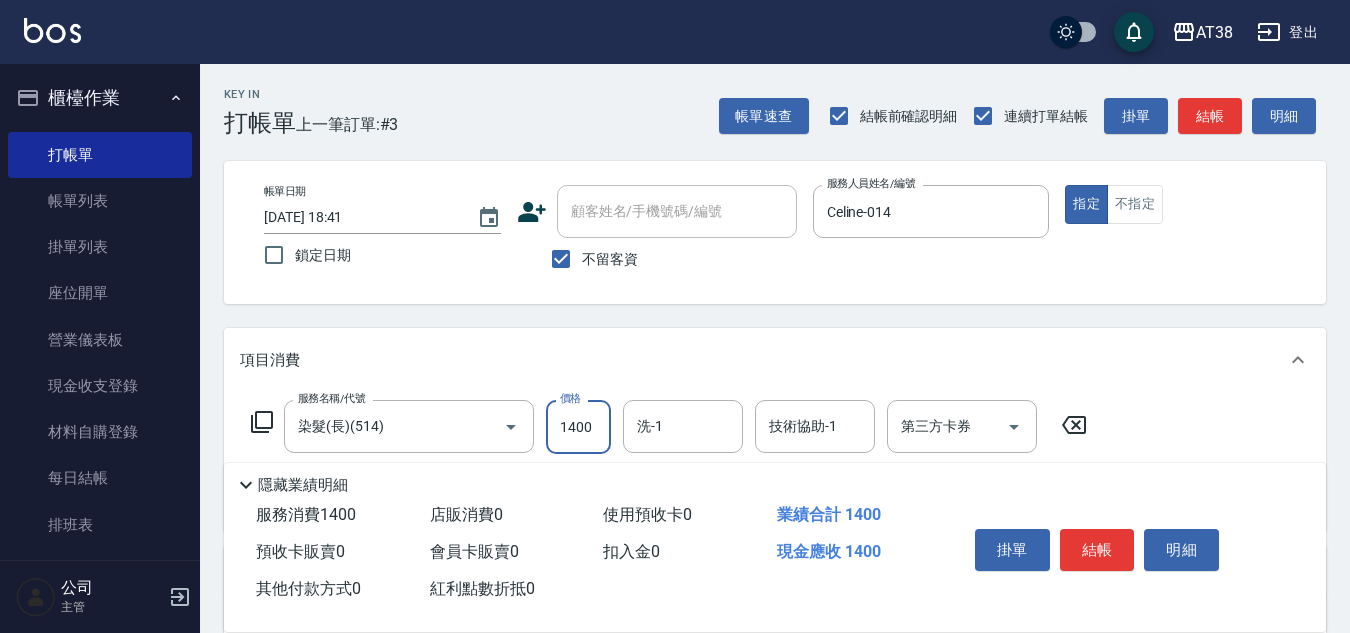 type on "1400" 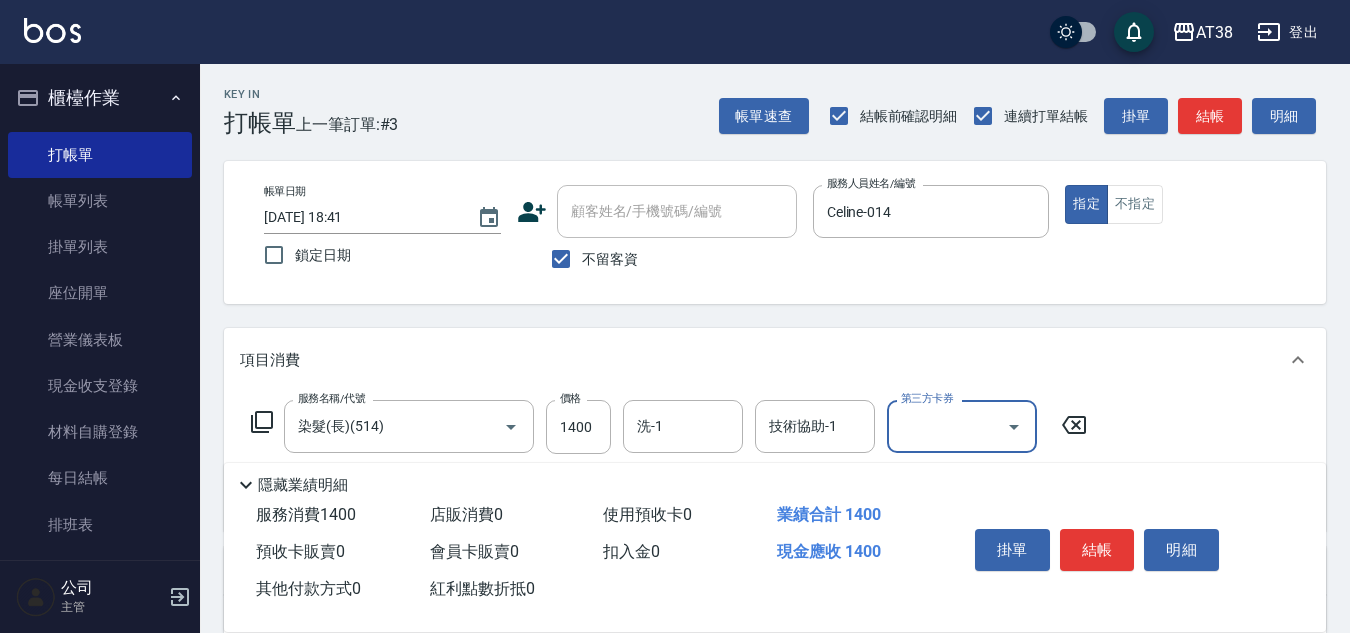 scroll, scrollTop: 100, scrollLeft: 0, axis: vertical 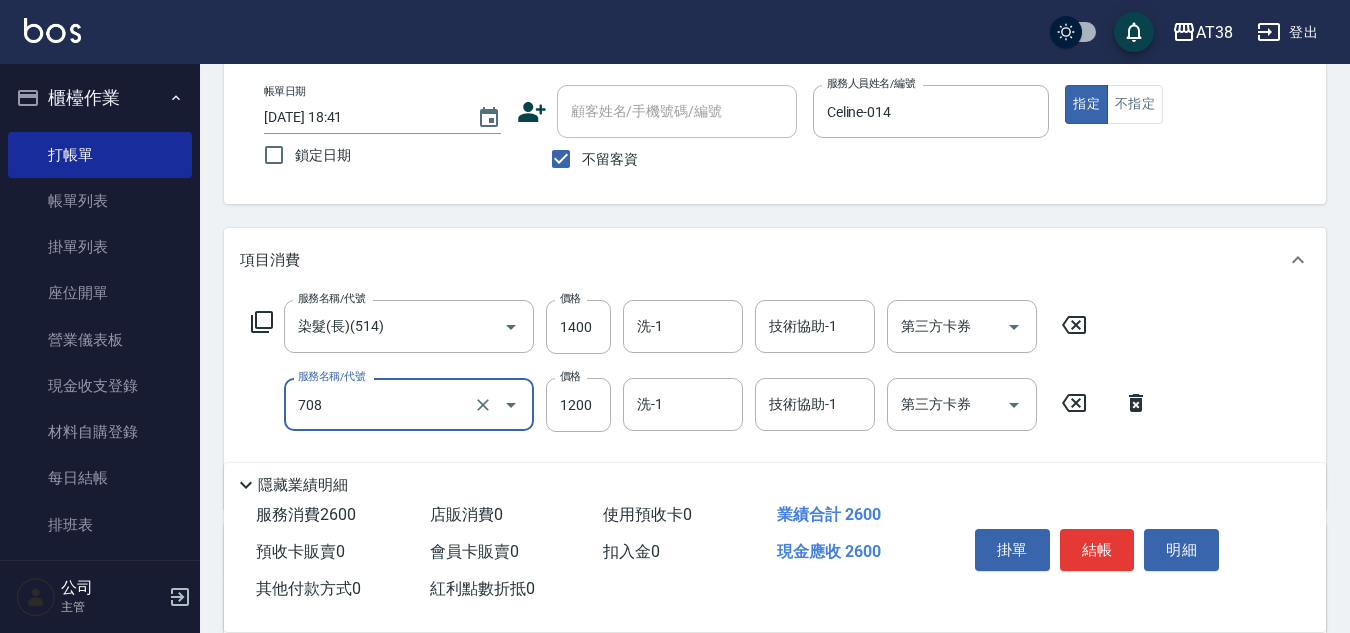 type on "哥德三劑護髮(708)" 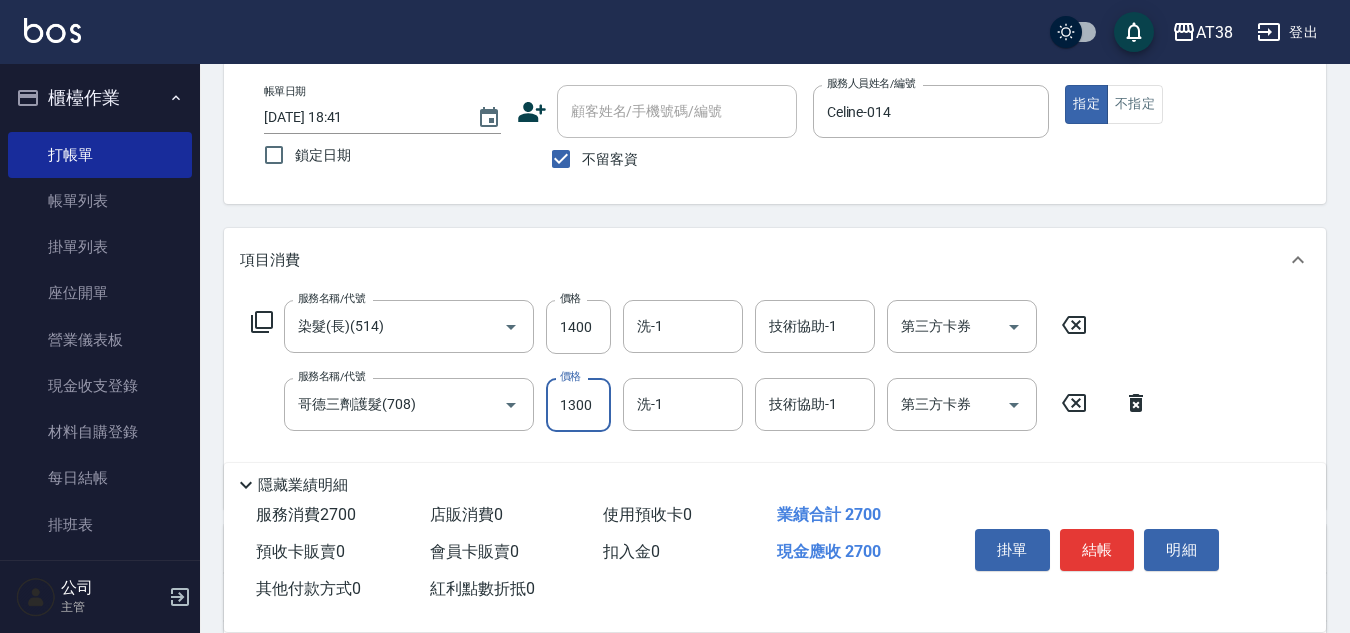type on "1300" 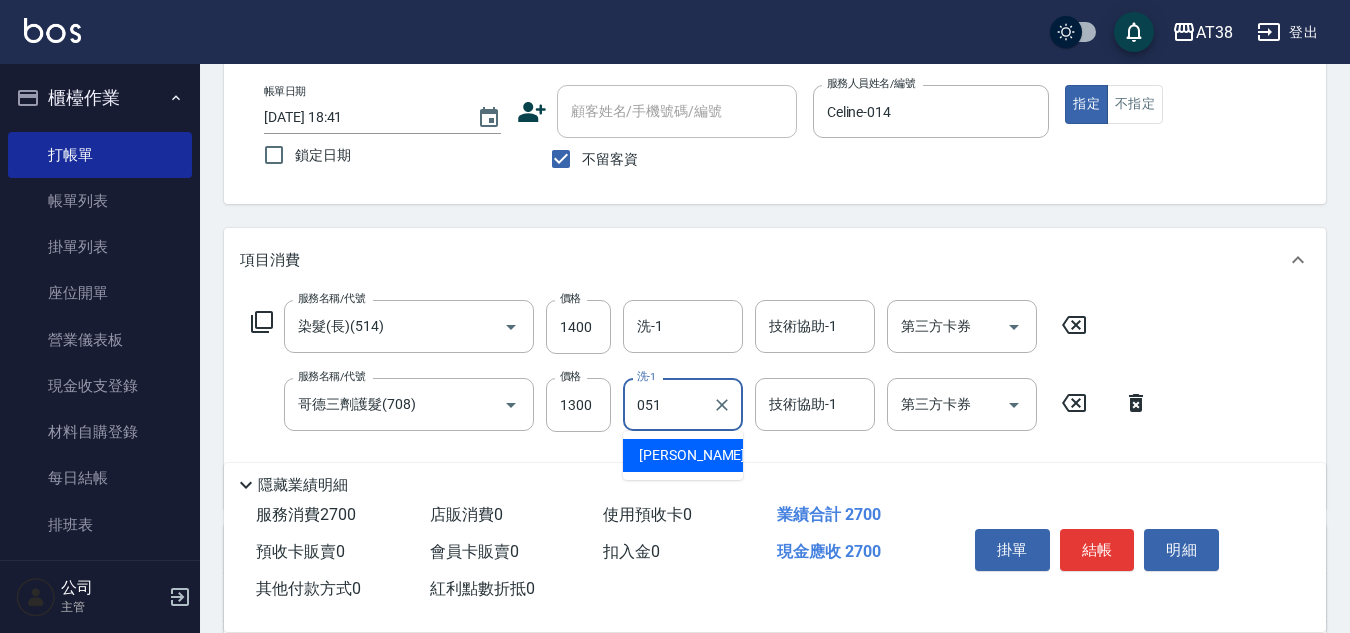 type on "[PERSON_NAME]君-051" 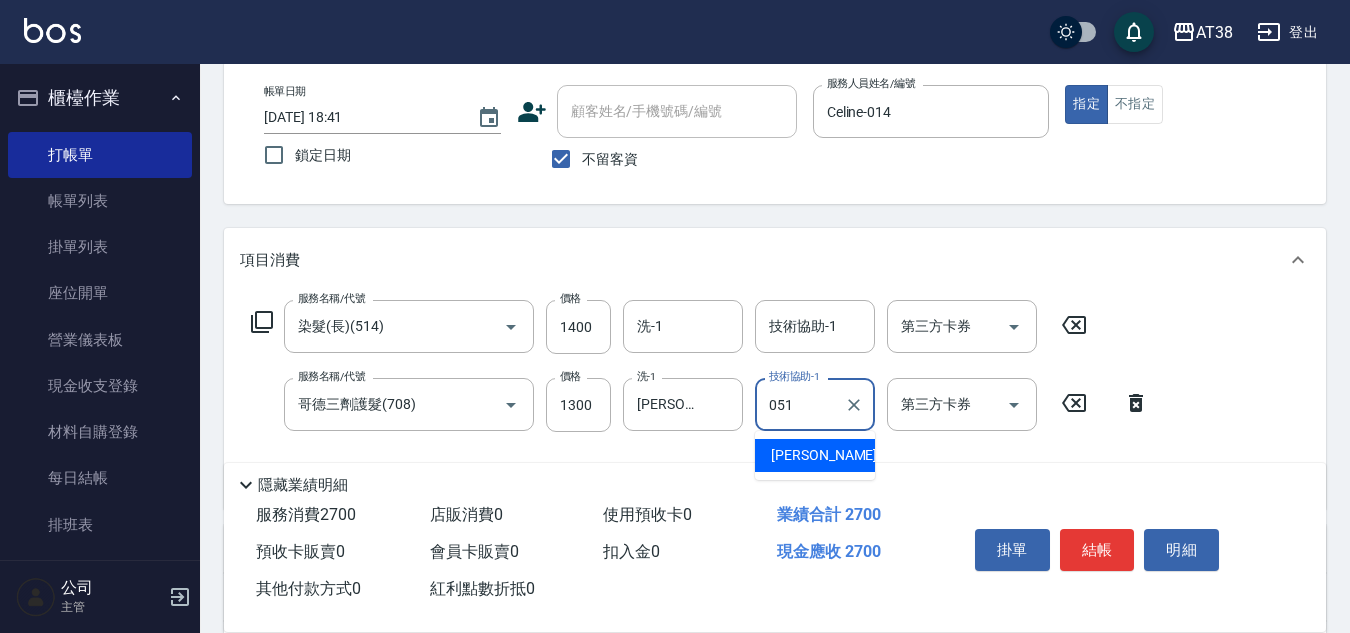 type on "[PERSON_NAME]君-051" 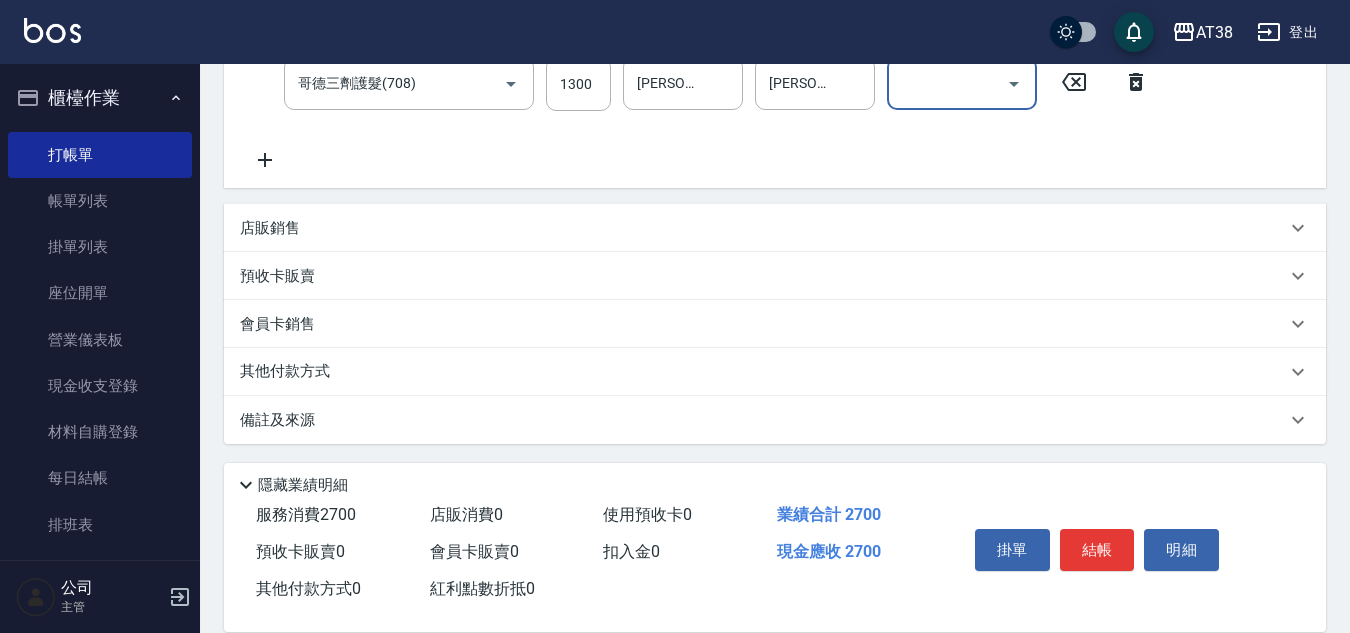 scroll, scrollTop: 424, scrollLeft: 0, axis: vertical 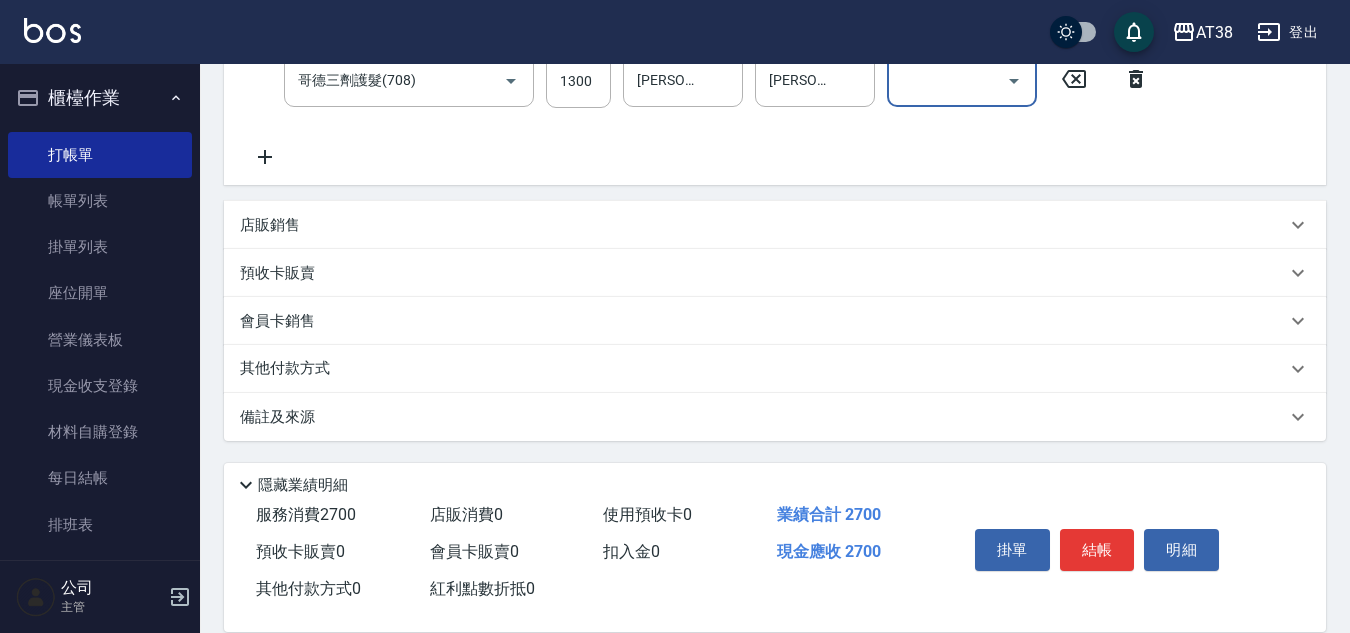 click on "其他付款方式" at bounding box center (290, 369) 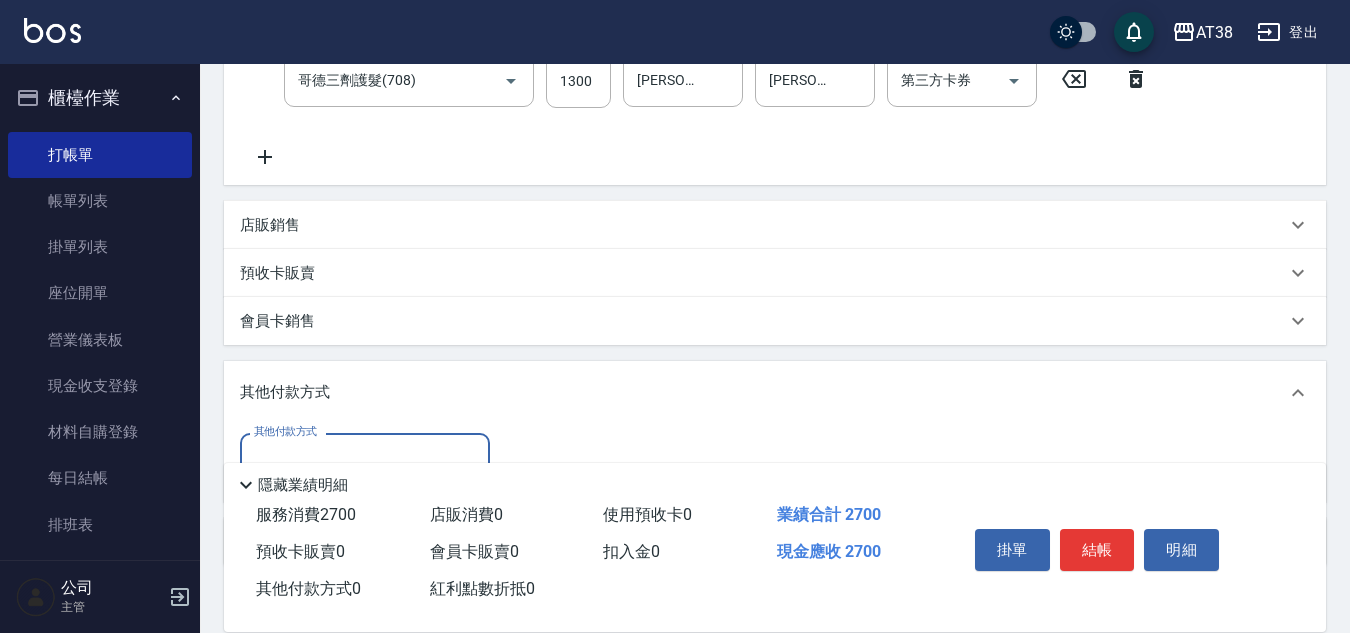 scroll, scrollTop: 0, scrollLeft: 0, axis: both 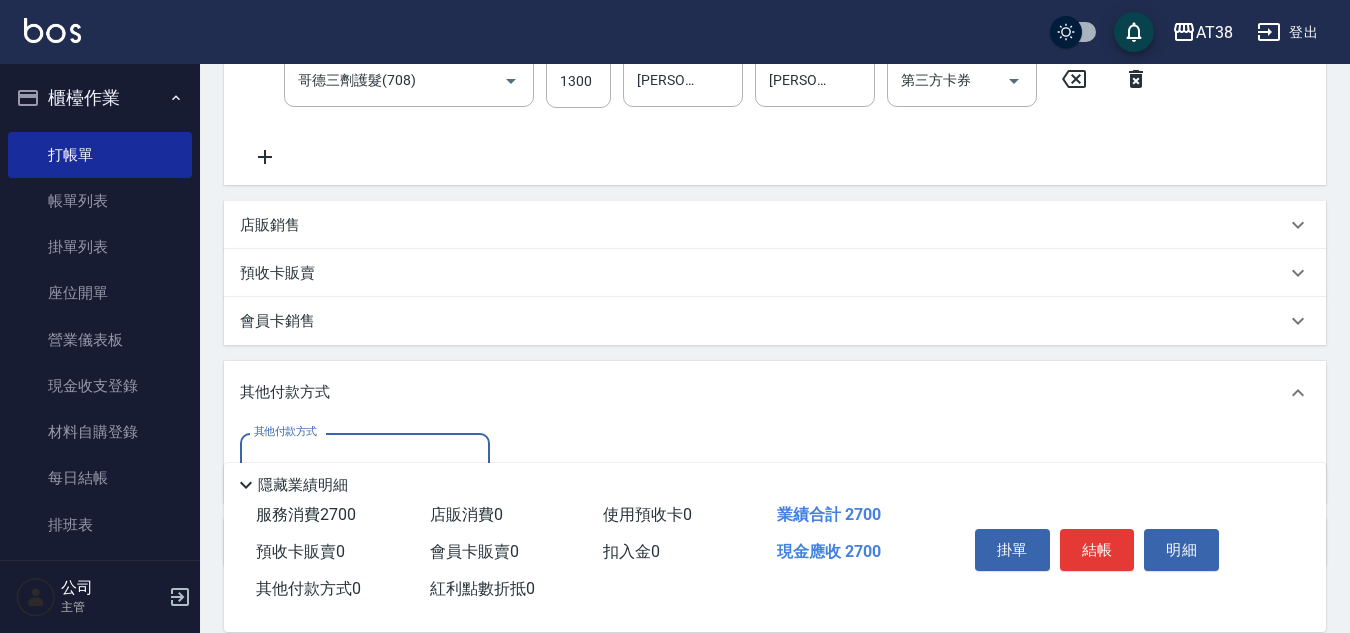 click on "店販銷售" at bounding box center [270, 225] 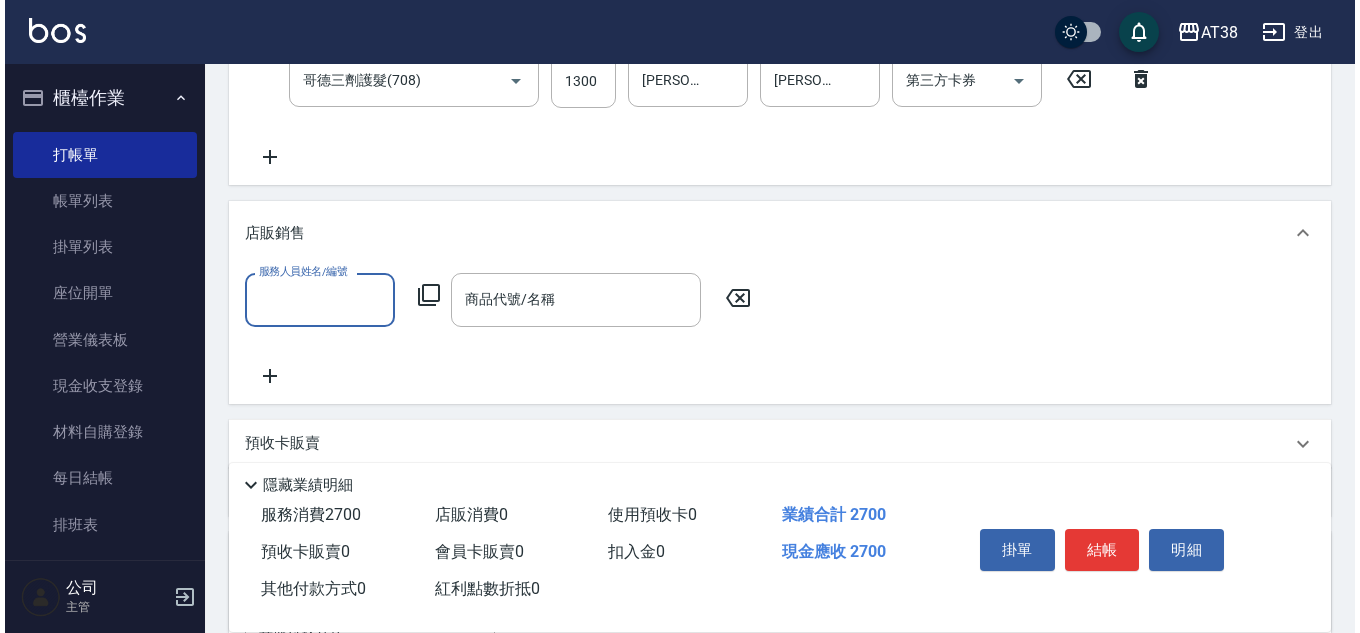 scroll, scrollTop: 0, scrollLeft: 0, axis: both 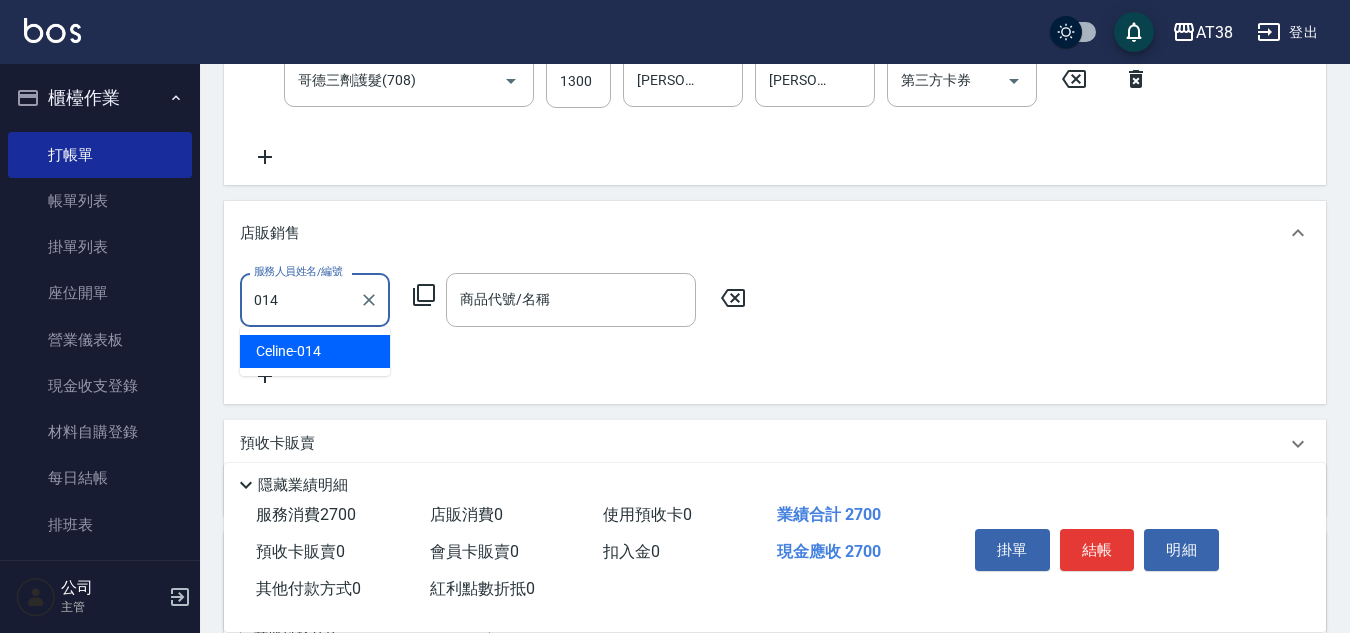 type on "Celine-014" 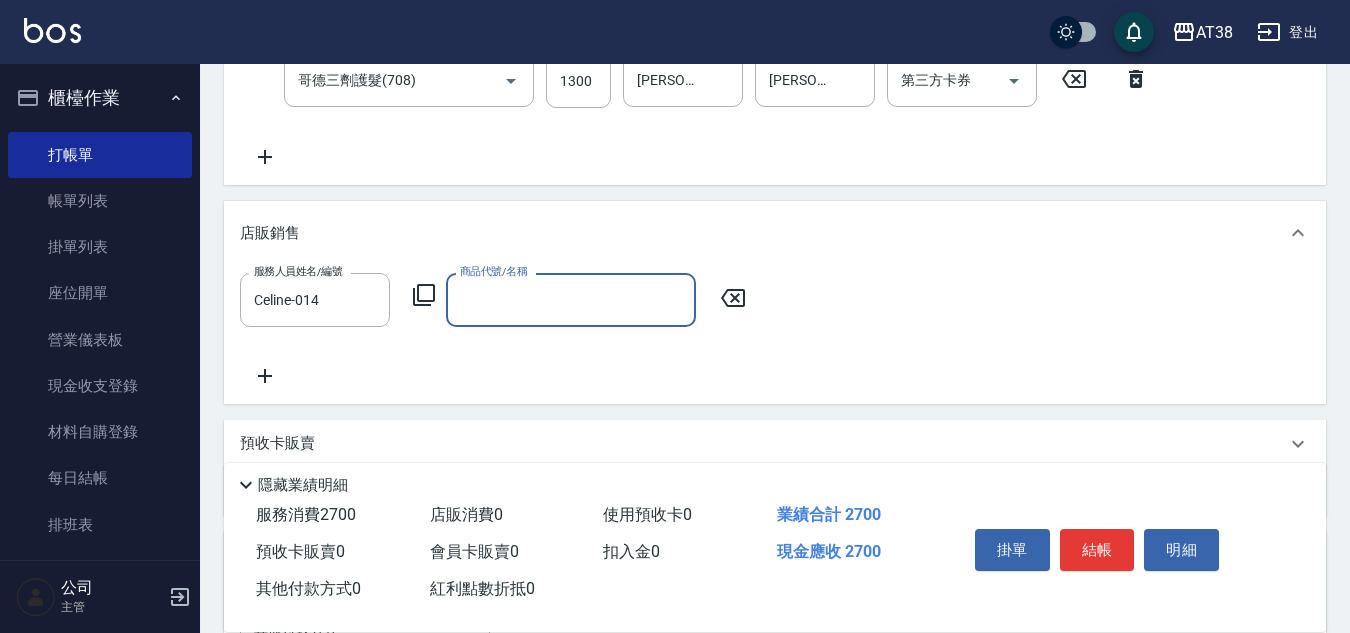 click 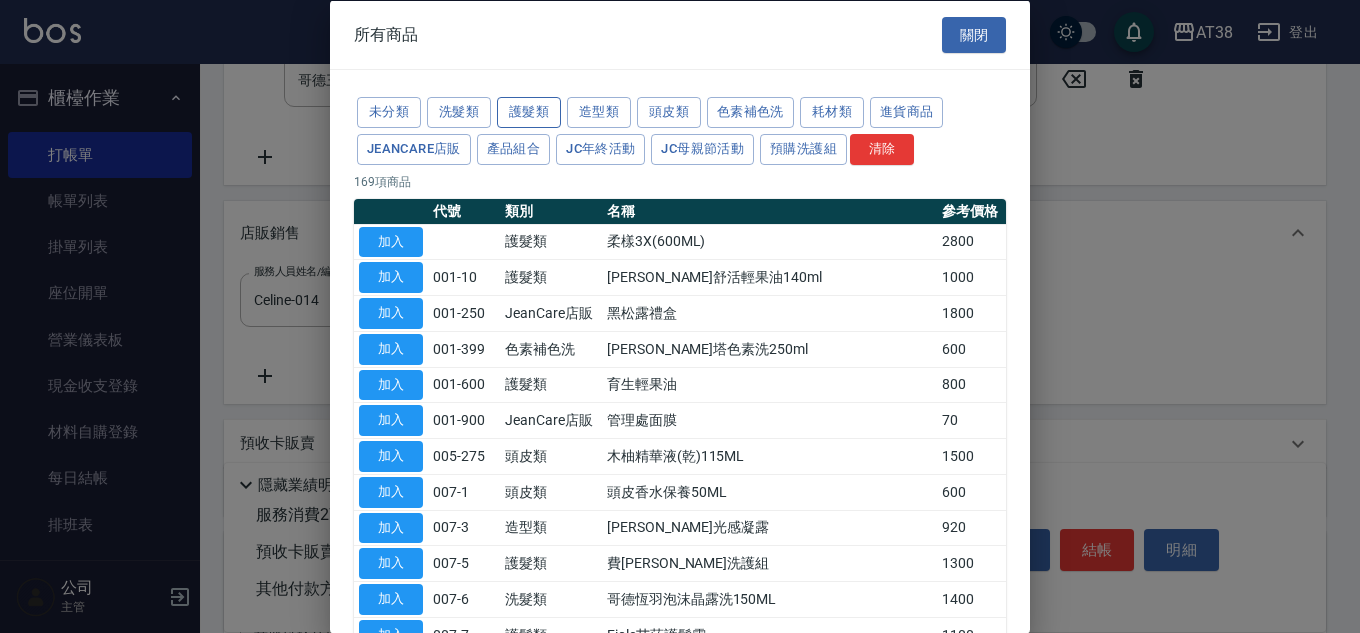 click on "護髮類" at bounding box center (529, 112) 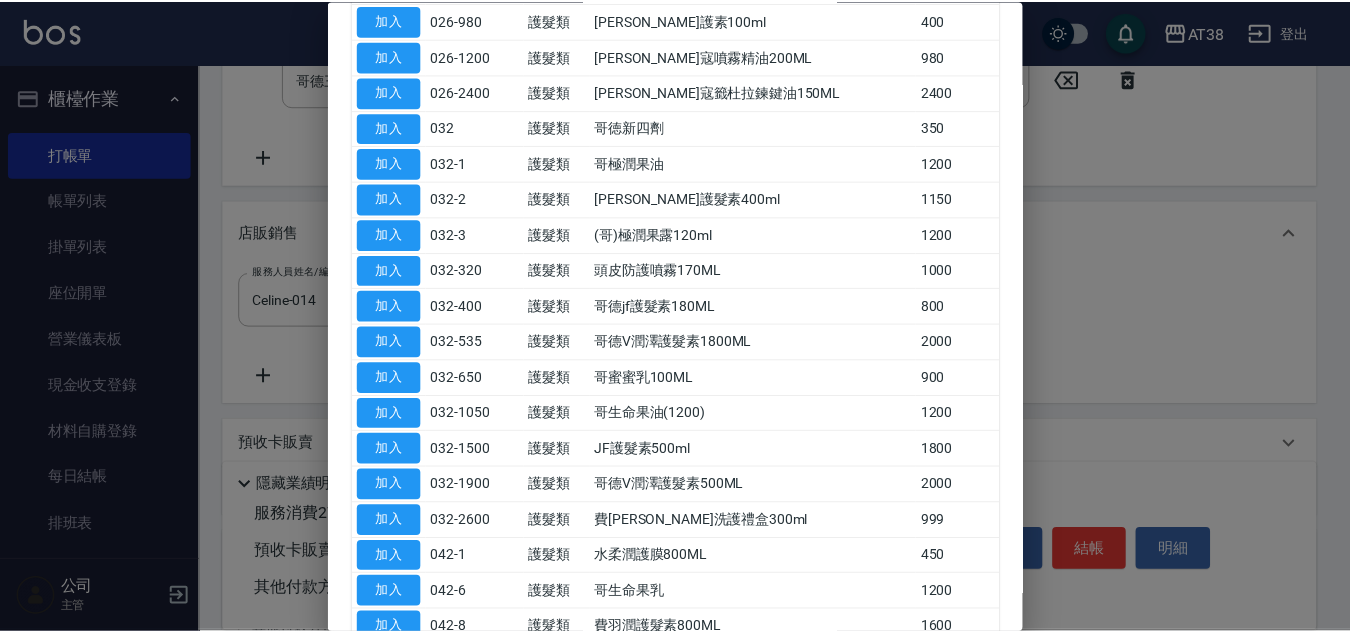 scroll, scrollTop: 700, scrollLeft: 0, axis: vertical 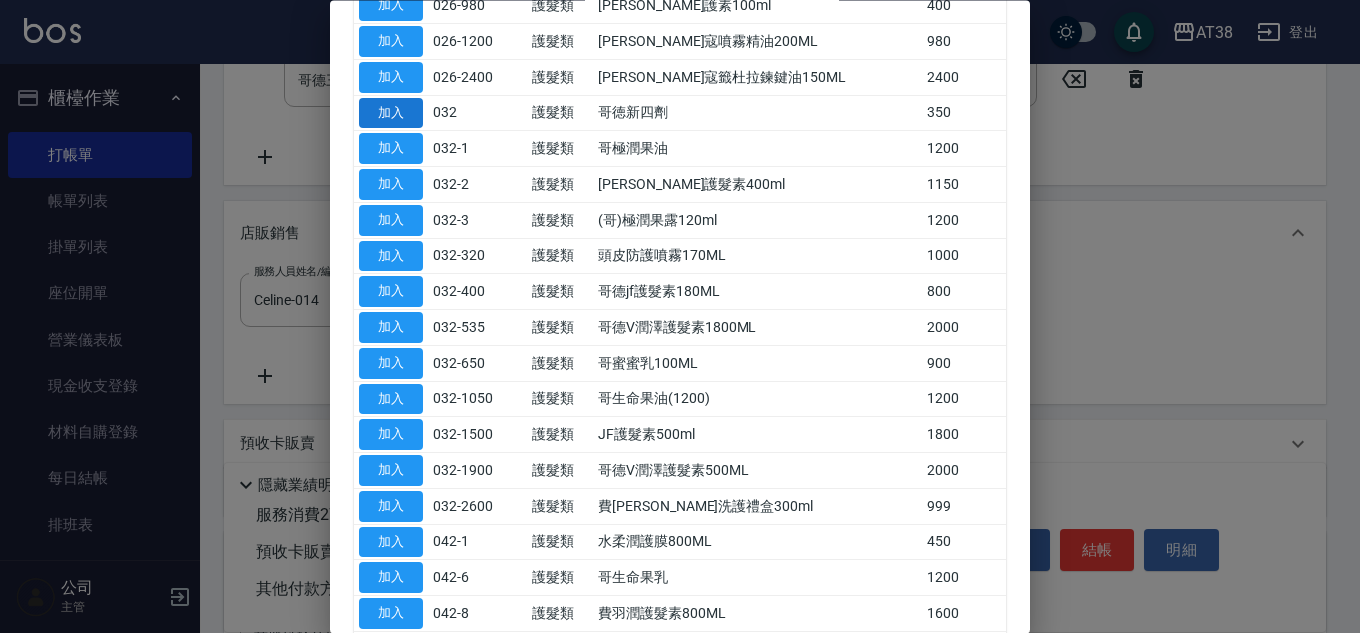 click on "加入" at bounding box center (391, 113) 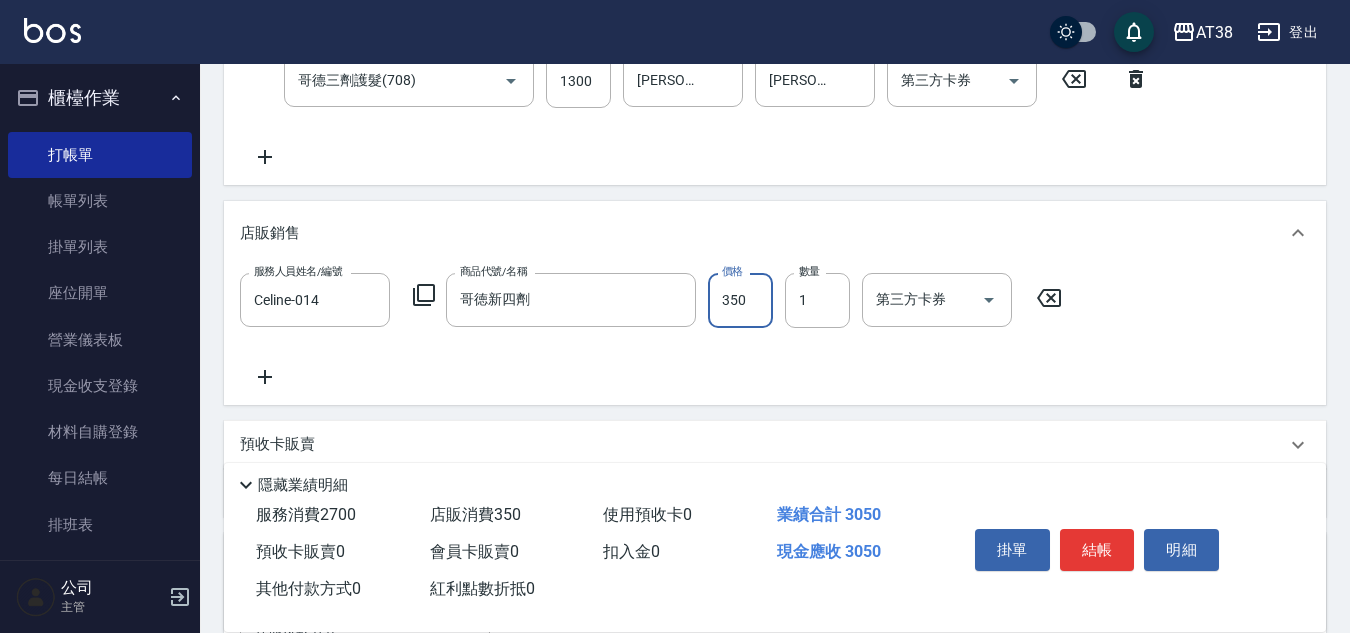 click on "350" at bounding box center [740, 300] 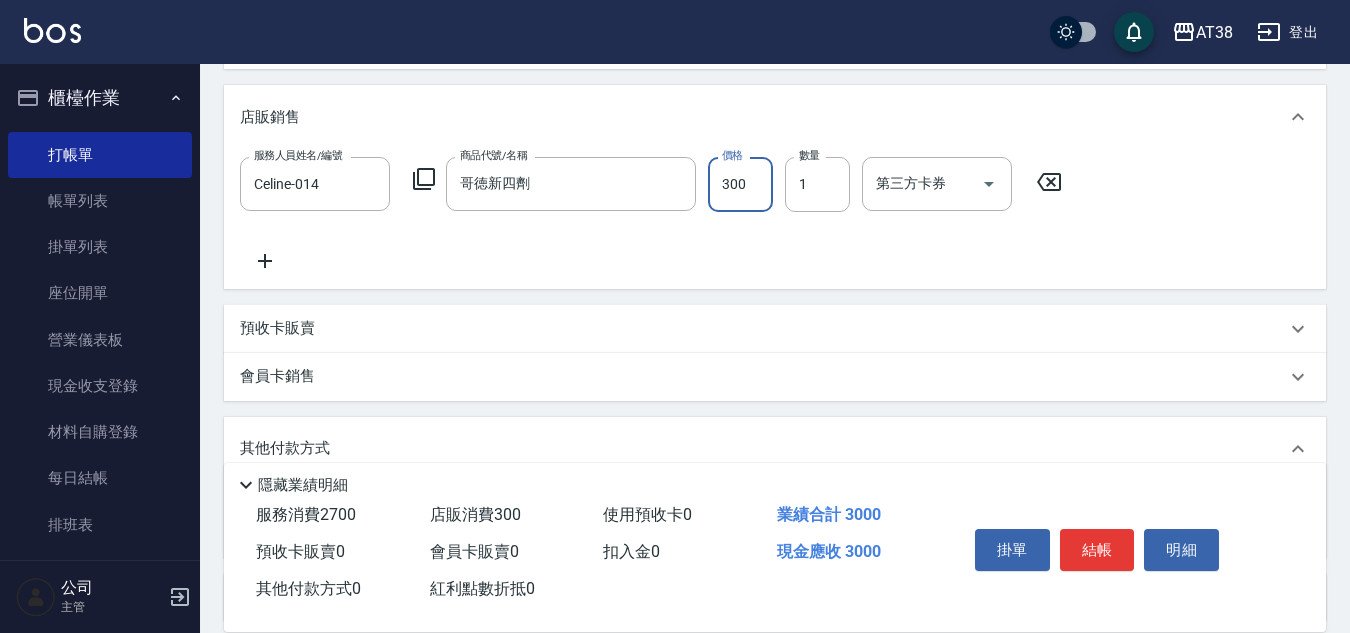 scroll, scrollTop: 721, scrollLeft: 0, axis: vertical 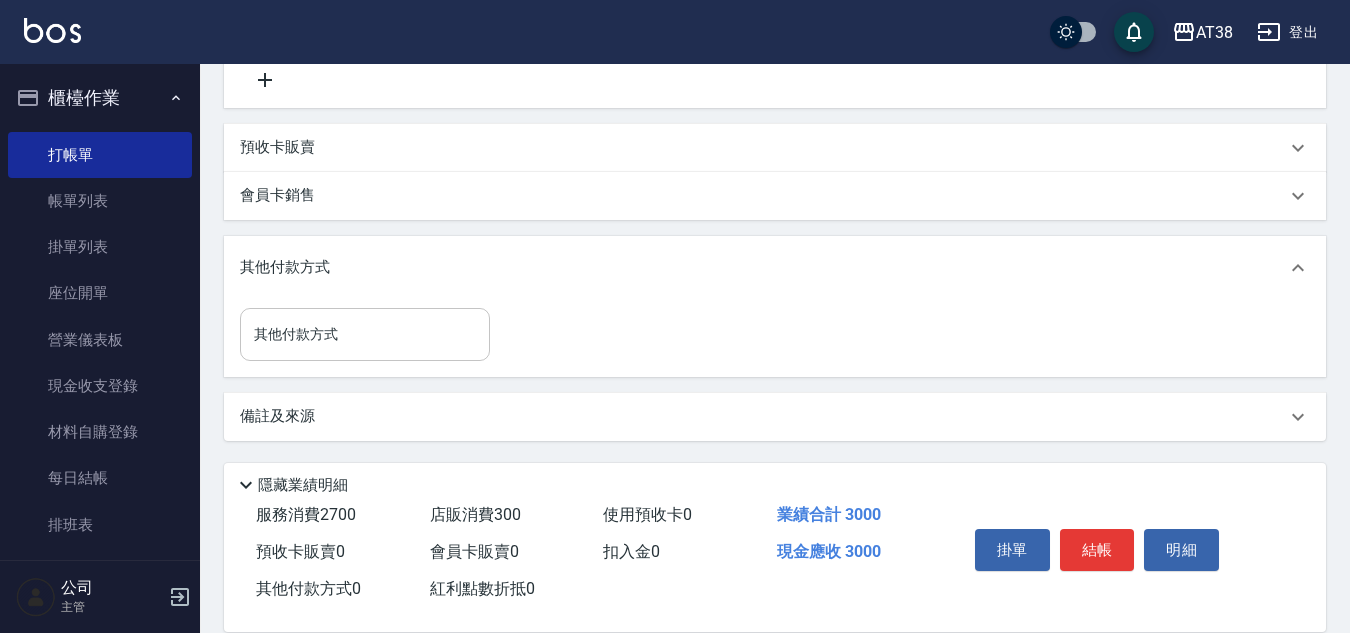 type on "300" 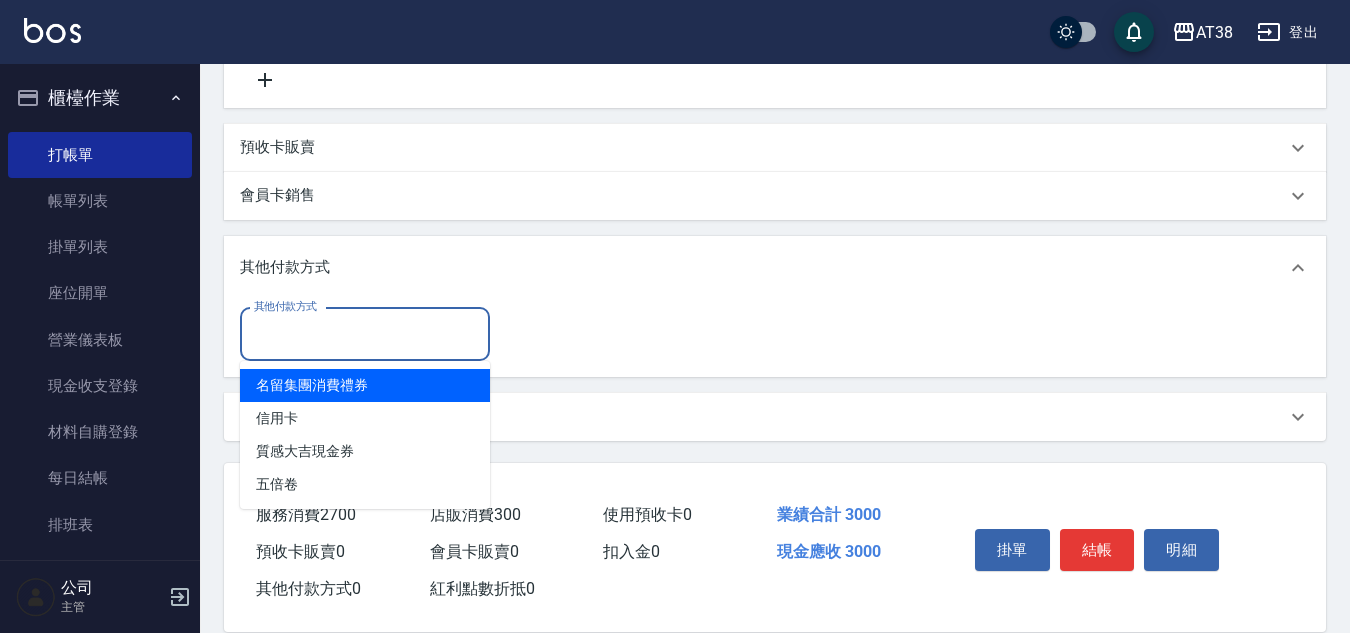 click on "其他付款方式" at bounding box center [365, 334] 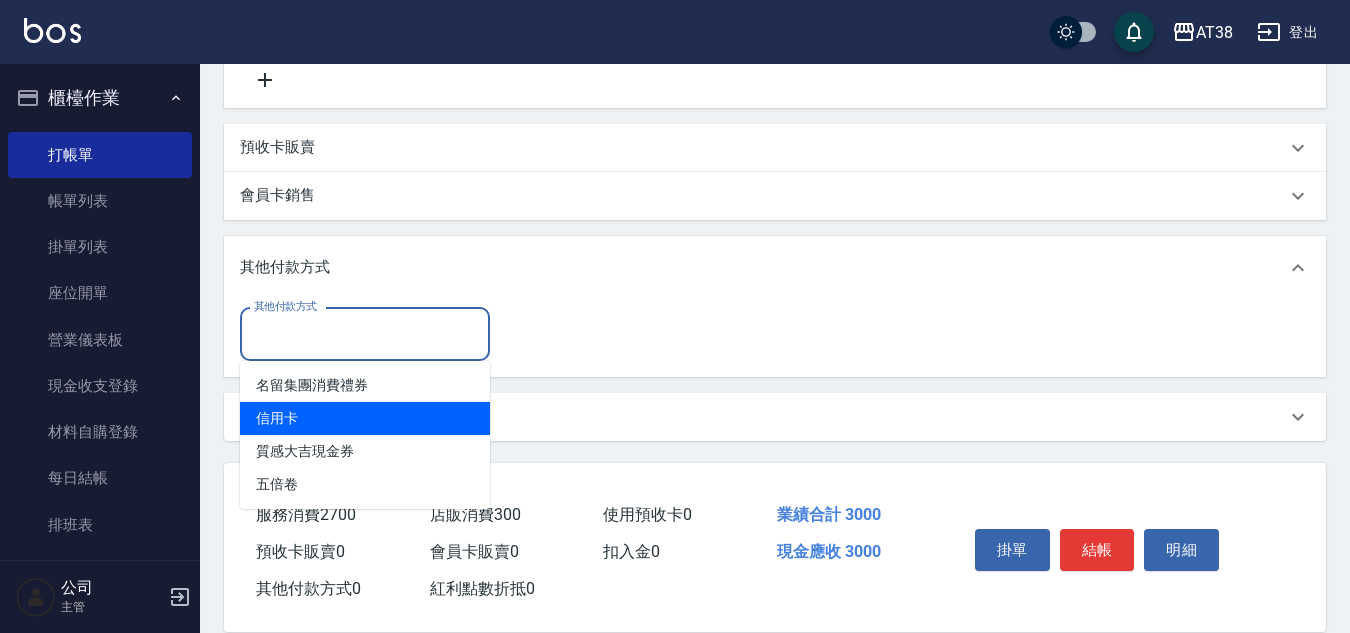 click on "信用卡" at bounding box center (365, 418) 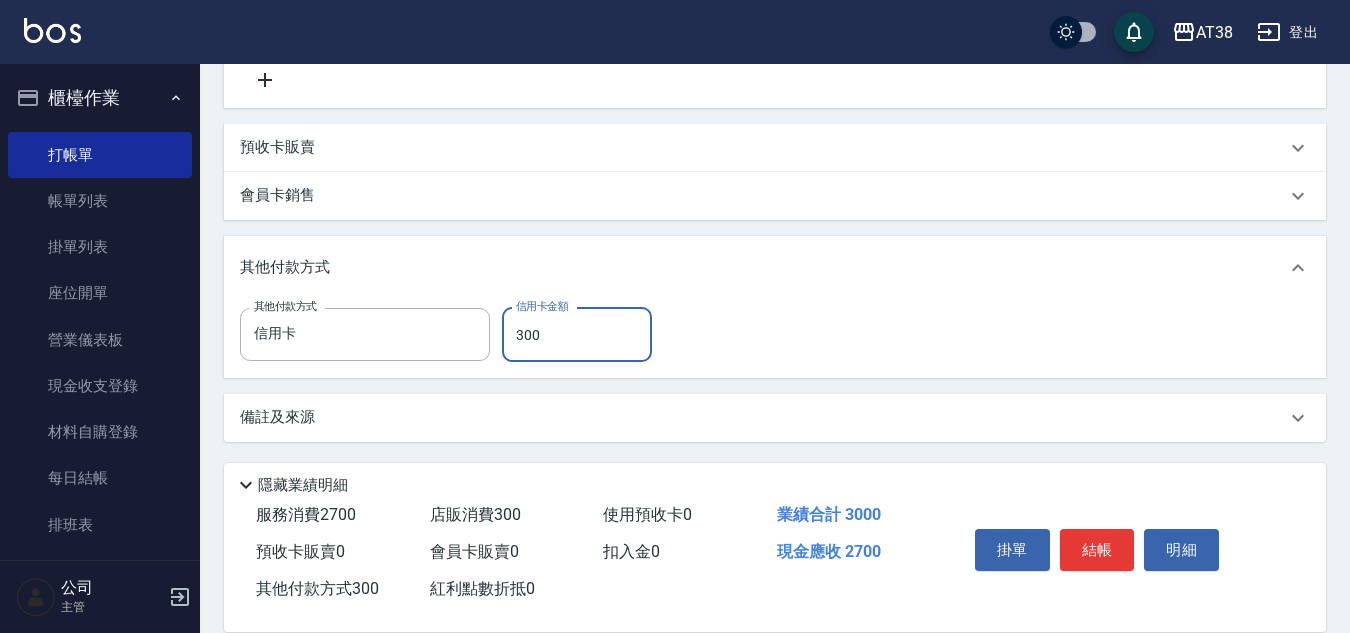type on "3000" 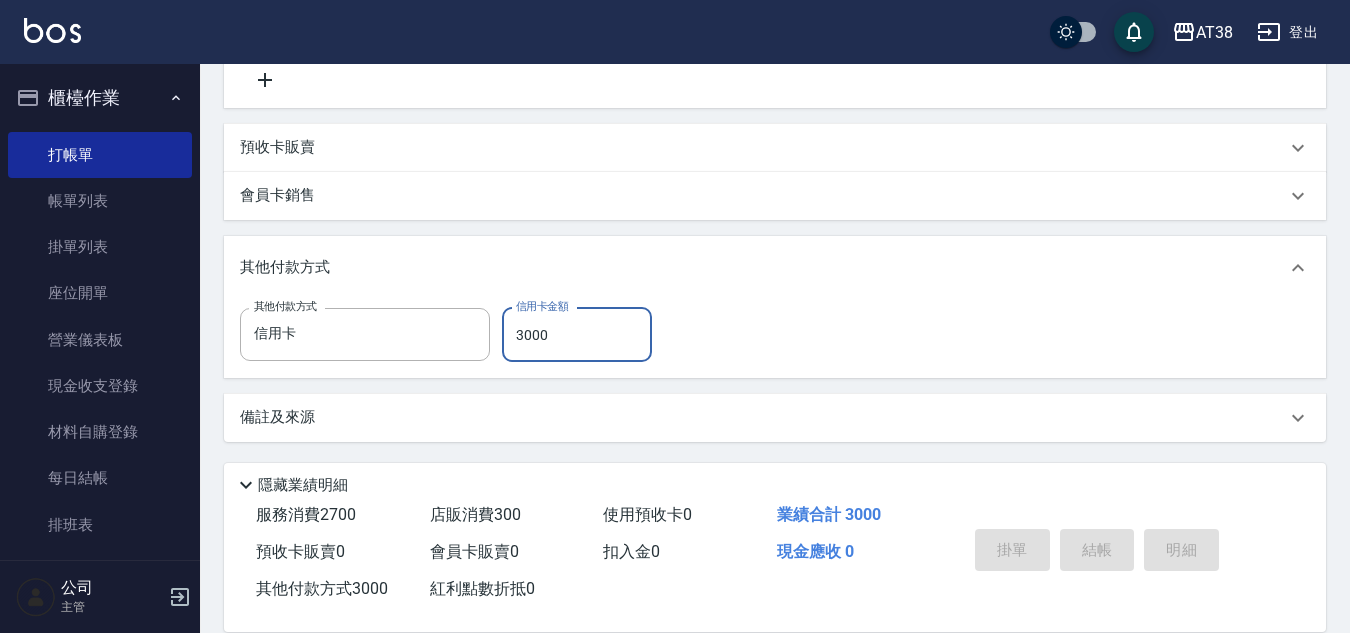 type on "[DATE] 18:43" 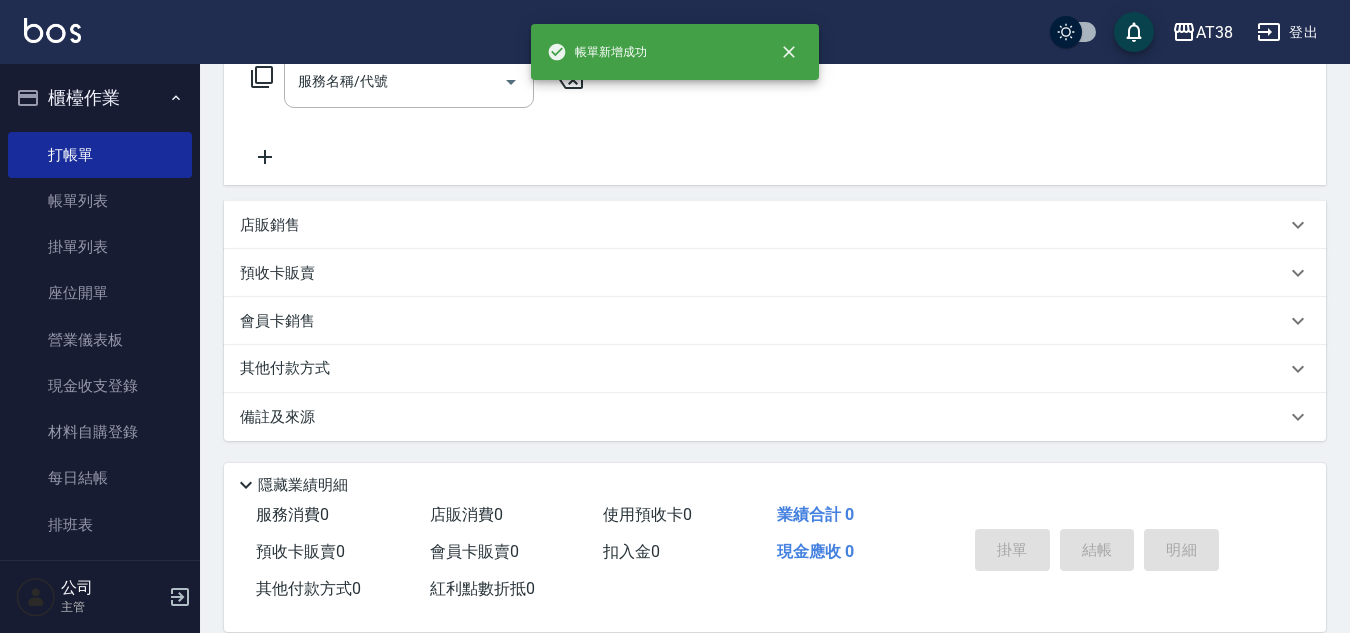 scroll, scrollTop: 0, scrollLeft: 0, axis: both 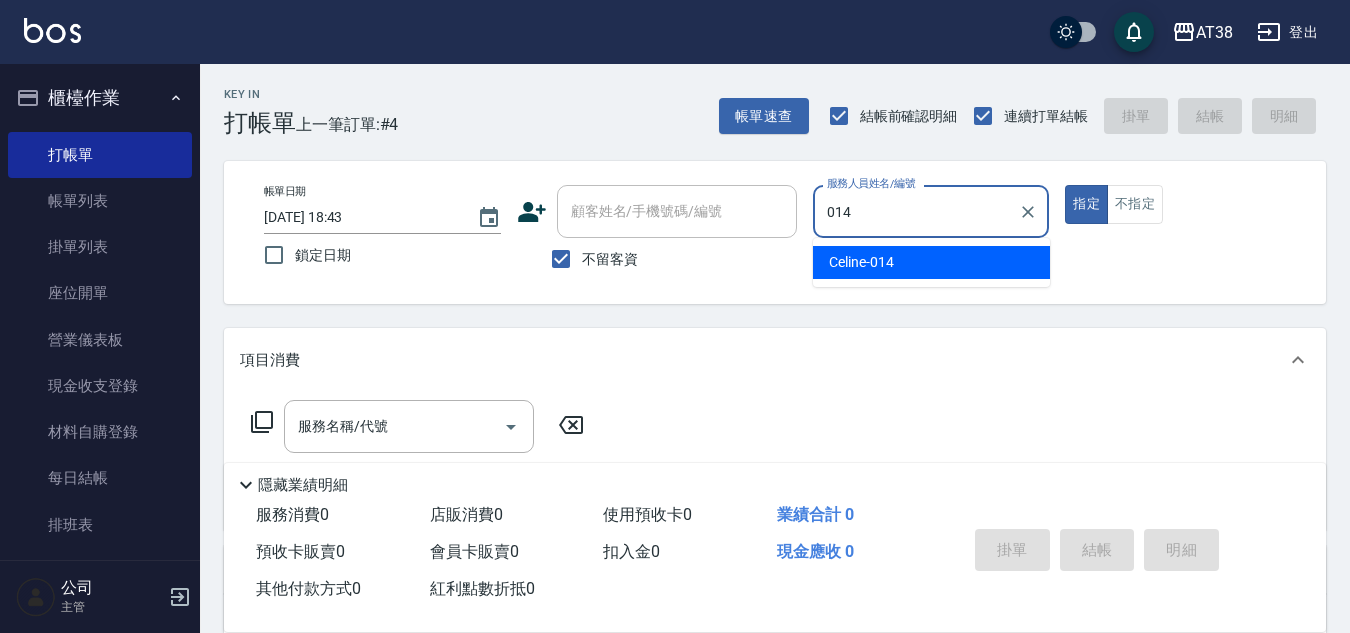 type on "Celine-014" 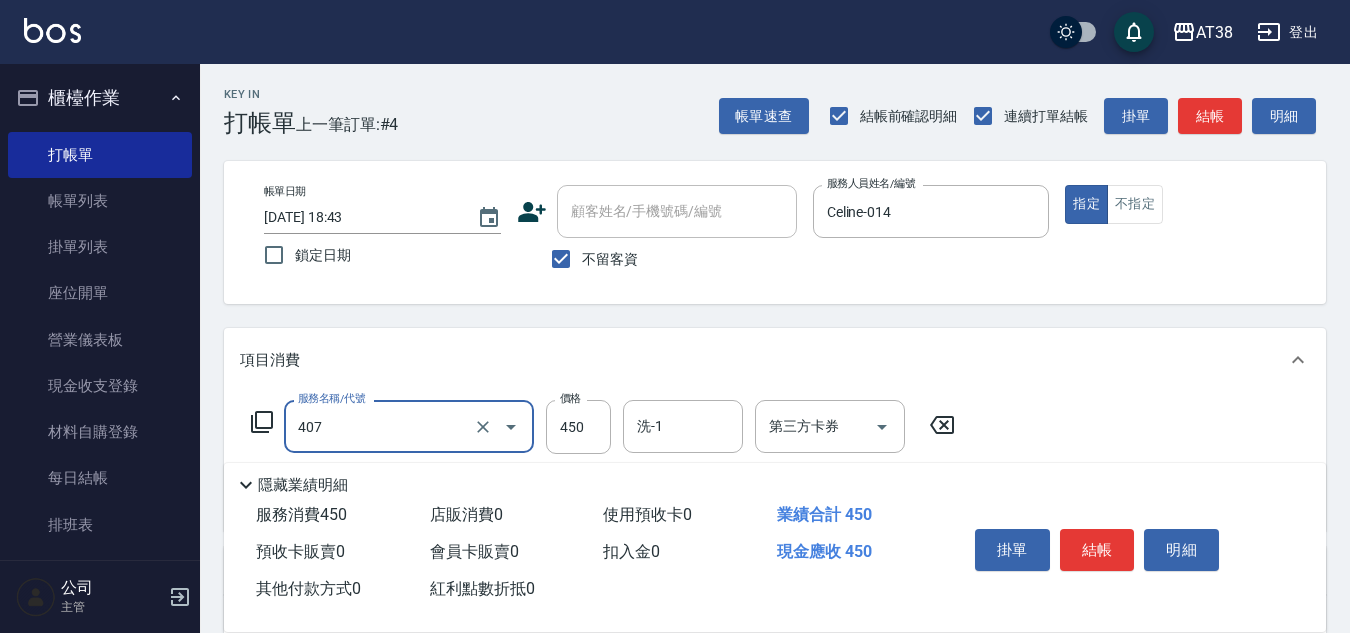 type on "剪髮(407)" 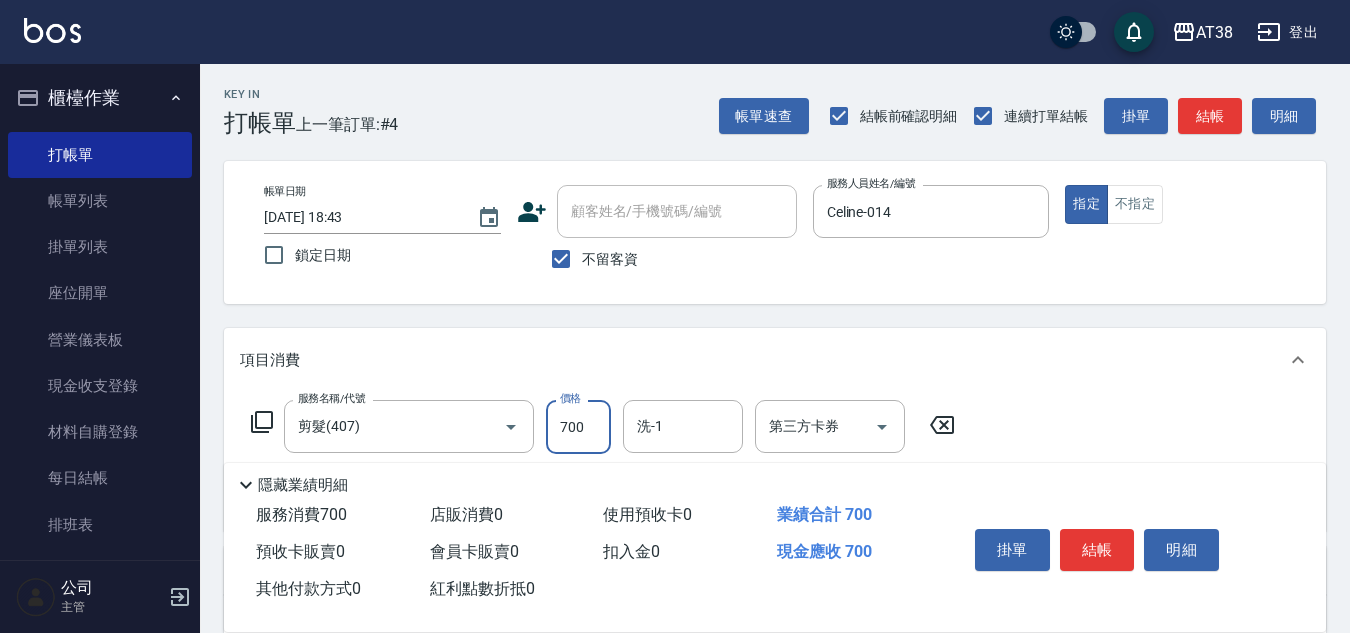type on "700" 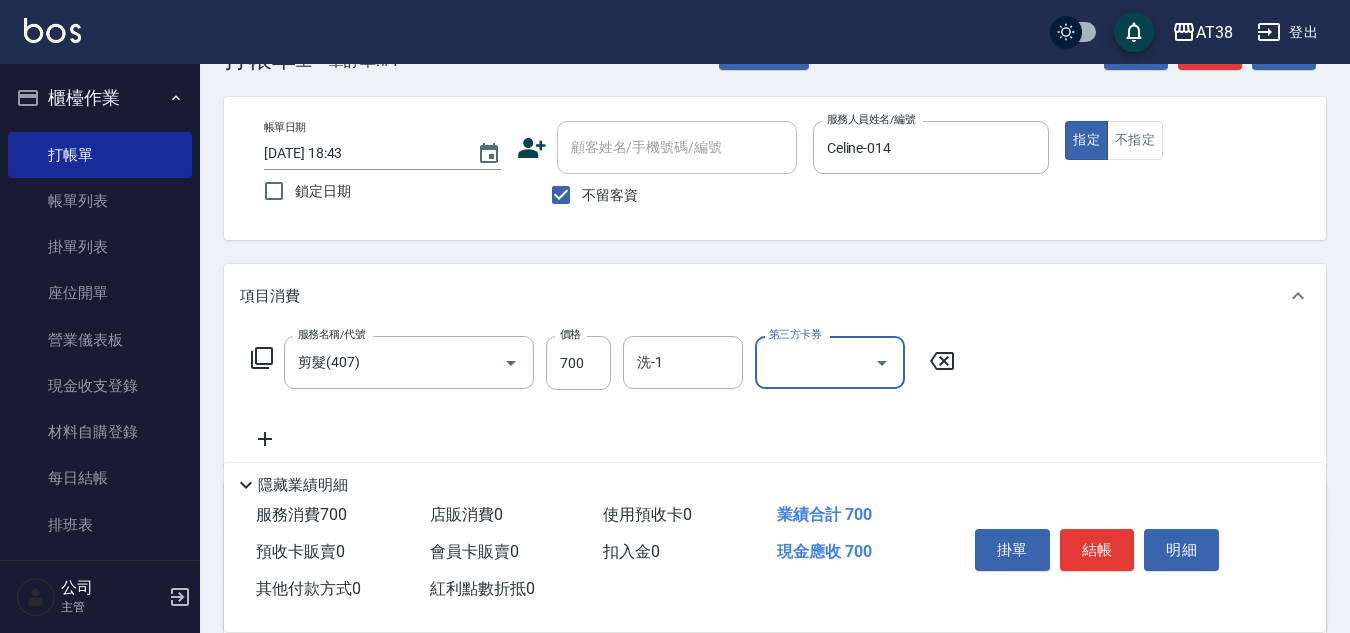 scroll, scrollTop: 100, scrollLeft: 0, axis: vertical 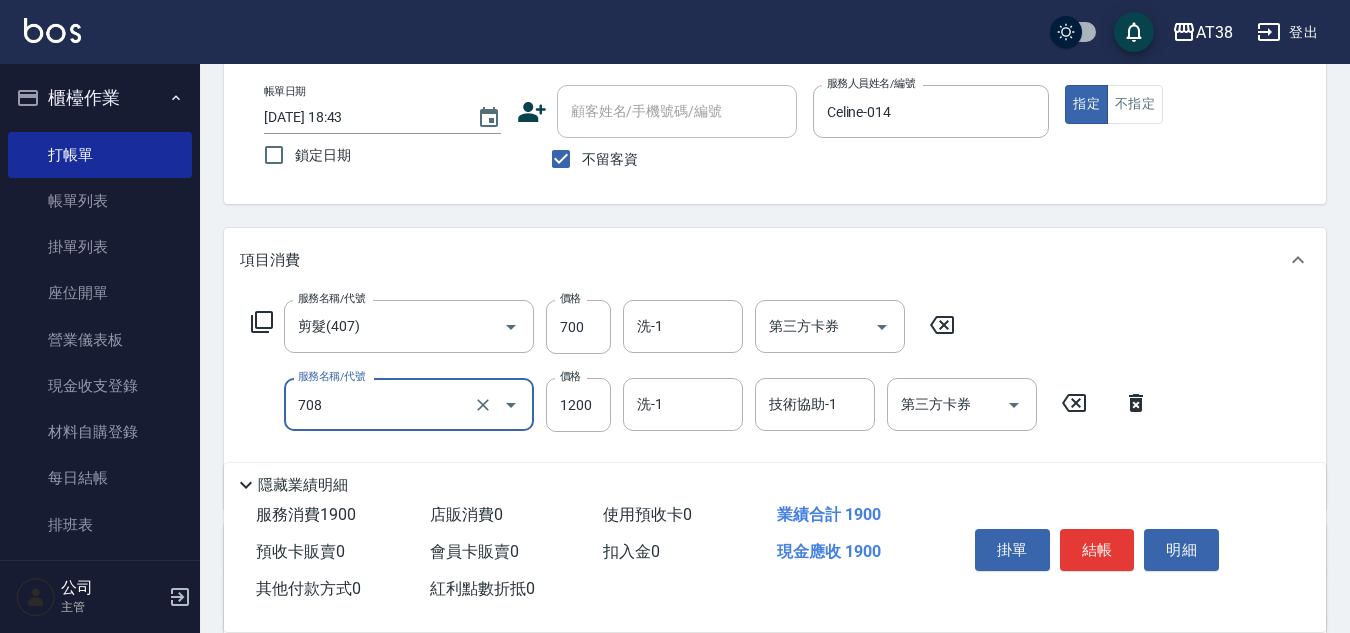 type on "哥德三劑護髮(708)" 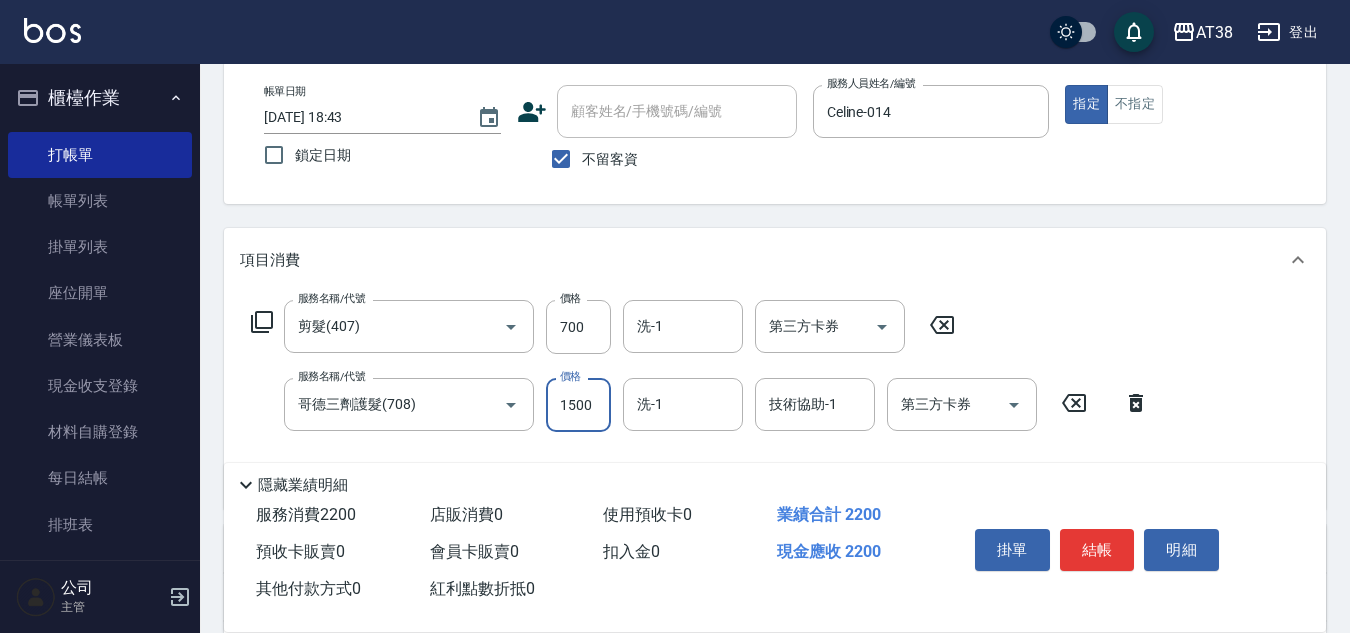 type on "1500" 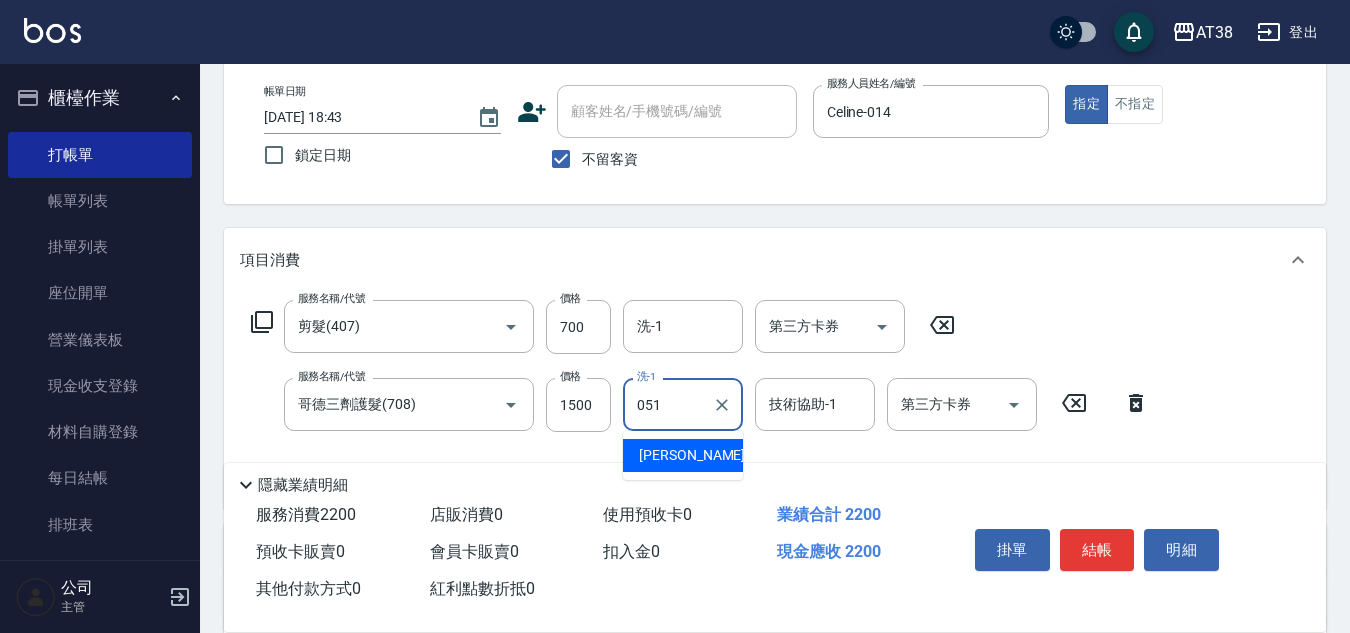 type on "[PERSON_NAME]君-051" 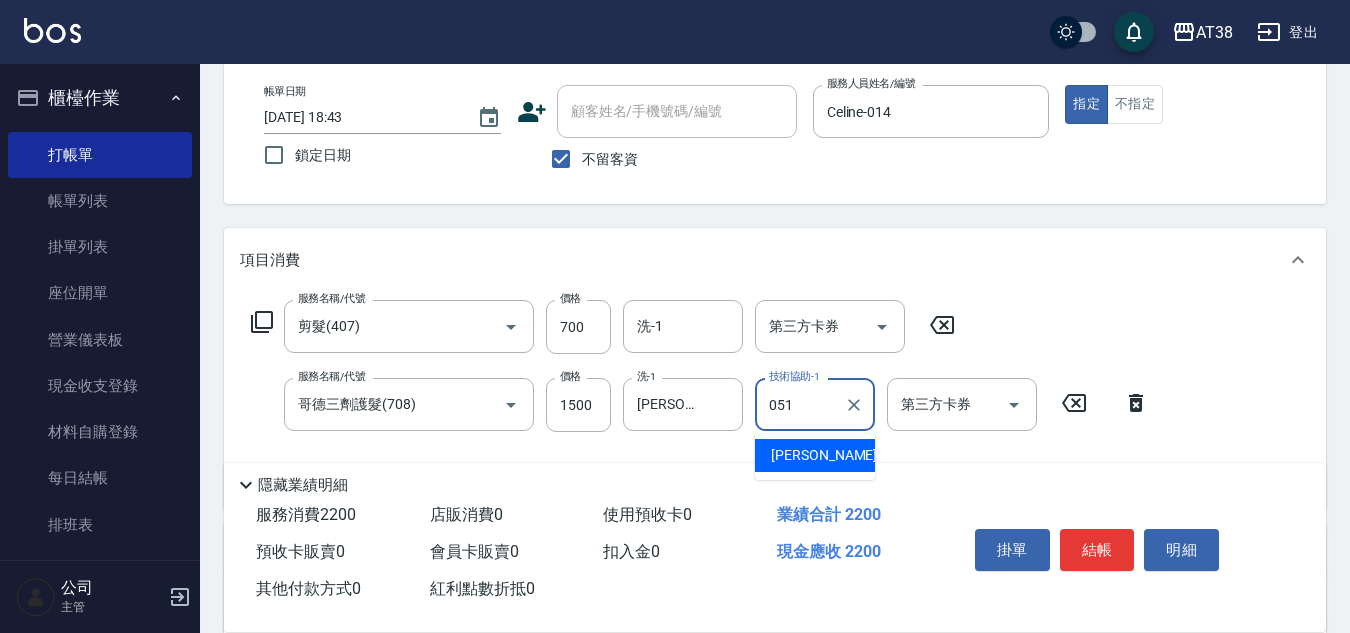 type on "[PERSON_NAME]君-051" 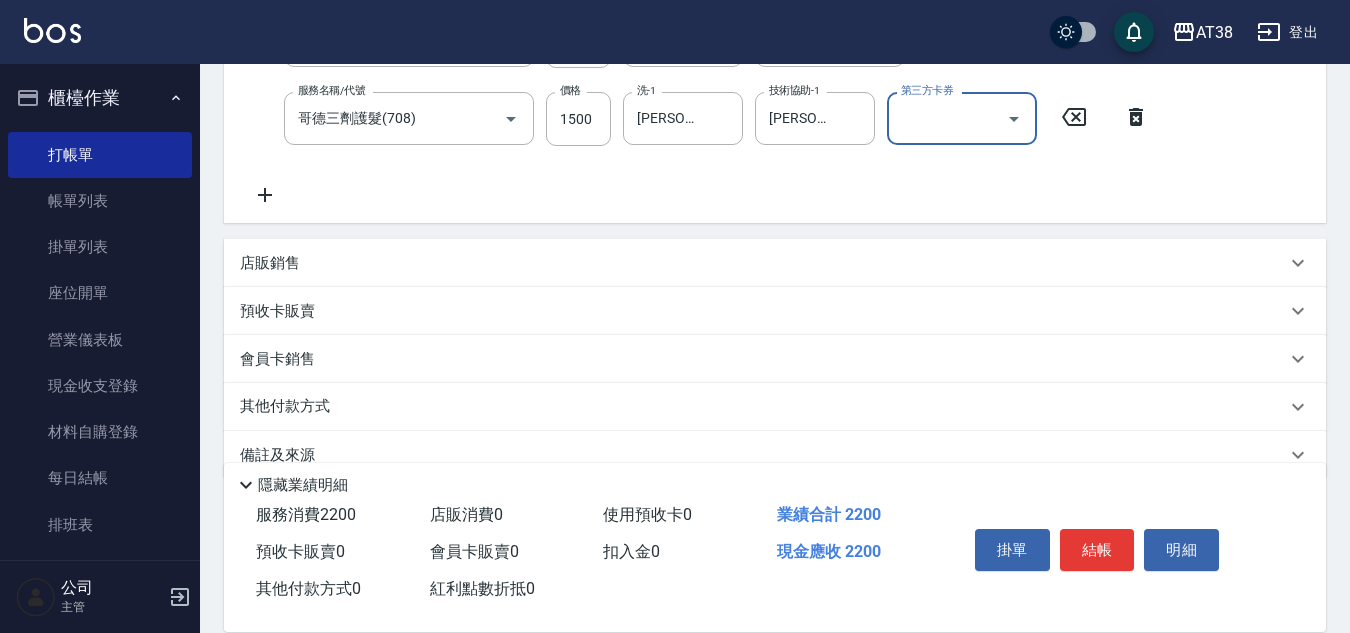 scroll, scrollTop: 424, scrollLeft: 0, axis: vertical 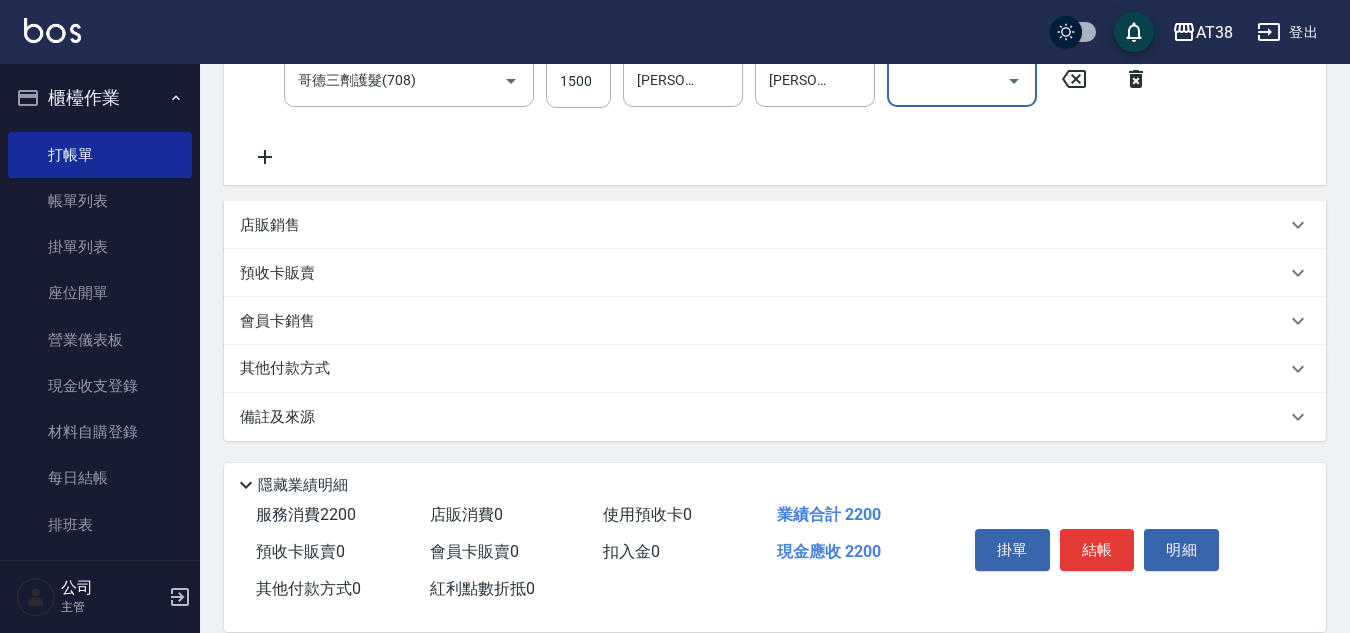 click on "店販銷售" at bounding box center [270, 225] 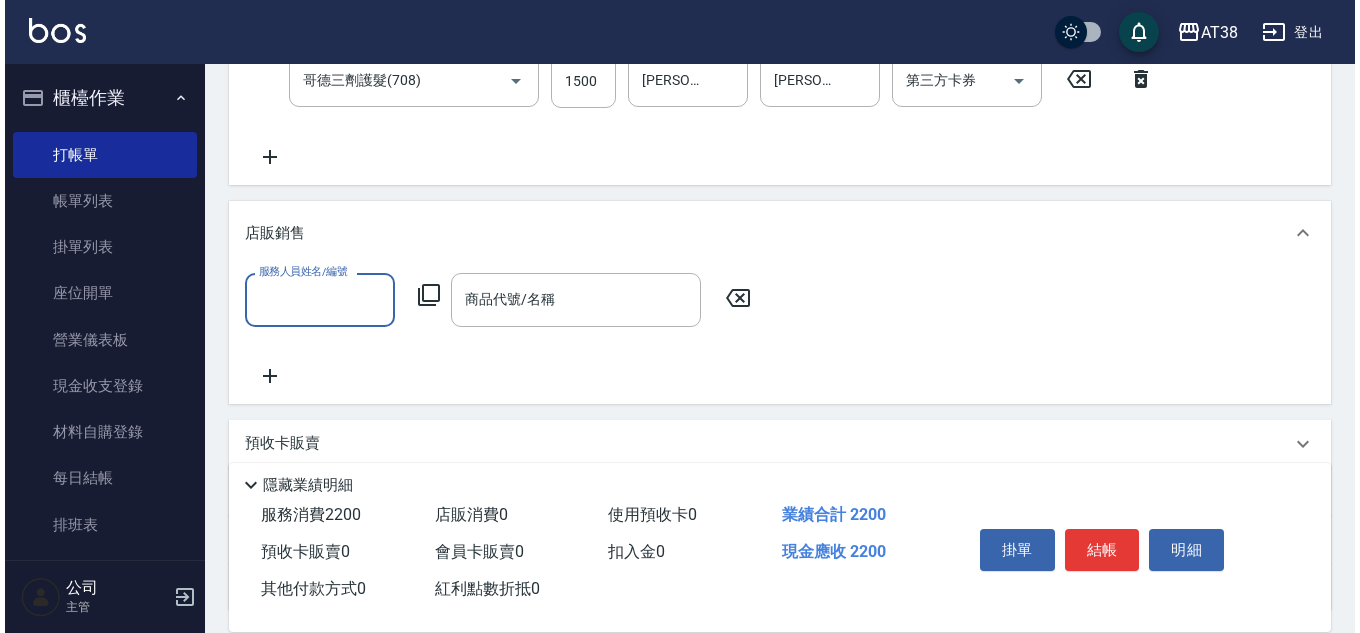 scroll, scrollTop: 0, scrollLeft: 0, axis: both 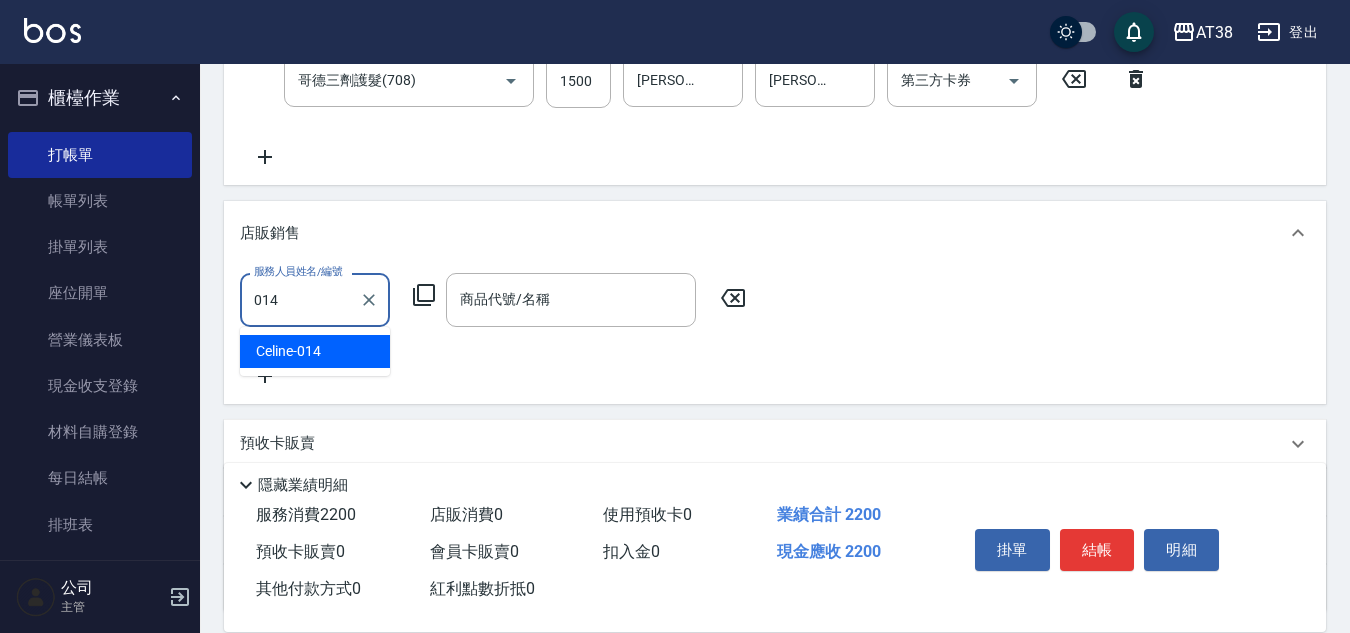 type on "Celine-014" 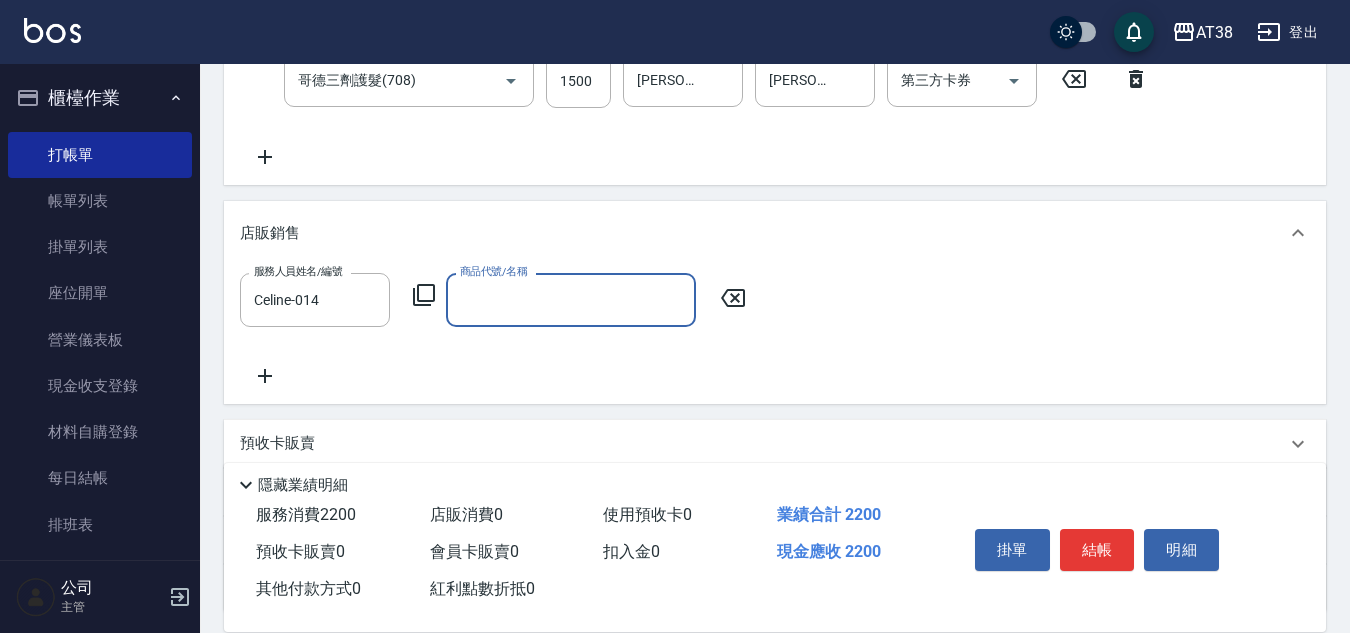 click 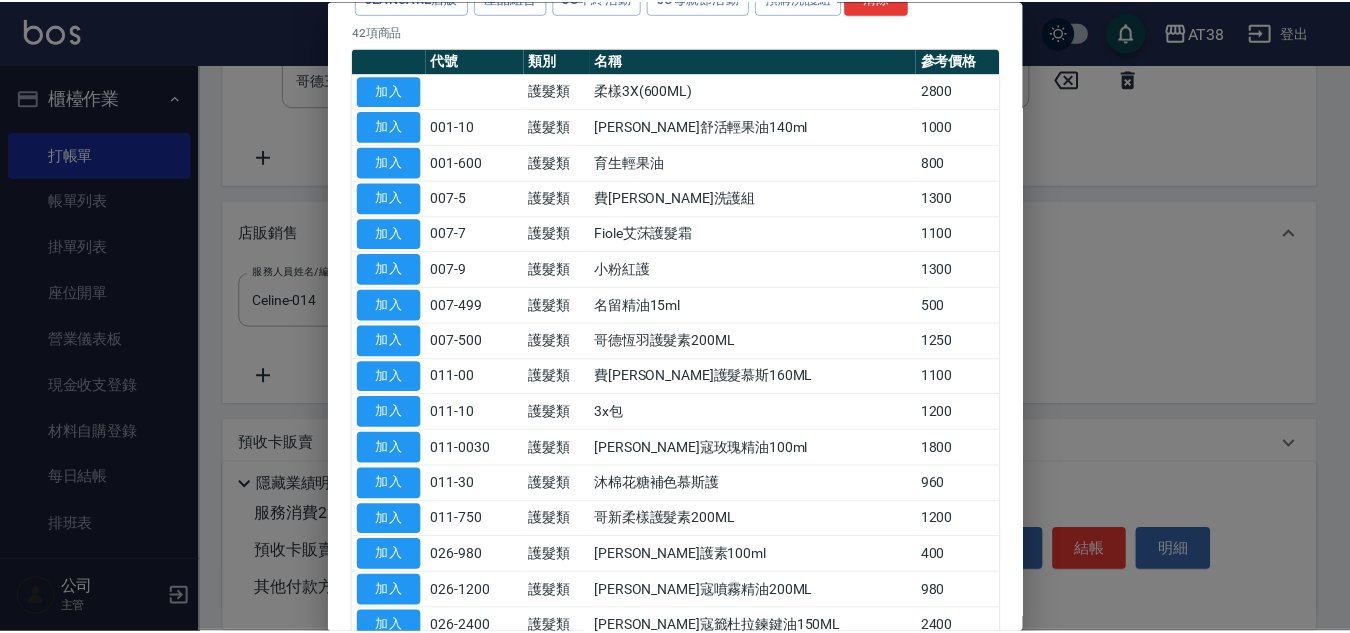 scroll, scrollTop: 400, scrollLeft: 0, axis: vertical 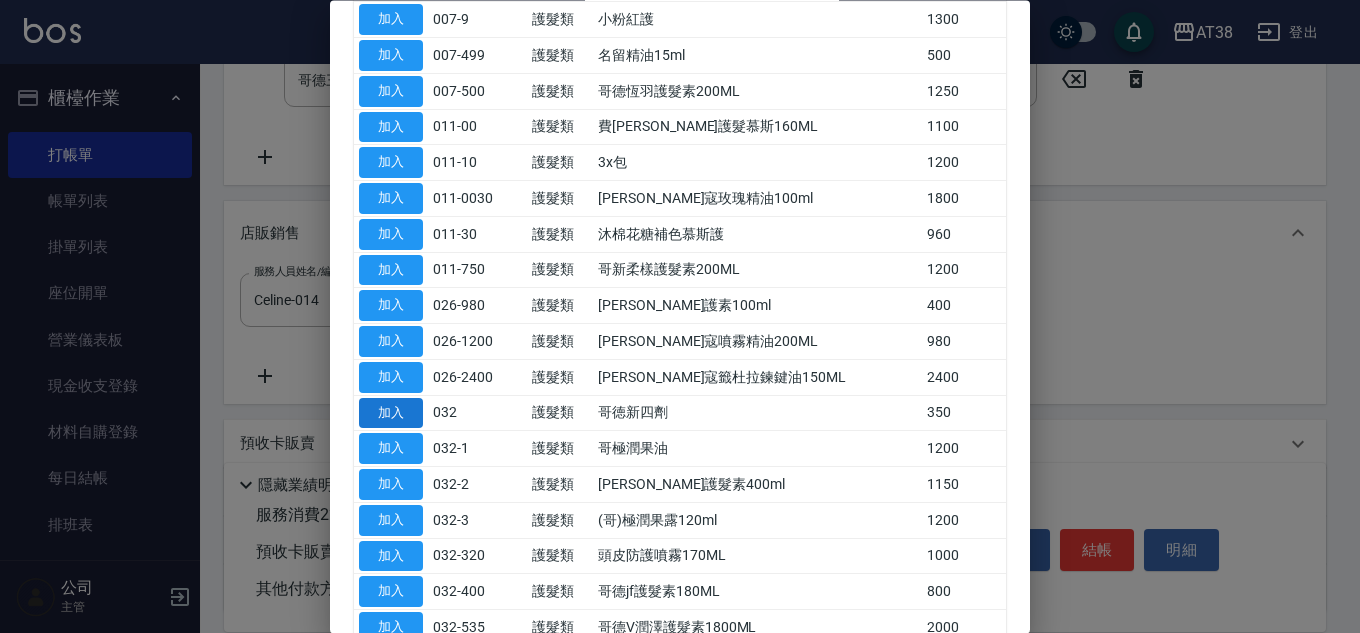 click on "加入" at bounding box center (391, 413) 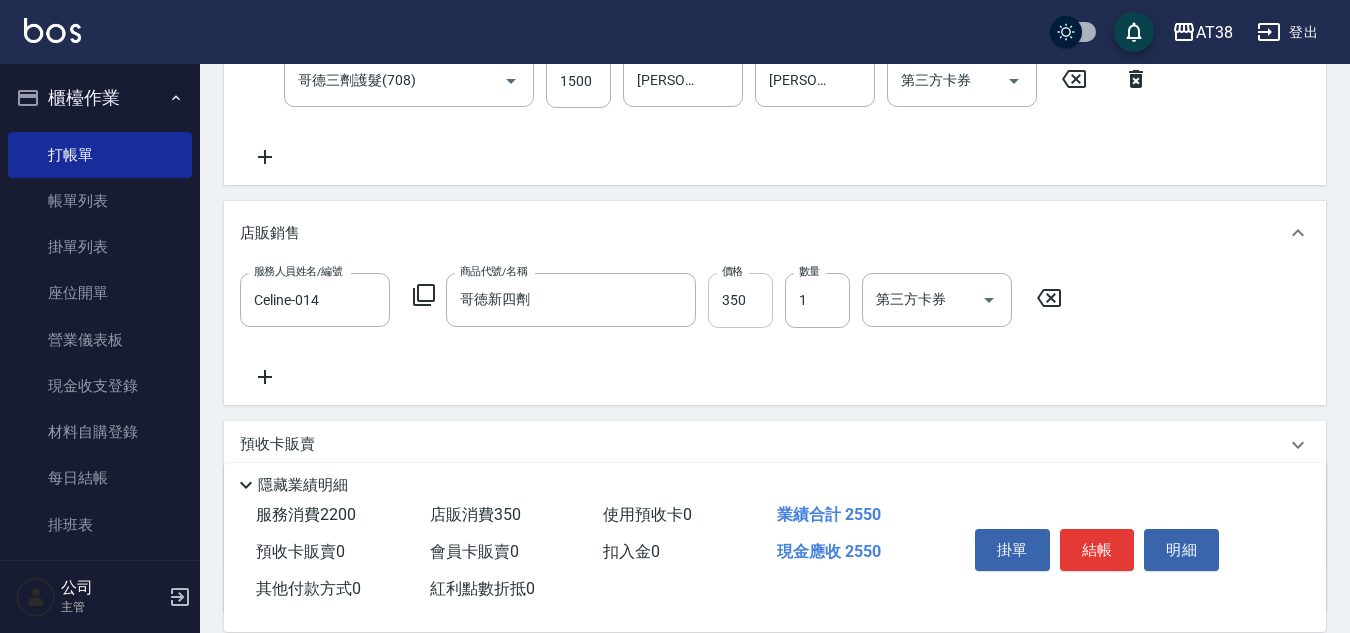 click on "350" at bounding box center (740, 300) 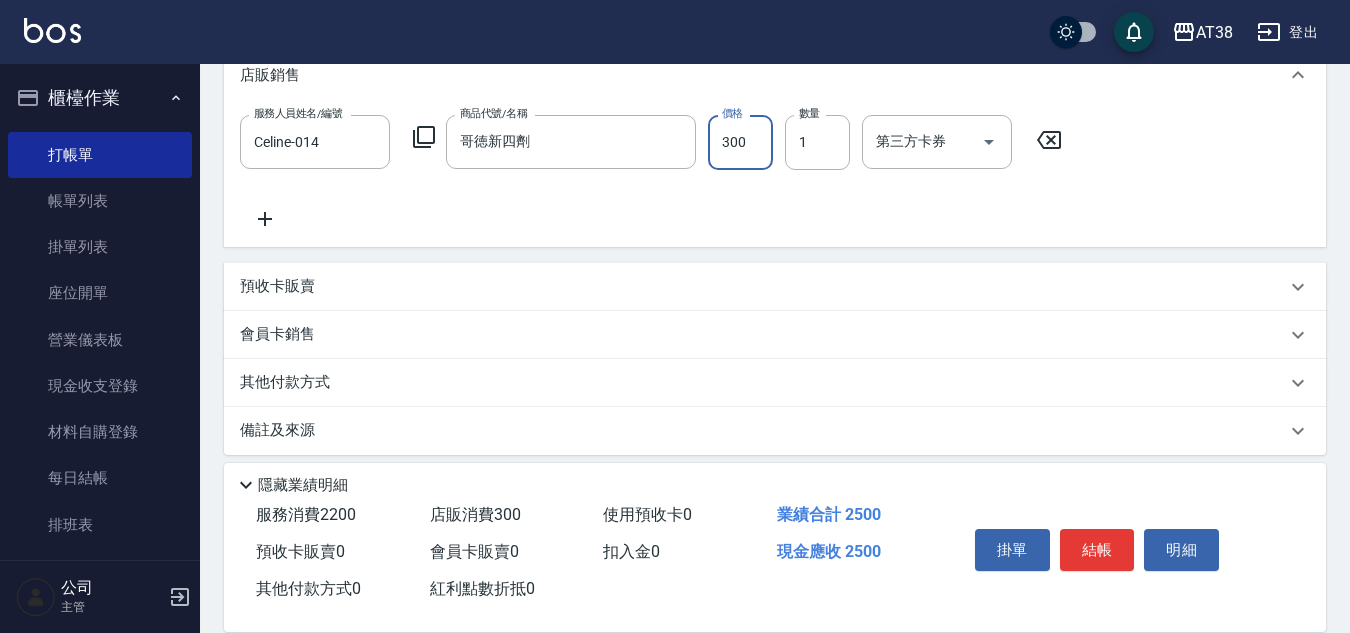 scroll, scrollTop: 596, scrollLeft: 0, axis: vertical 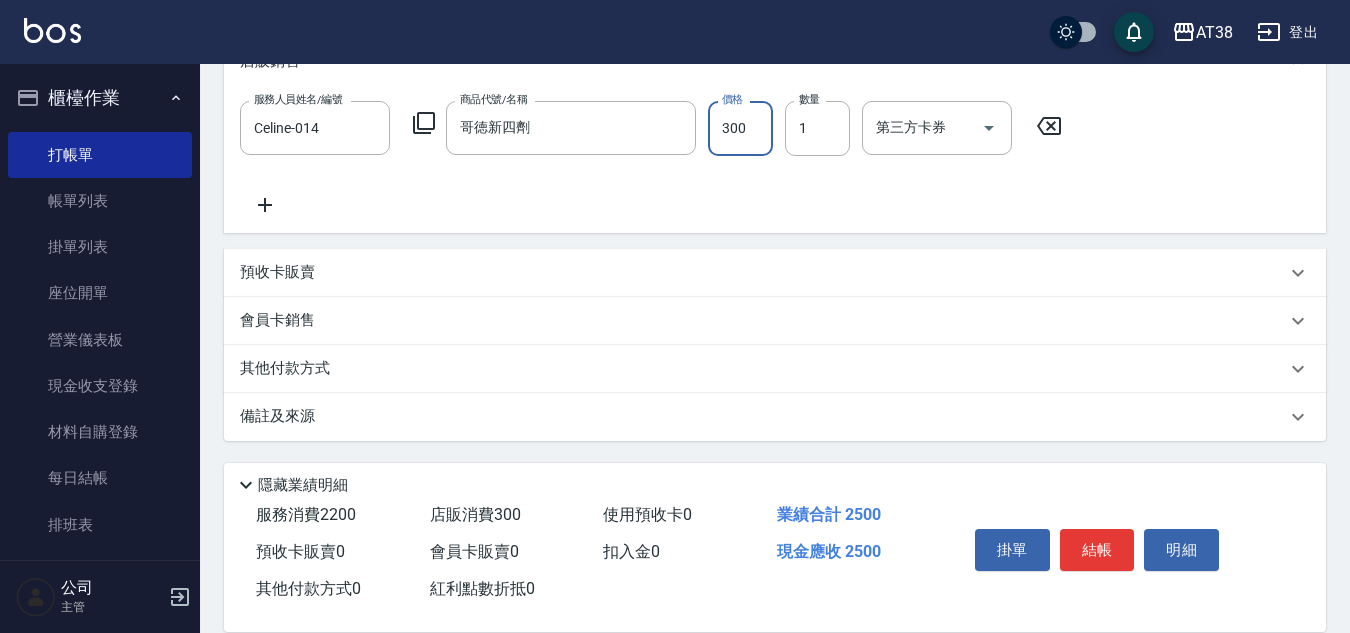 type on "300" 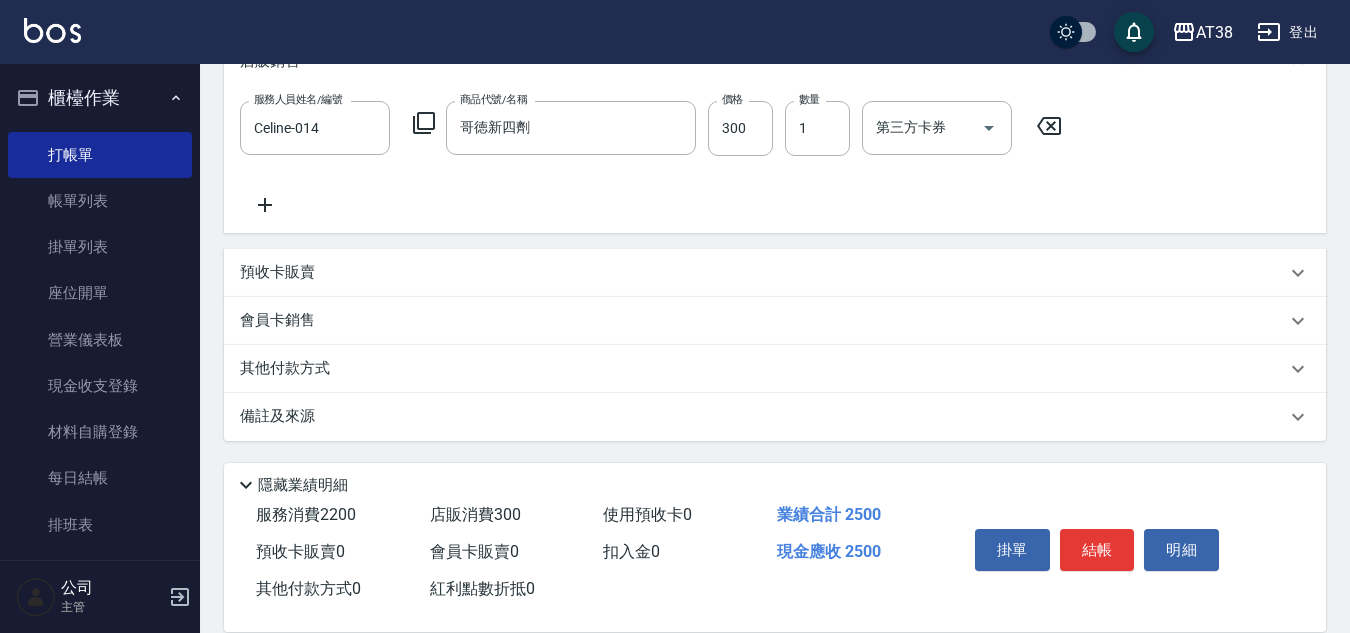 click on "其他付款方式" at bounding box center (290, 369) 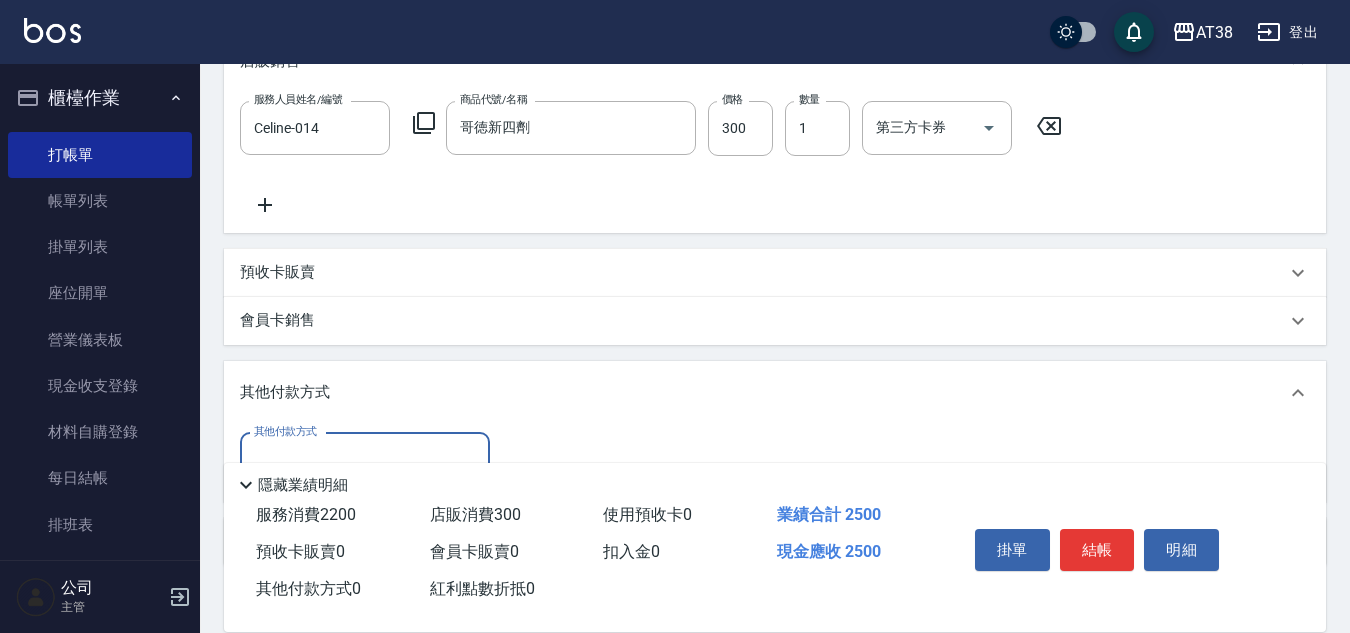 scroll, scrollTop: 0, scrollLeft: 0, axis: both 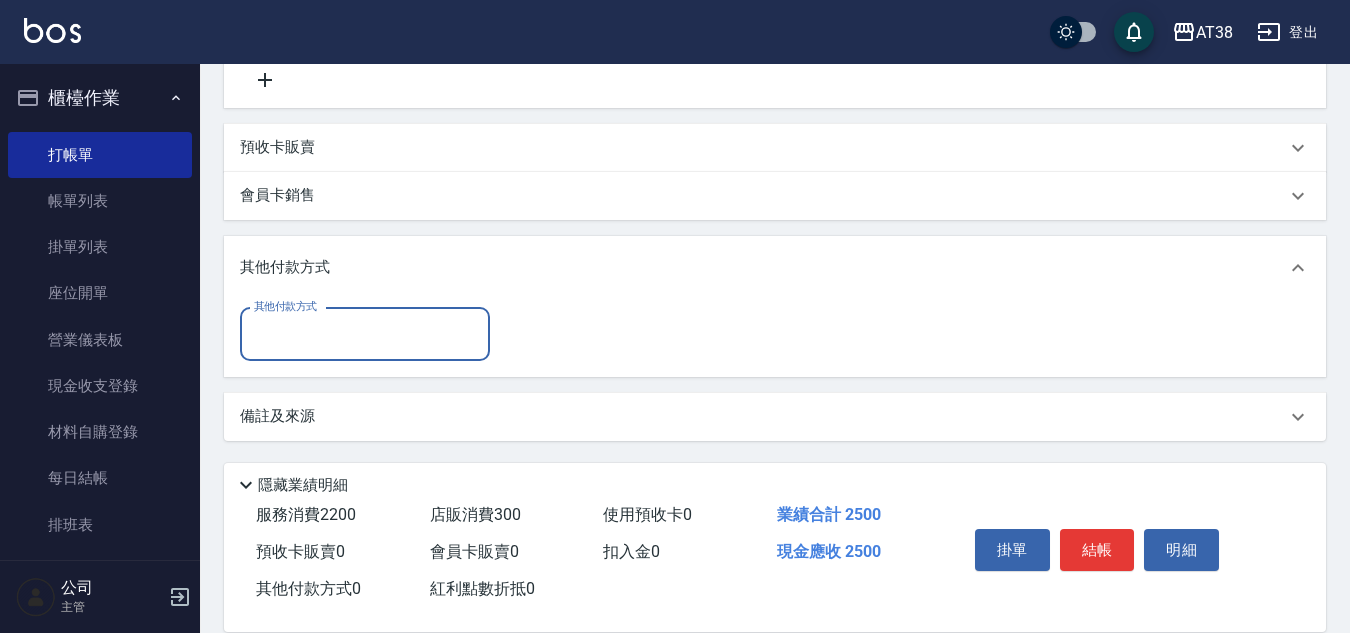click on "其他付款方式" at bounding box center (365, 334) 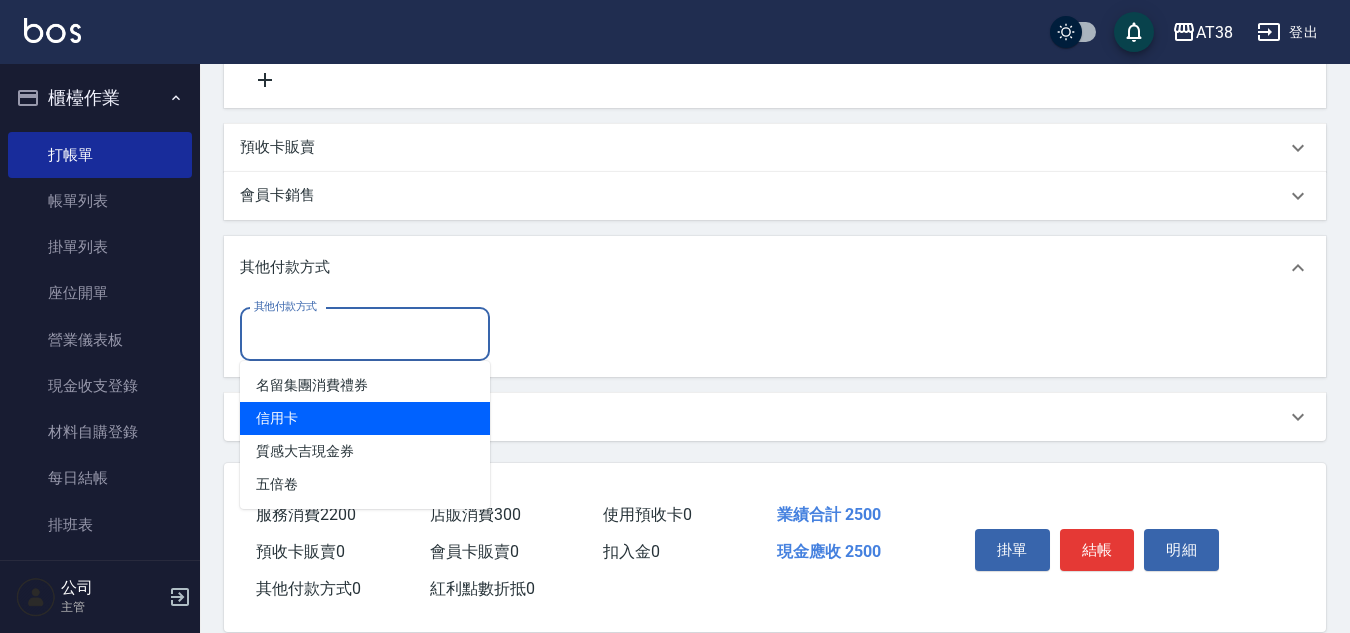 click on "信用卡" at bounding box center [365, 418] 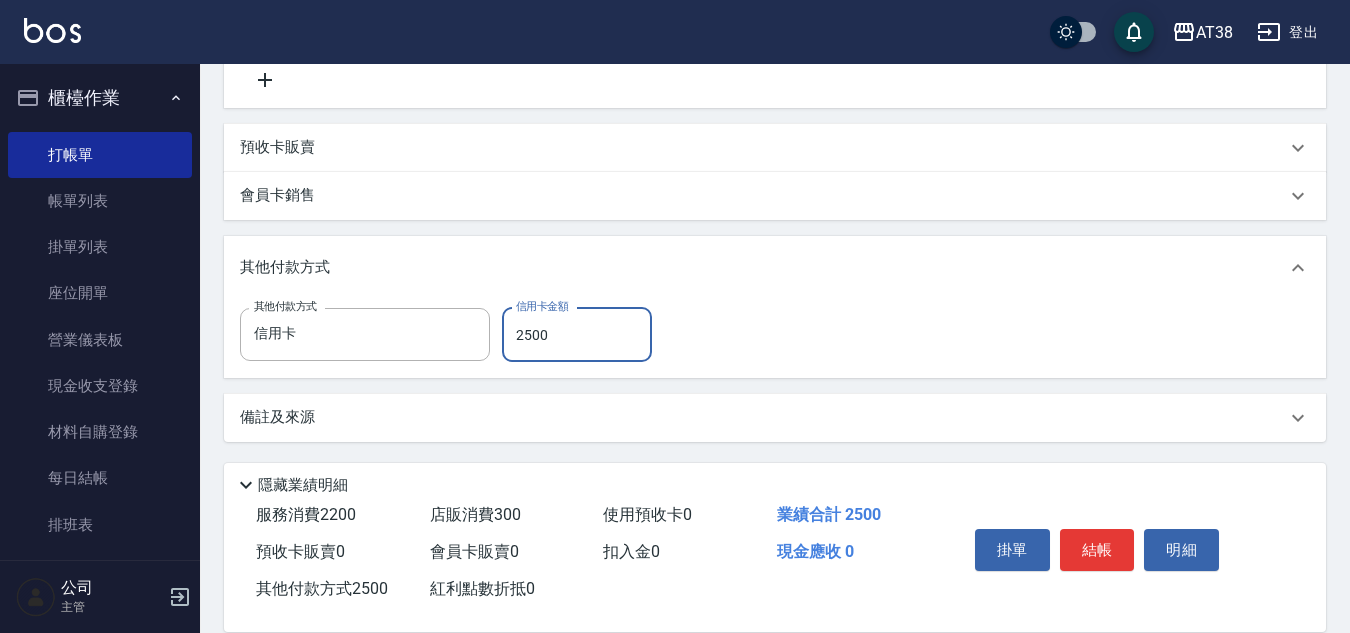 type on "2500" 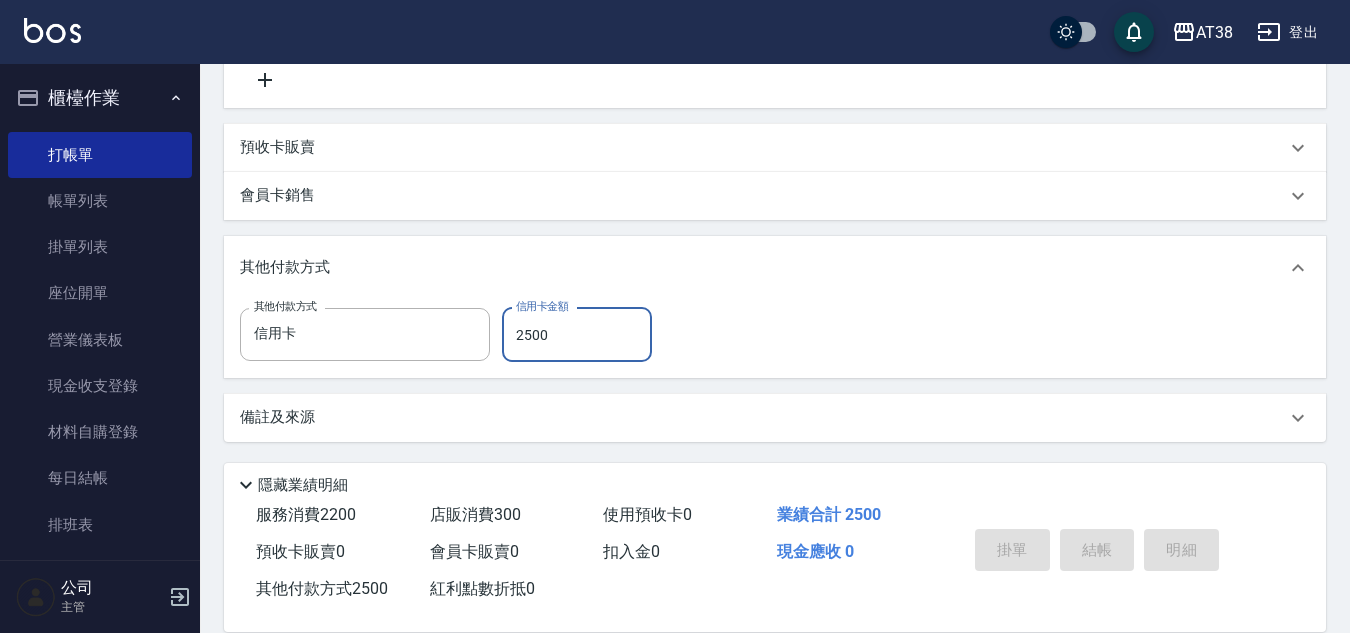 type on "[DATE] 18:44" 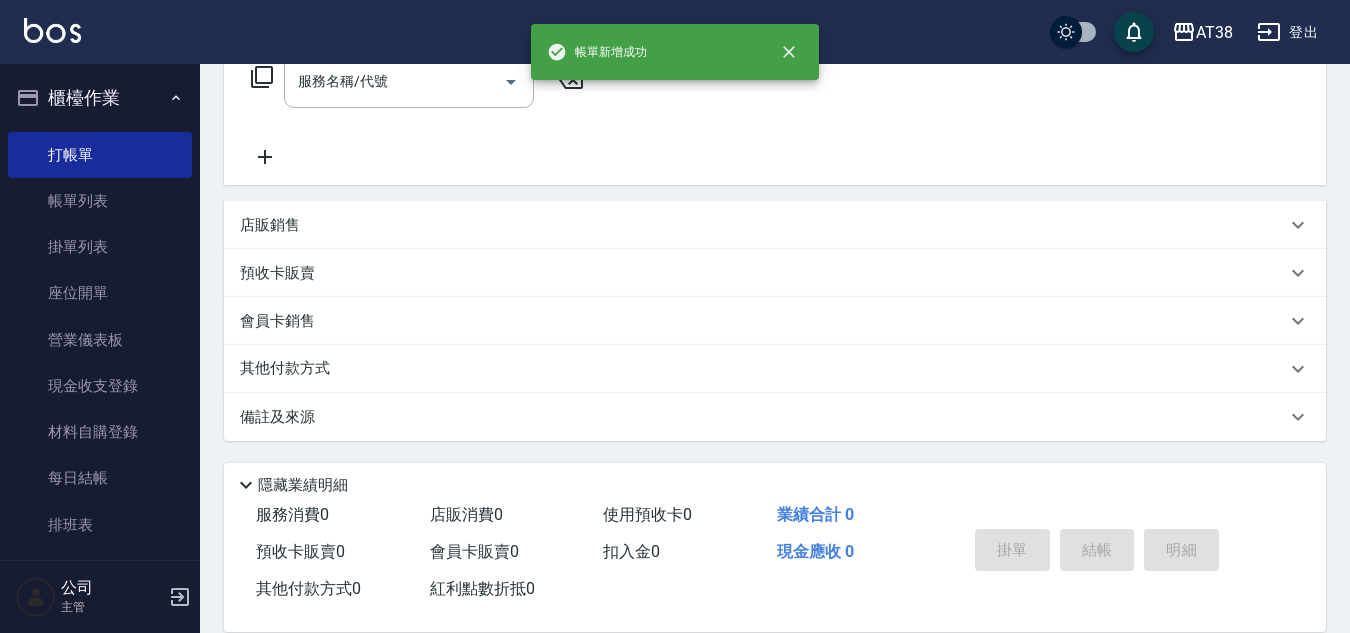 scroll, scrollTop: 0, scrollLeft: 0, axis: both 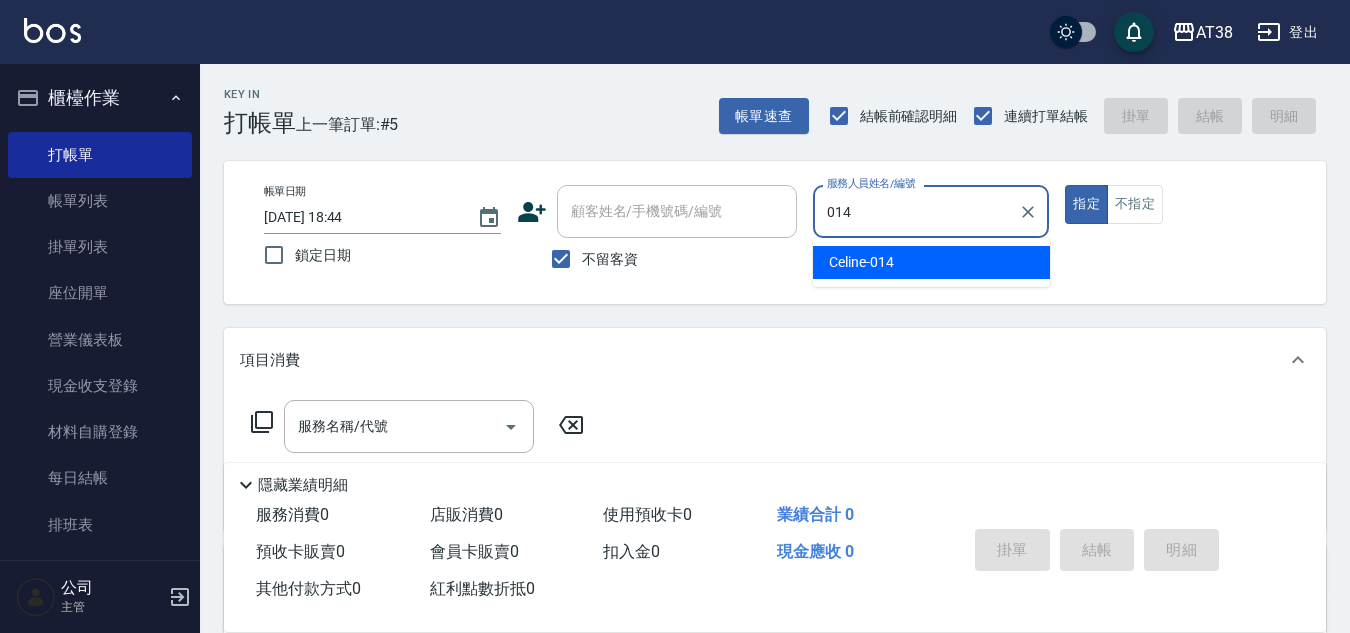 type on "Celine-014" 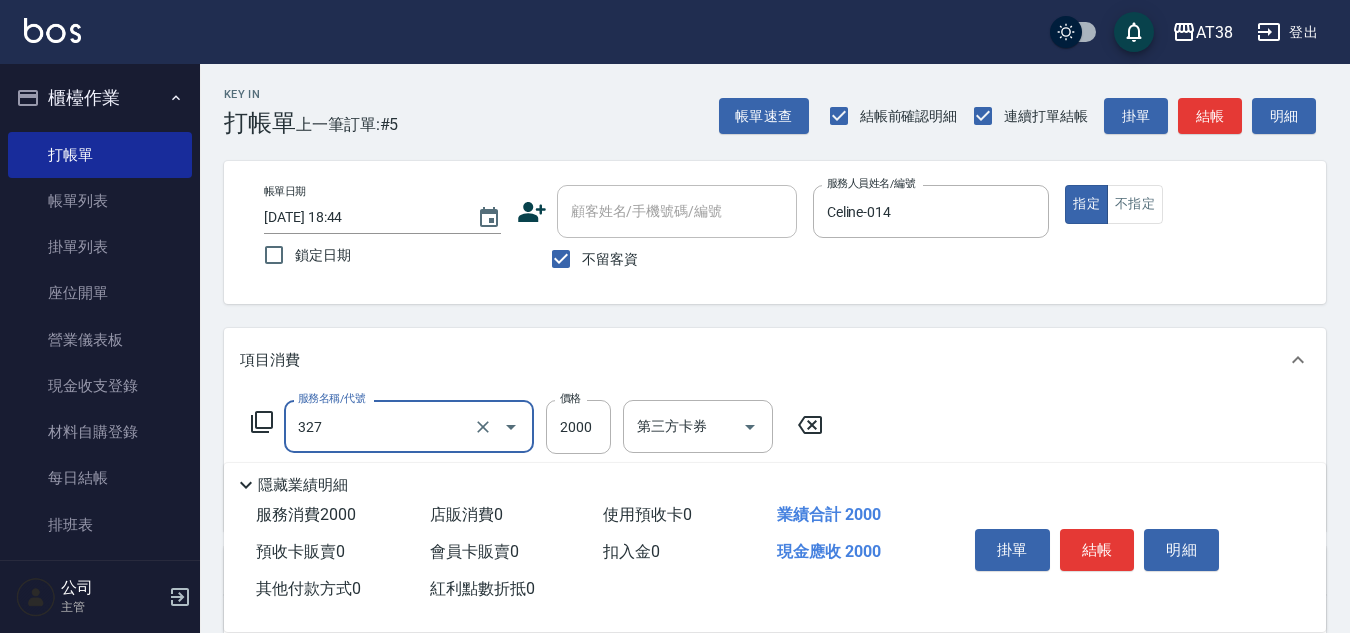type on "溫塑燙(327)" 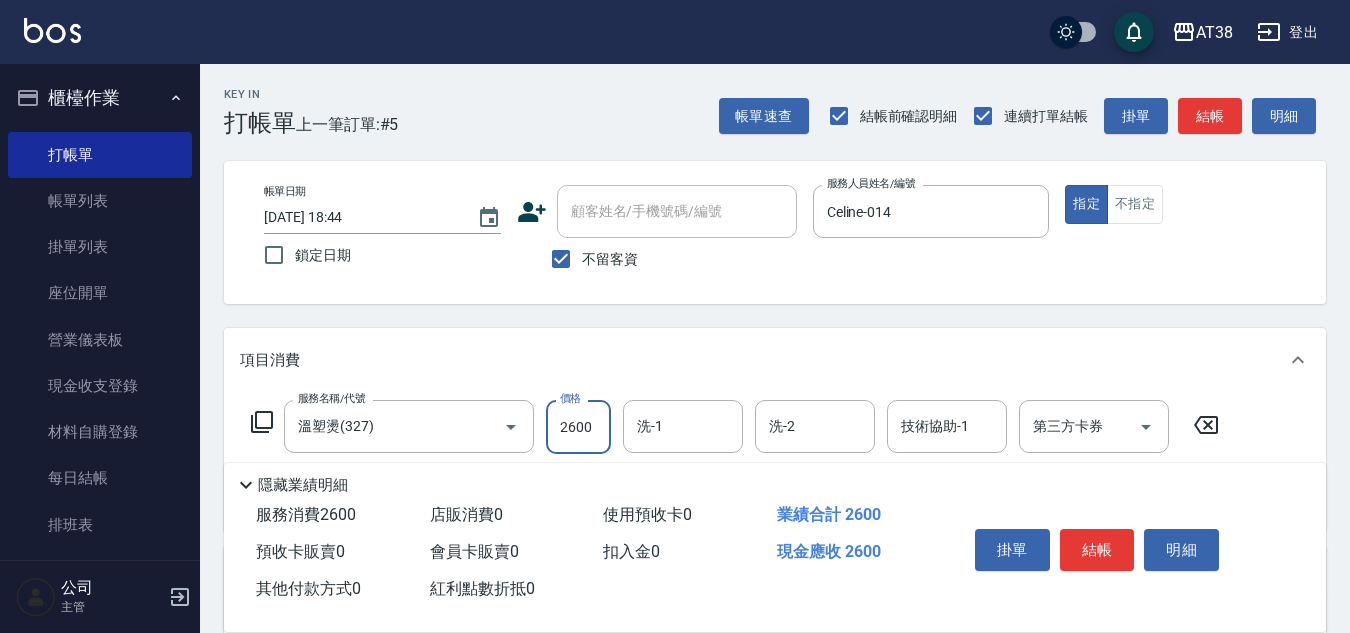 type on "2600" 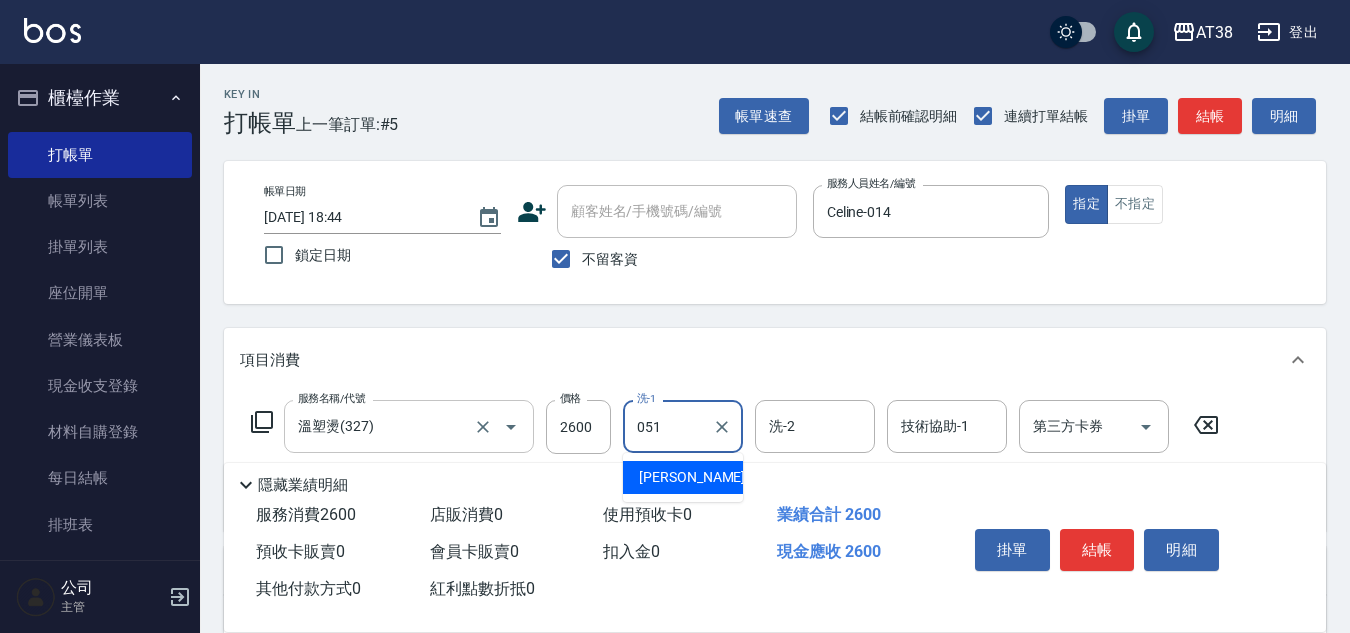 type on "[PERSON_NAME]君-051" 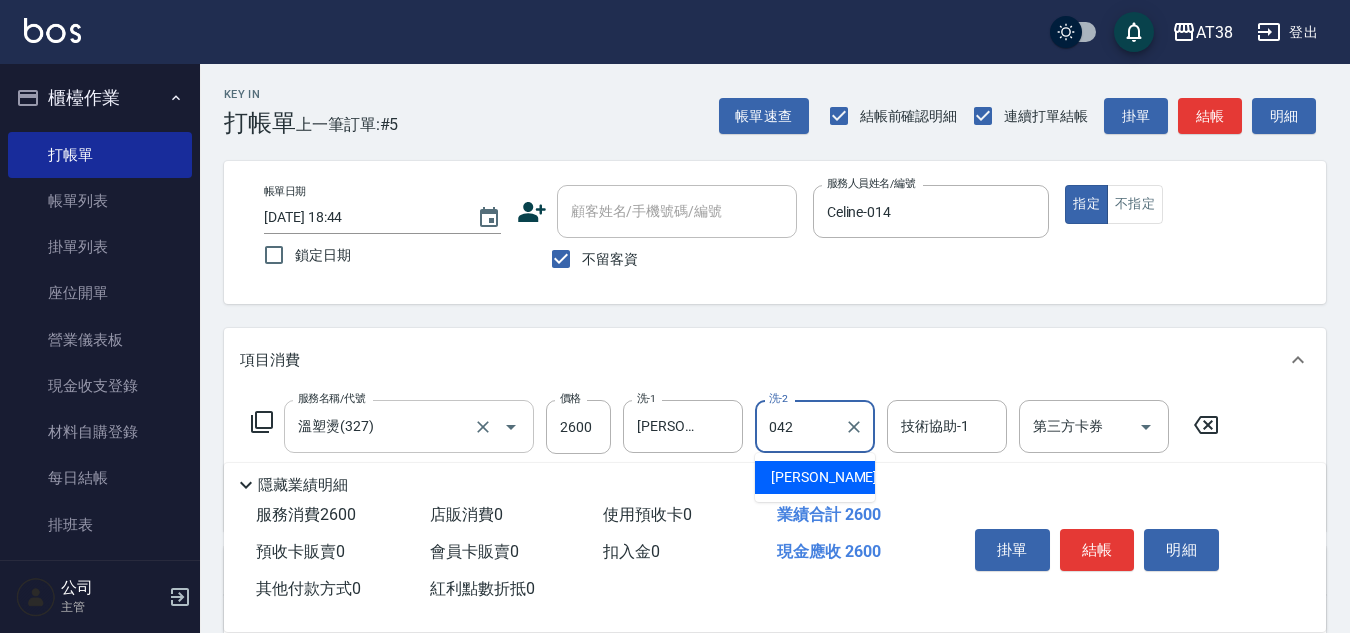 type on "[PERSON_NAME]-042" 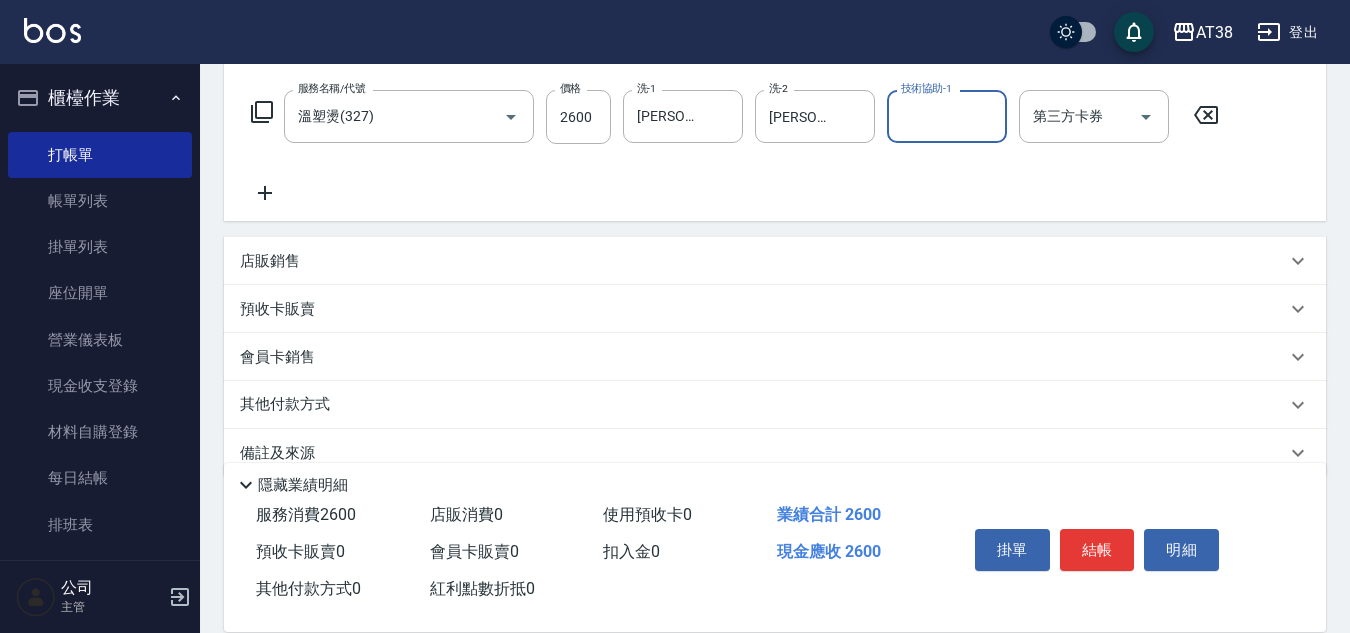 scroll, scrollTop: 346, scrollLeft: 0, axis: vertical 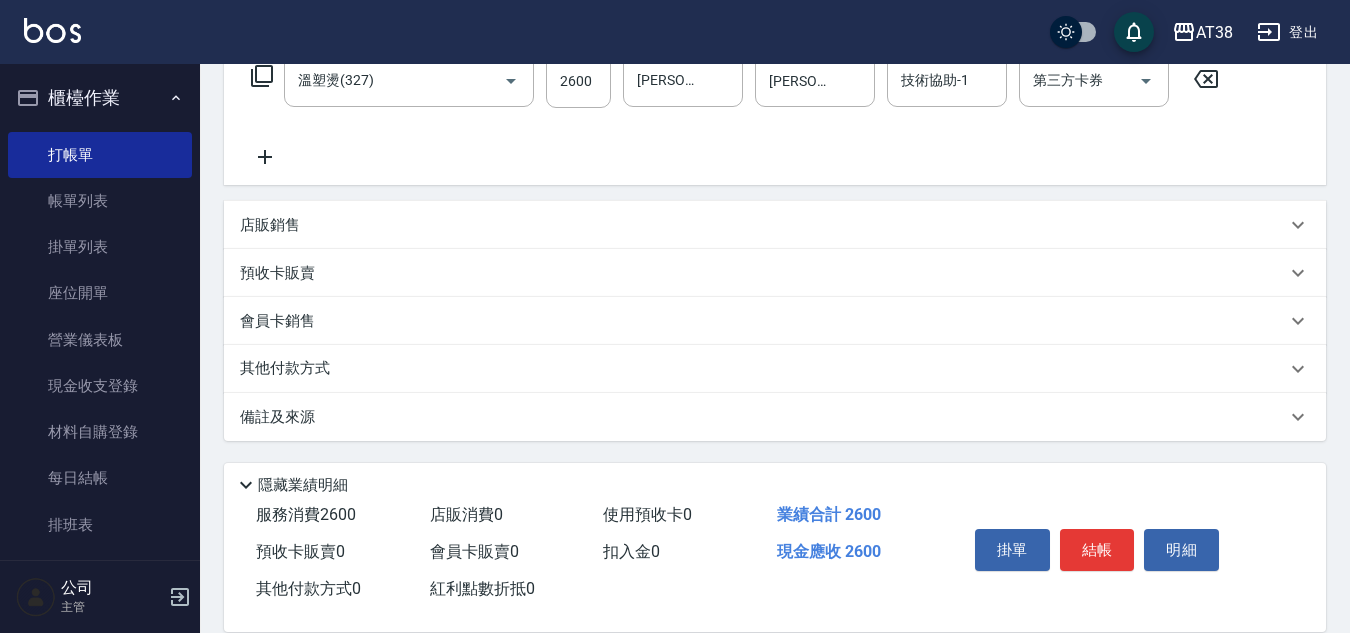 click on "其他付款方式" at bounding box center (290, 369) 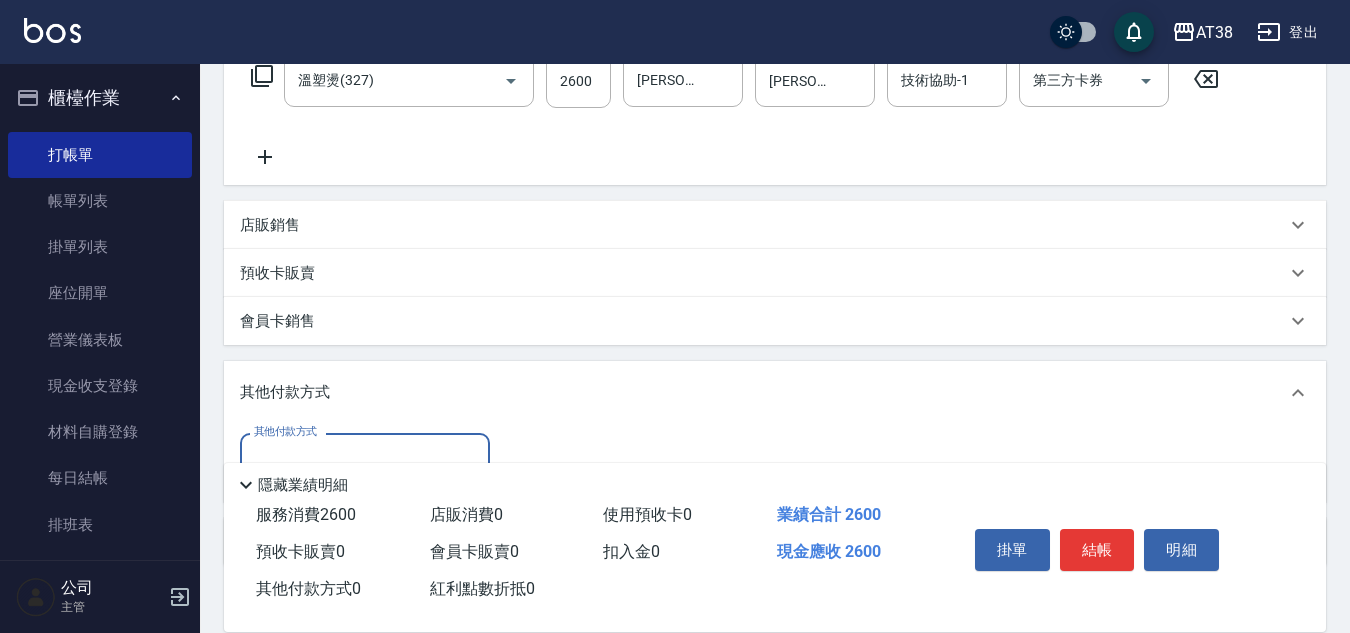 scroll, scrollTop: 0, scrollLeft: 0, axis: both 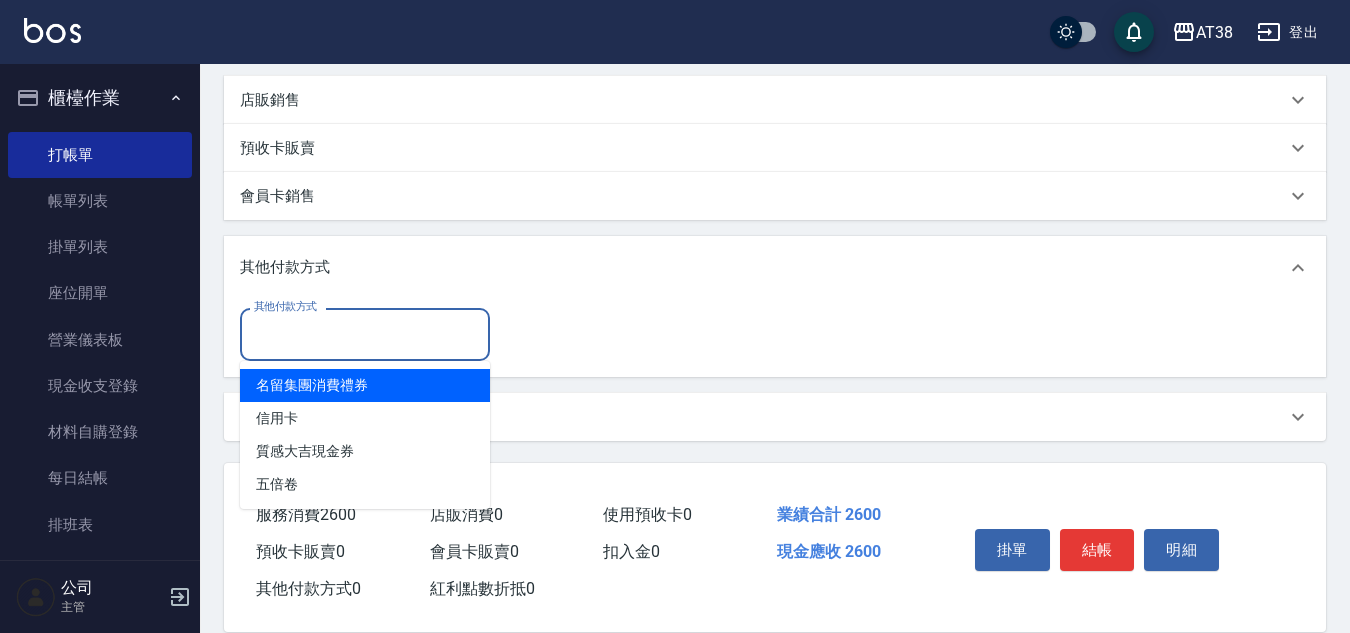 click on "其他付款方式" at bounding box center [365, 334] 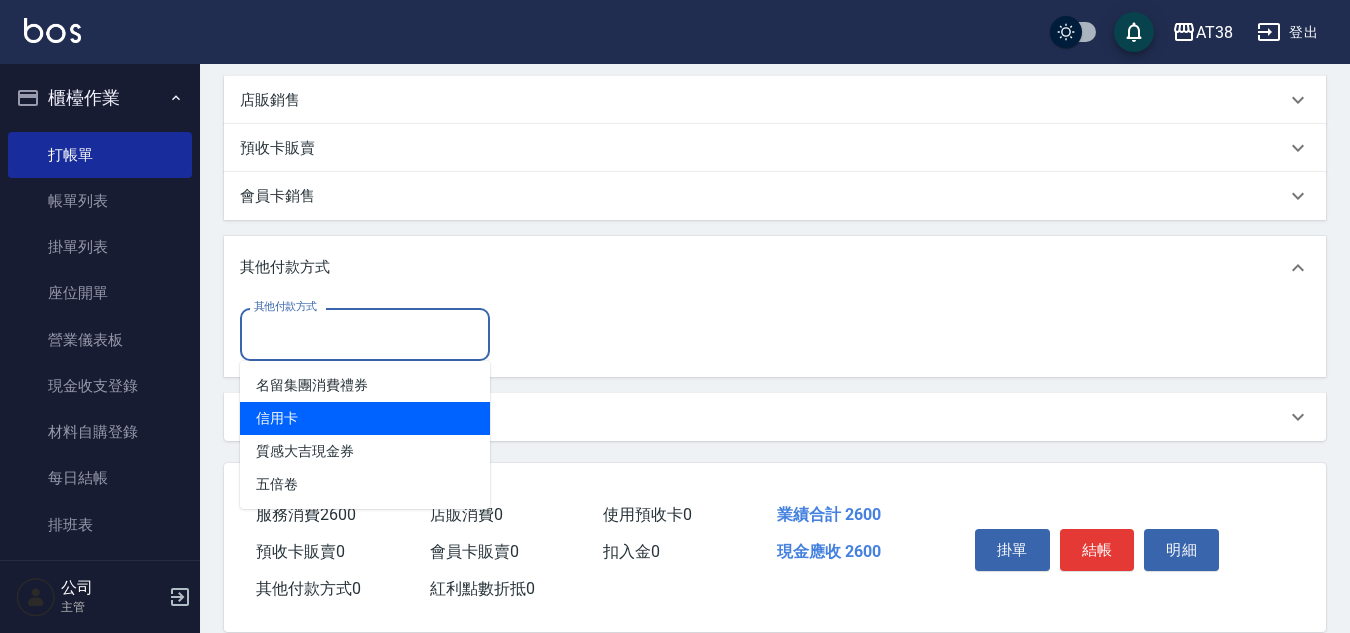 click on "信用卡" at bounding box center (365, 418) 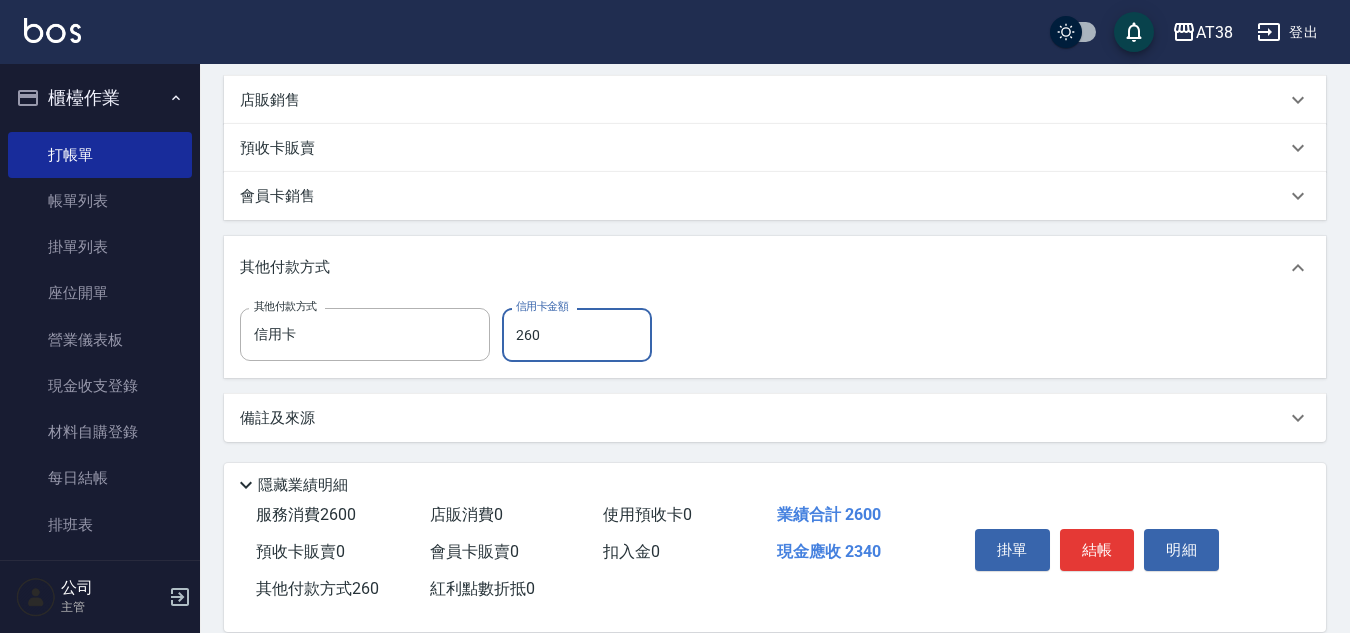 type on "2600" 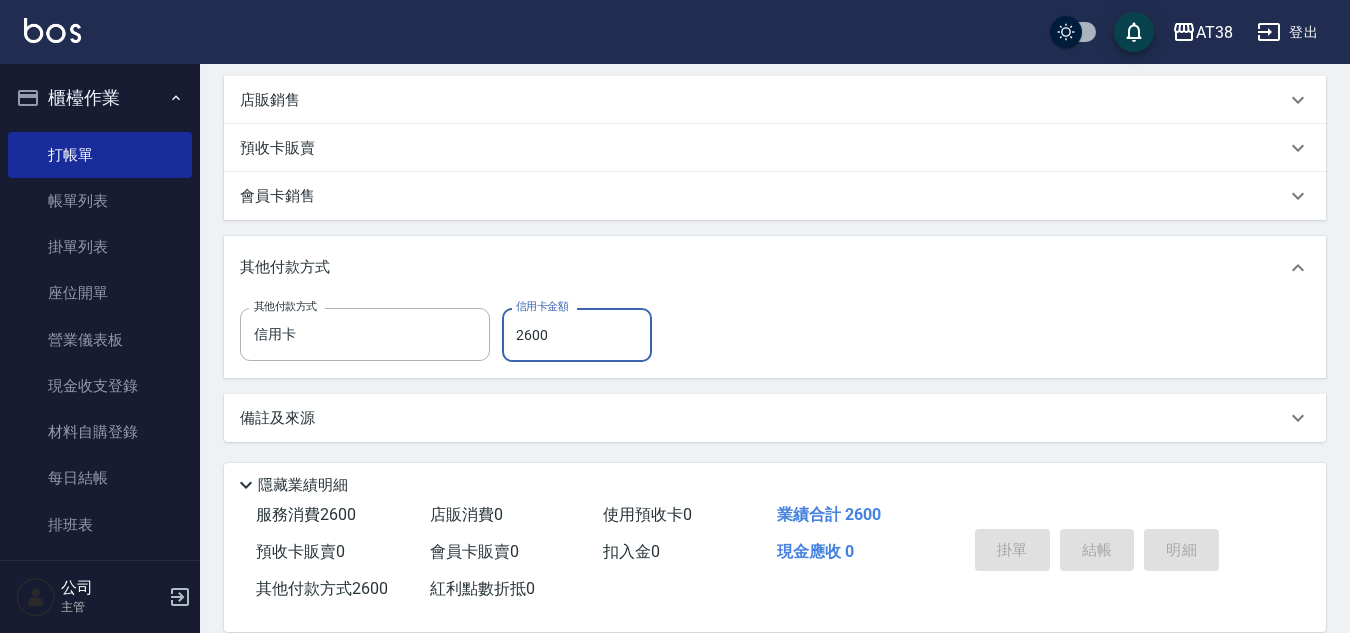 type on "[DATE] 18:45" 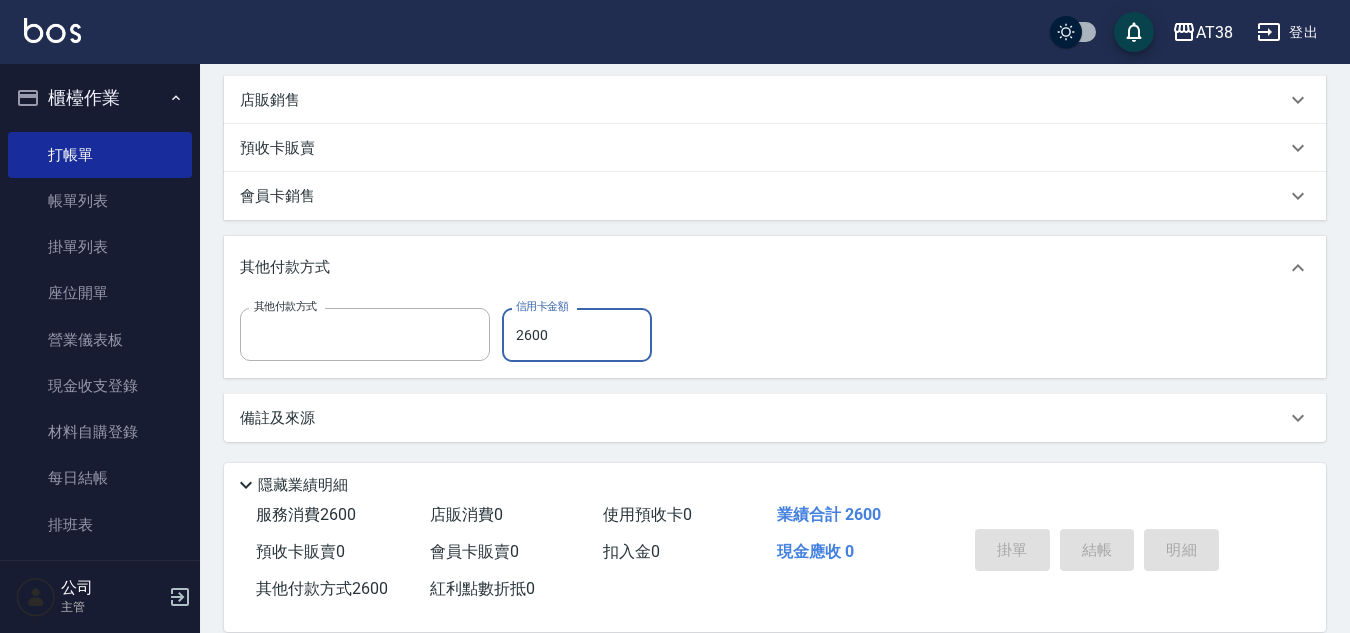 scroll, scrollTop: 0, scrollLeft: 0, axis: both 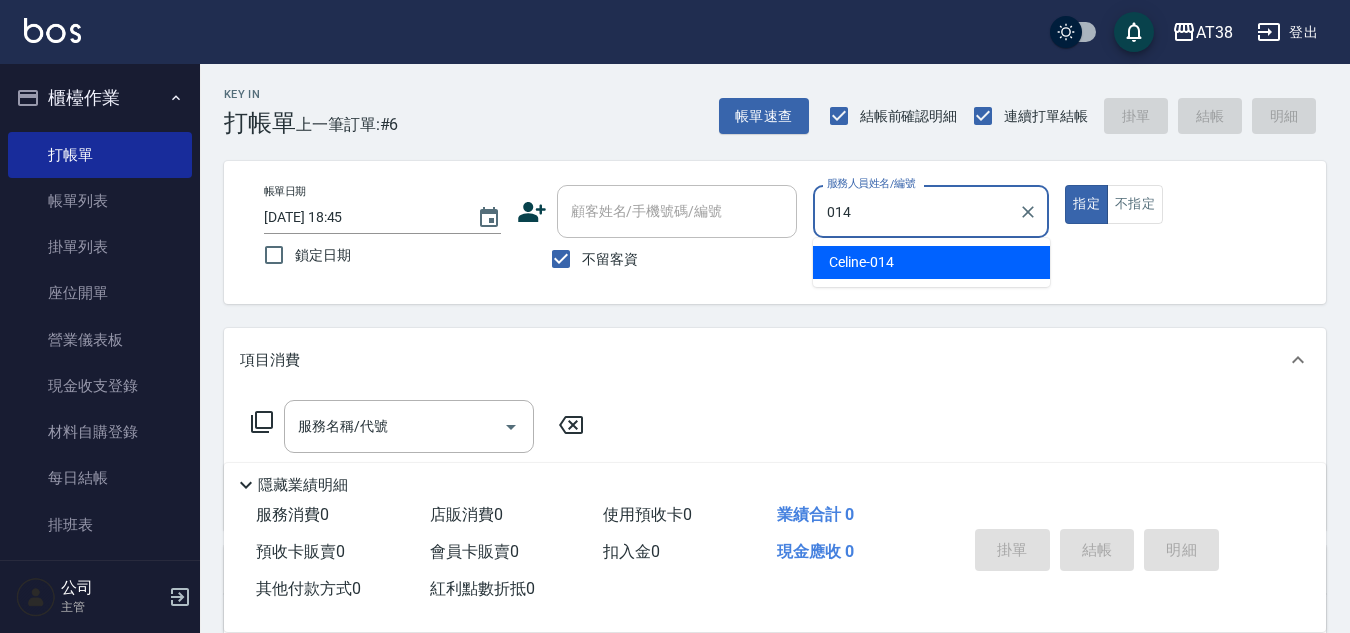 type on "Celine-014" 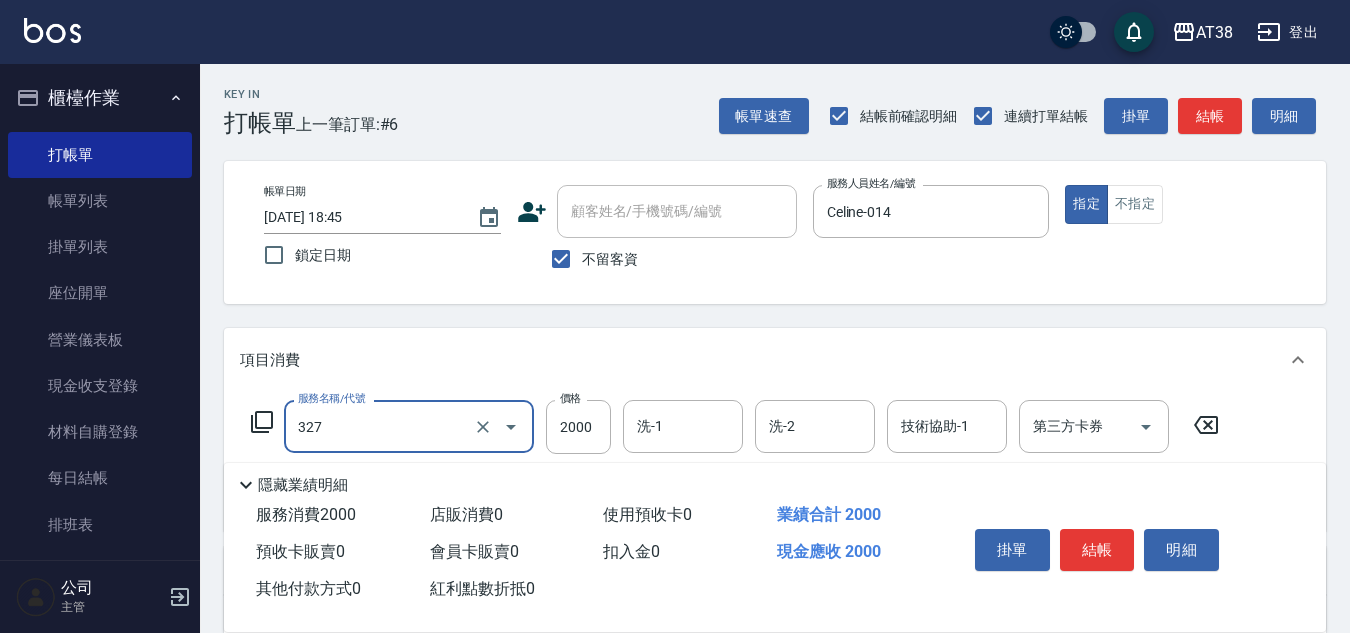 type on "溫塑燙(327)" 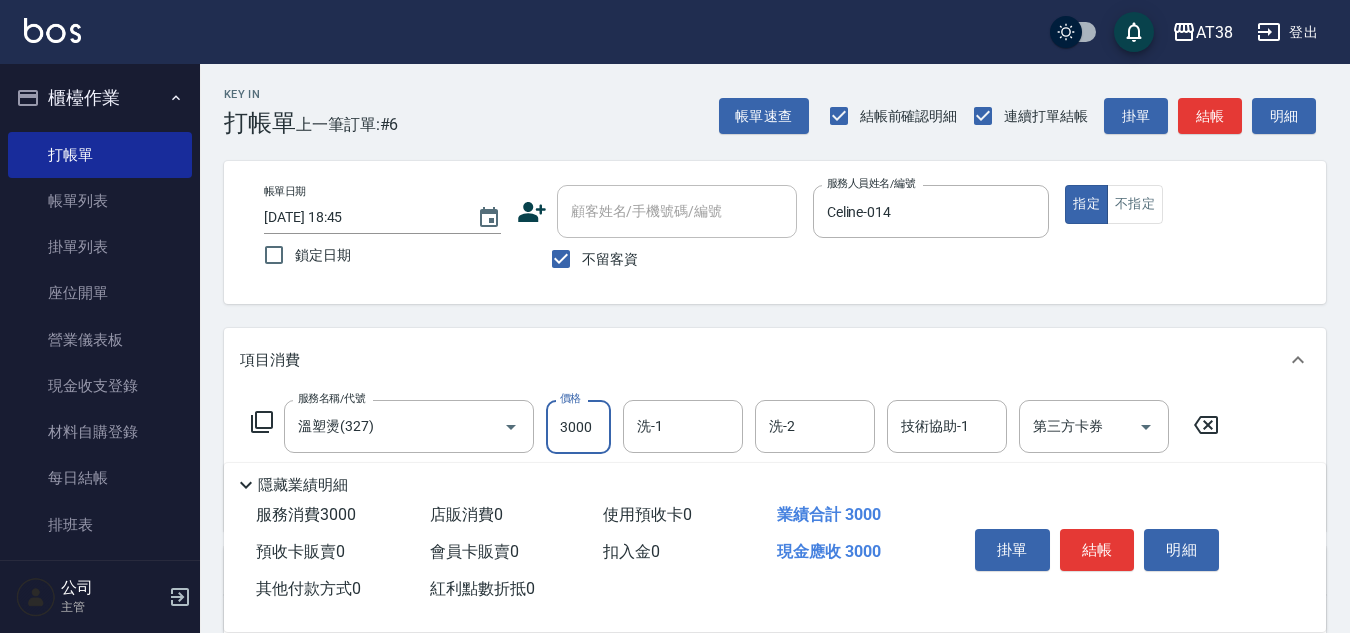 type on "3000" 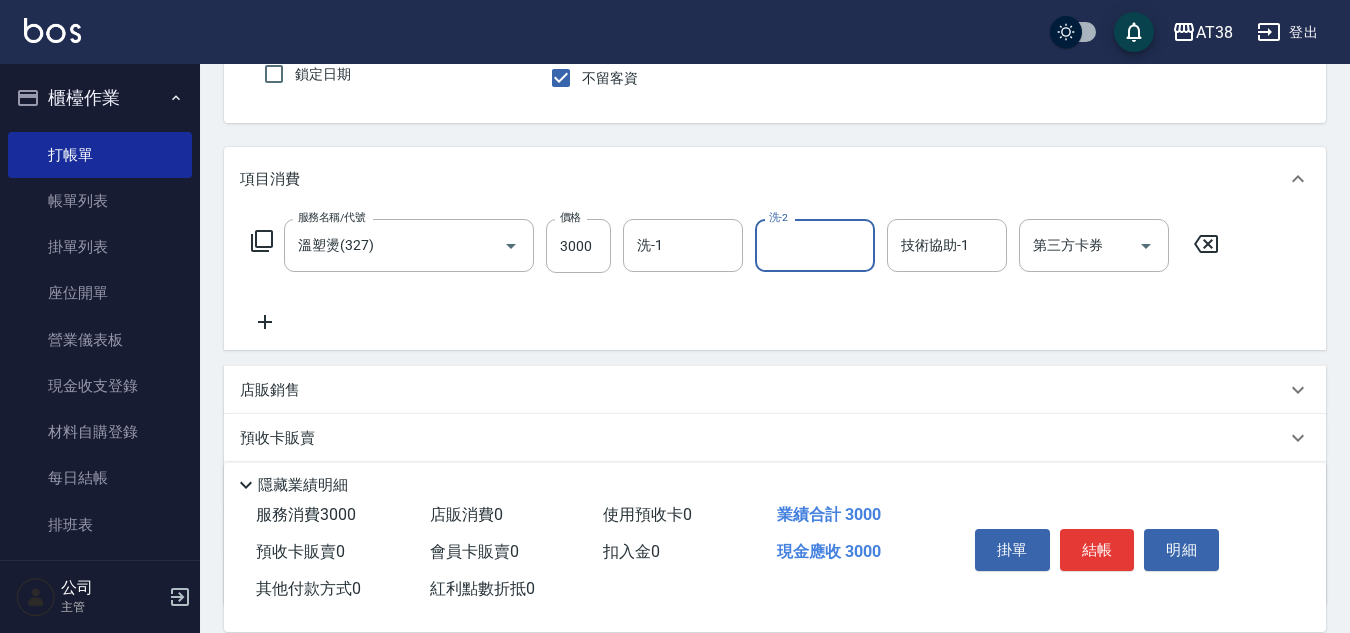 scroll, scrollTop: 200, scrollLeft: 0, axis: vertical 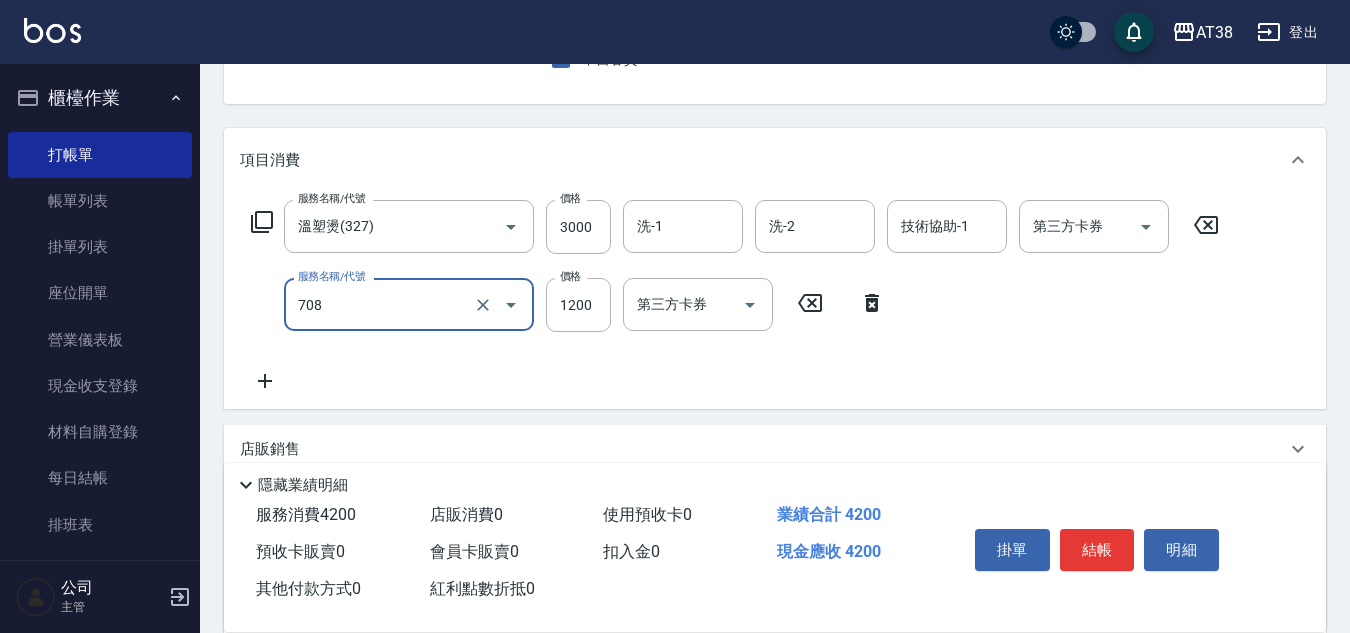 type on "哥德三劑護髮(708)" 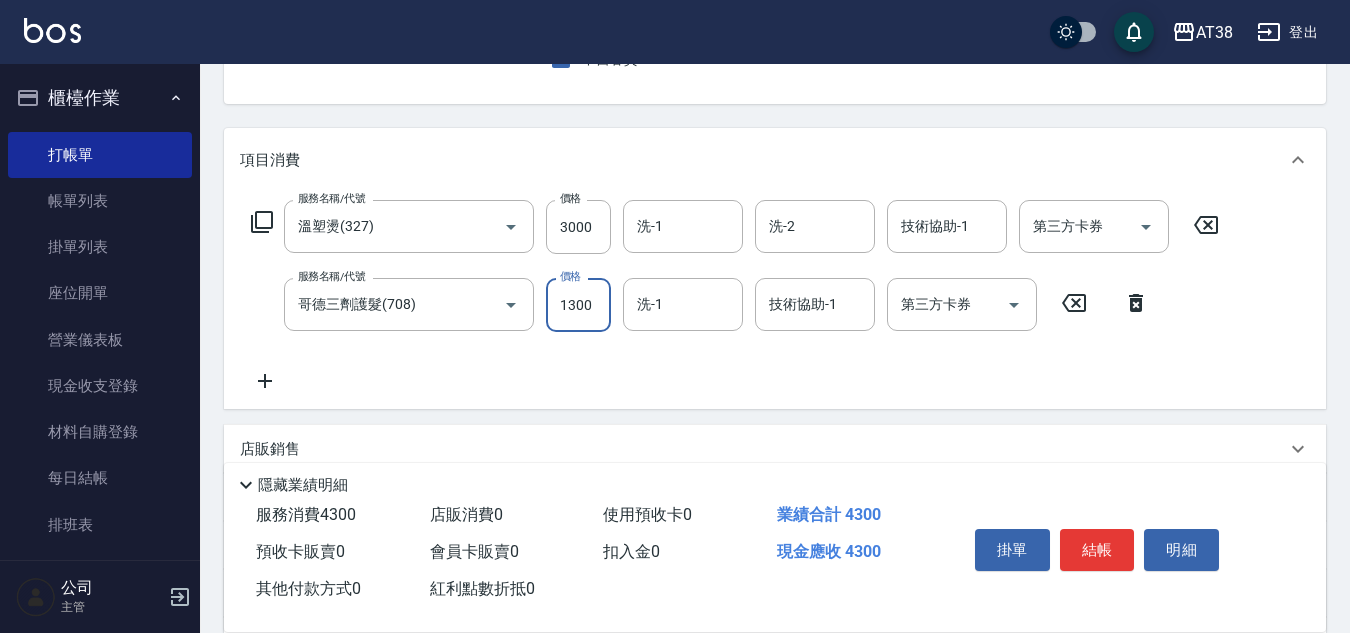 type on "1300" 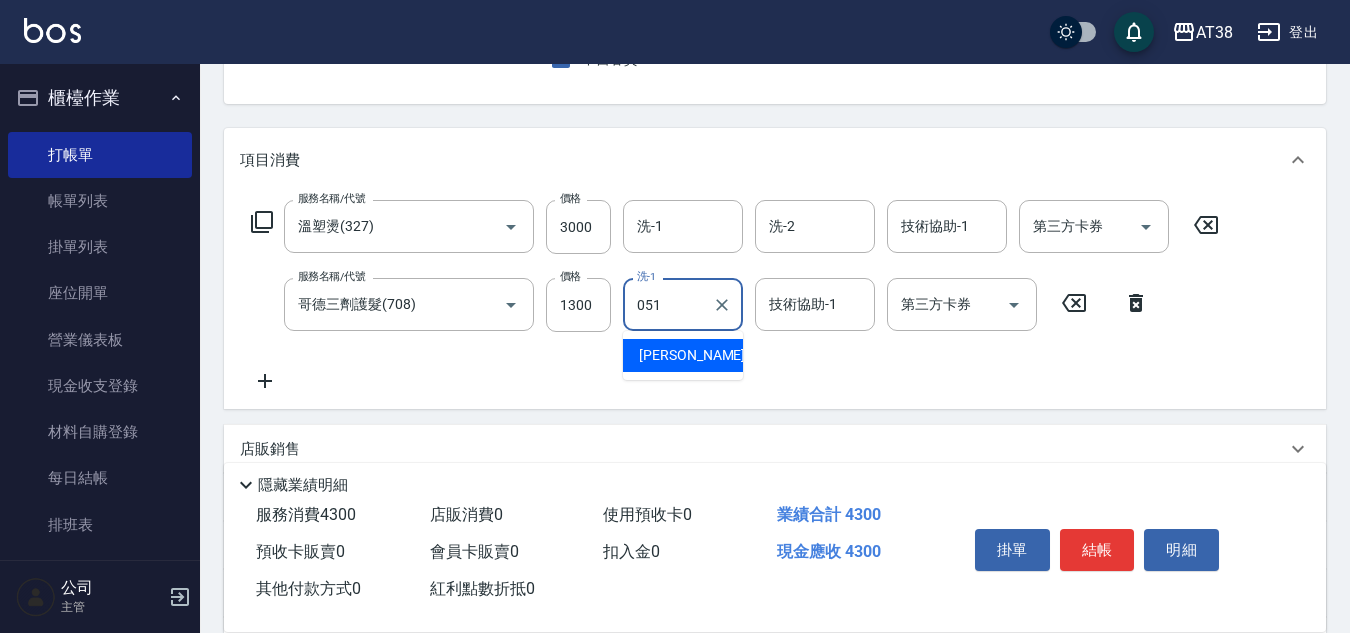 type on "[PERSON_NAME]君-051" 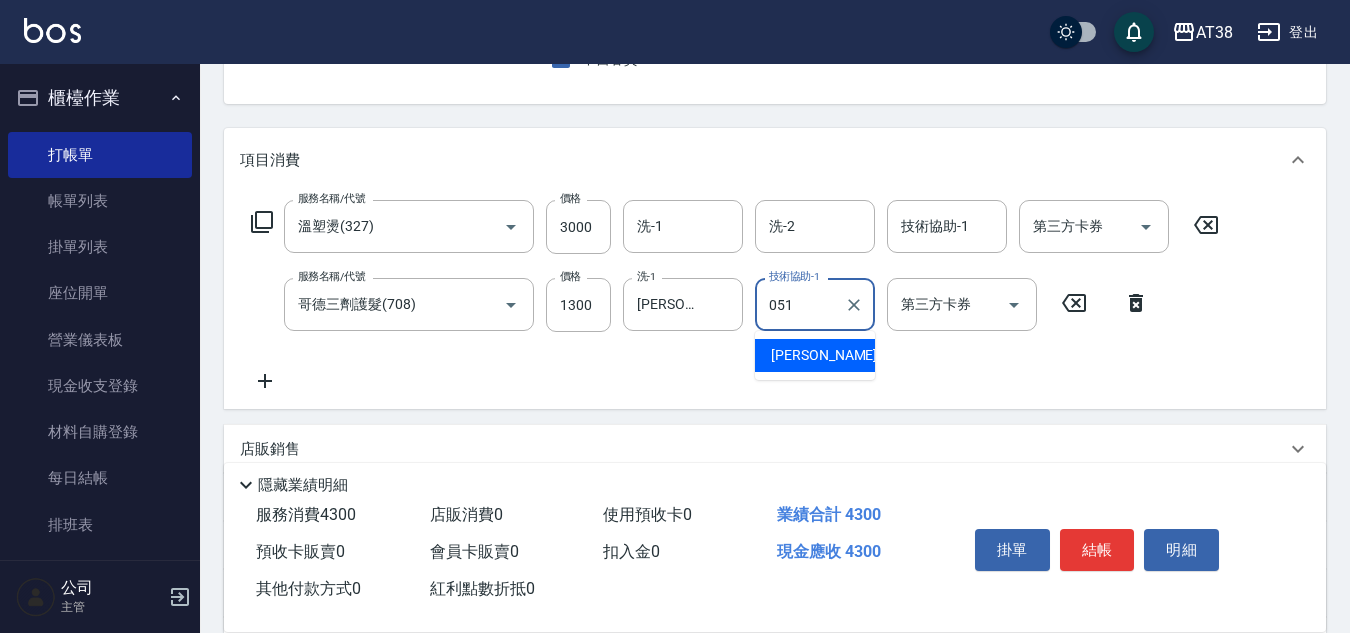 type on "[PERSON_NAME]君-051" 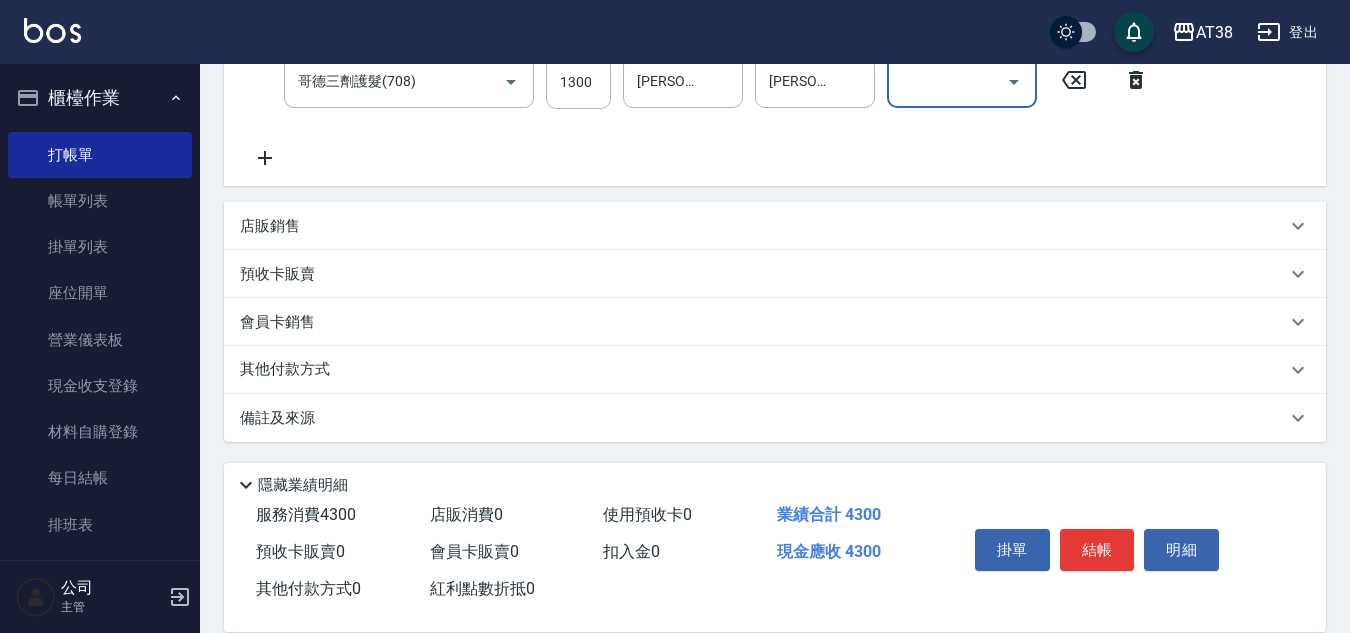 scroll, scrollTop: 424, scrollLeft: 0, axis: vertical 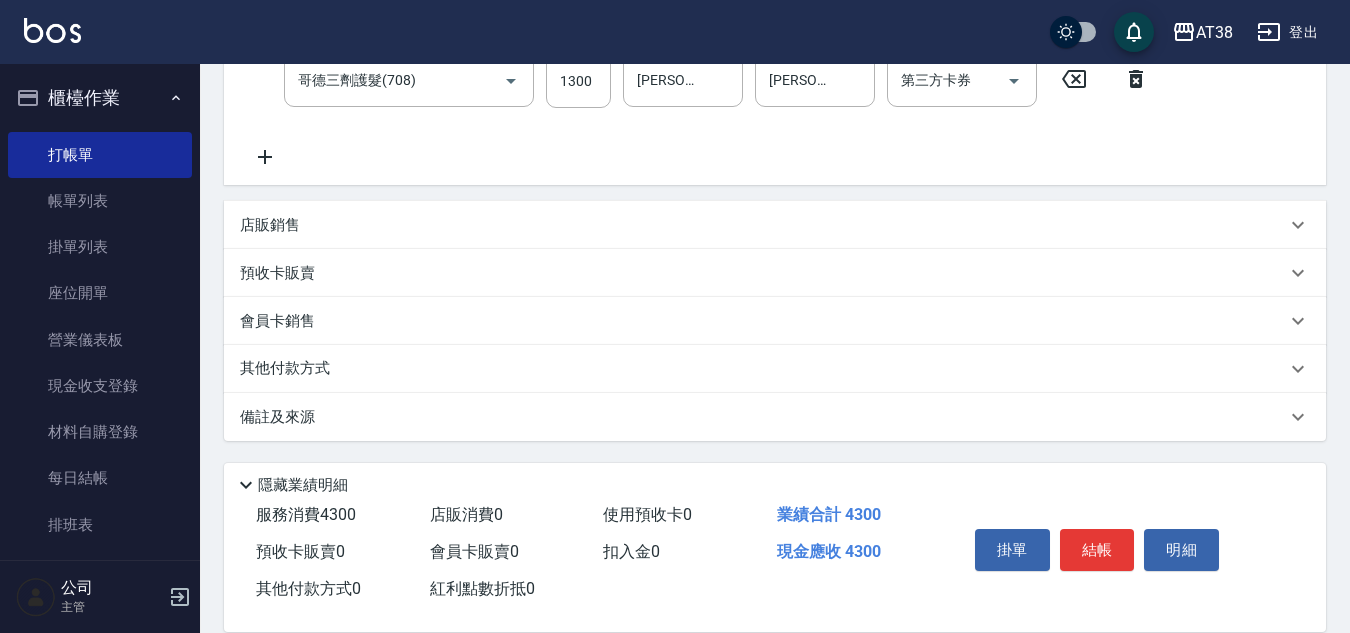 click on "店販銷售" at bounding box center [270, 225] 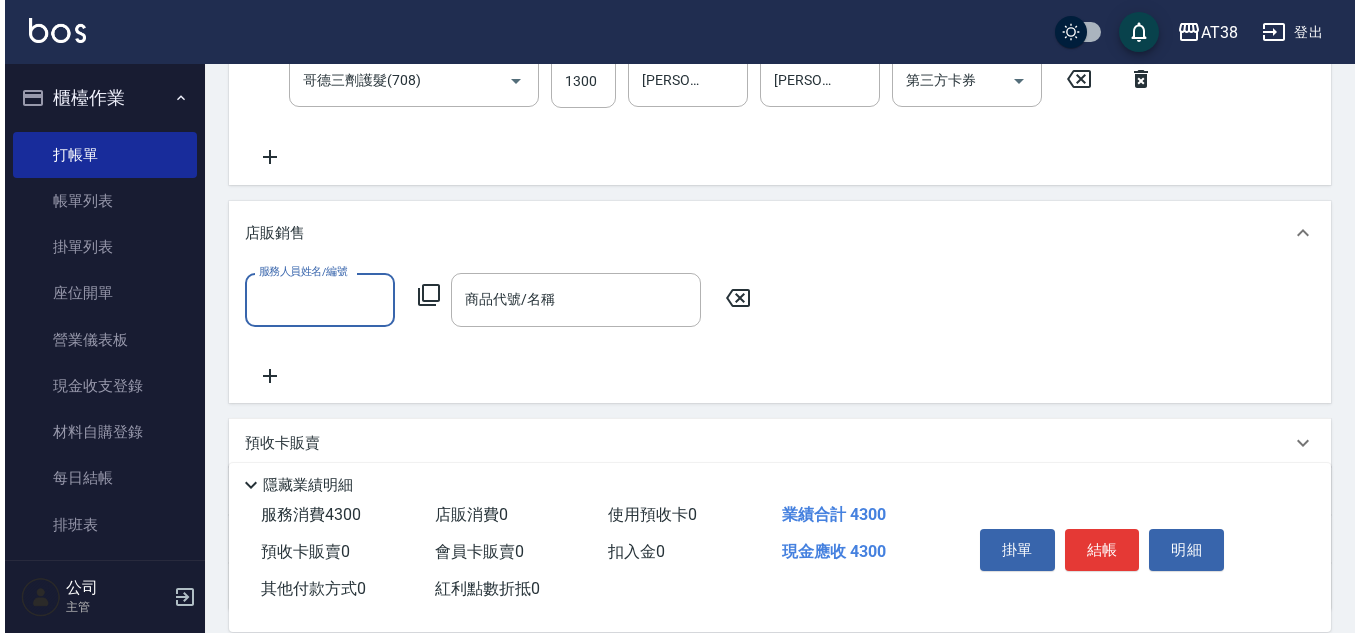 scroll, scrollTop: 0, scrollLeft: 0, axis: both 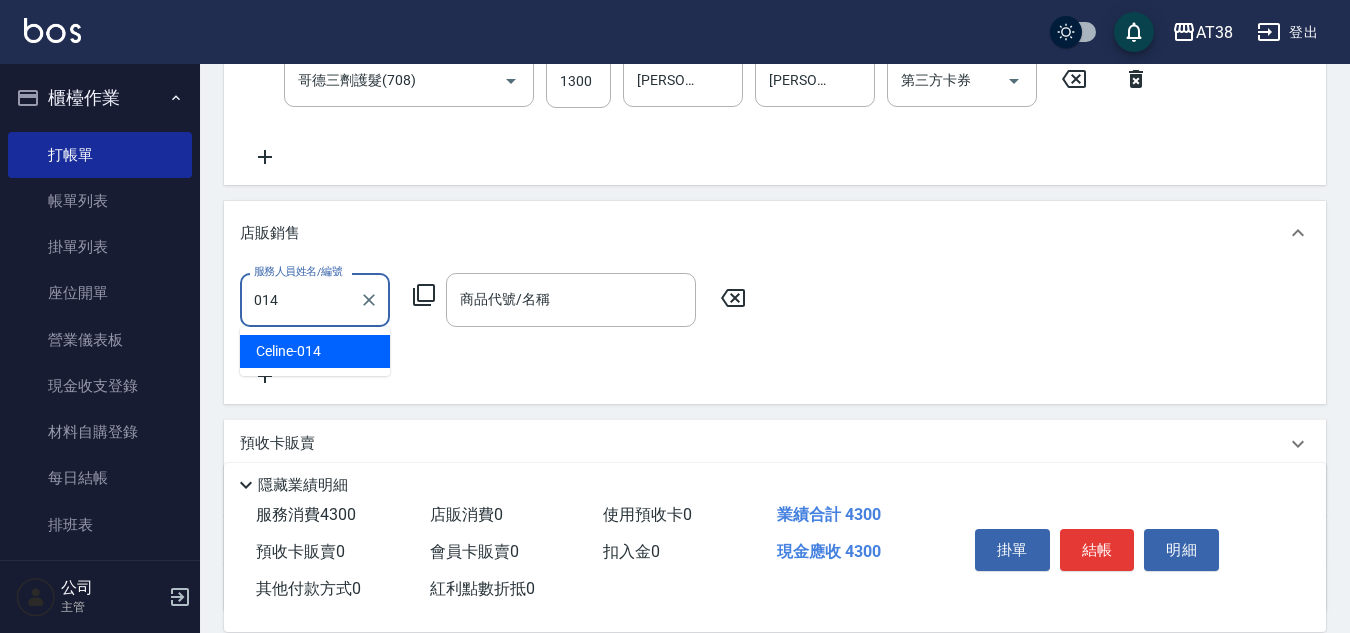 type on "Celine-014" 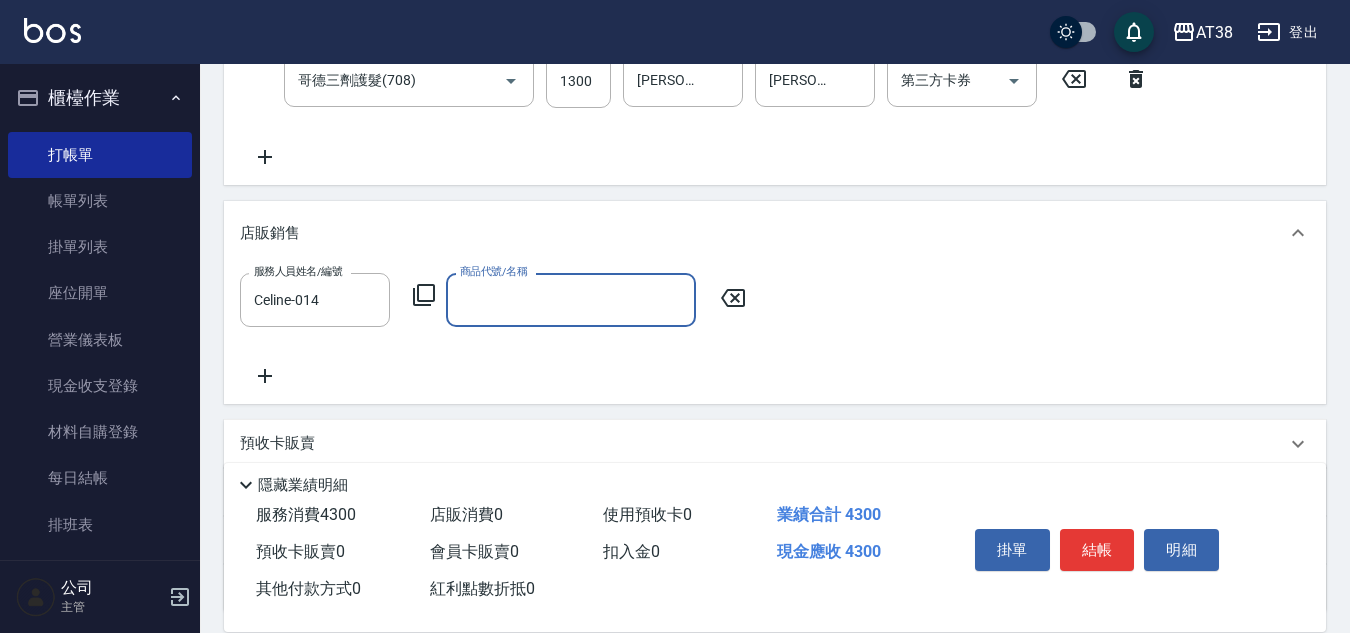 click 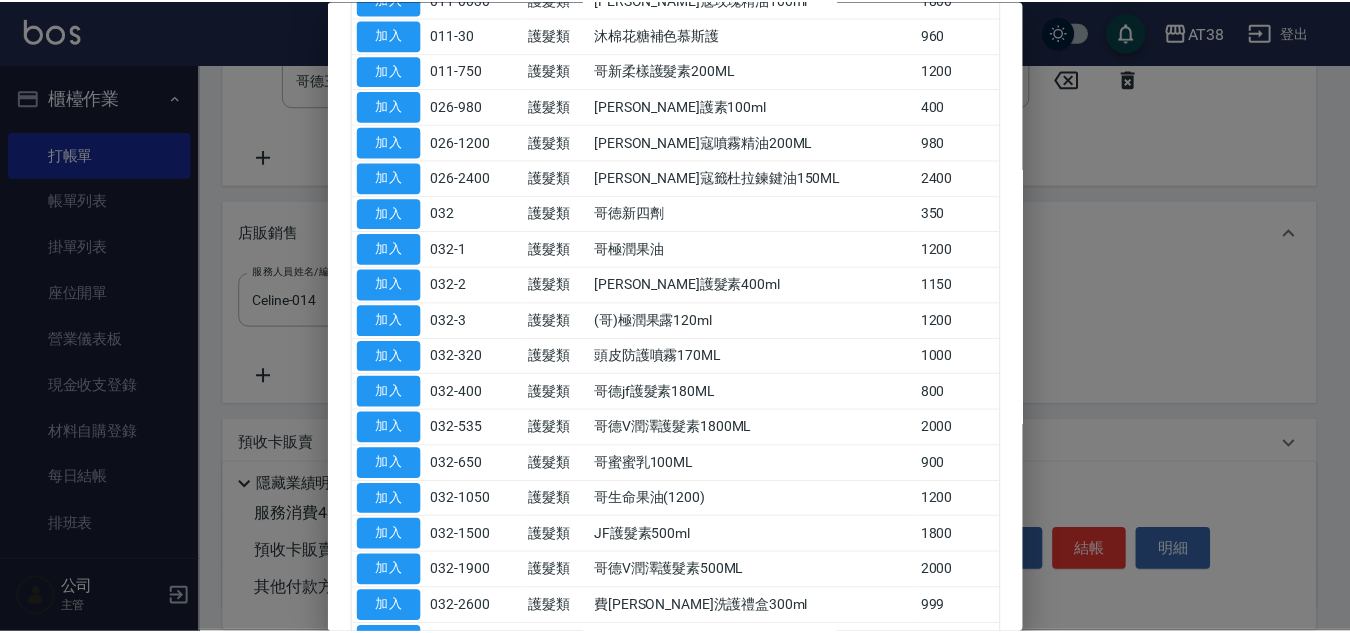 scroll, scrollTop: 700, scrollLeft: 0, axis: vertical 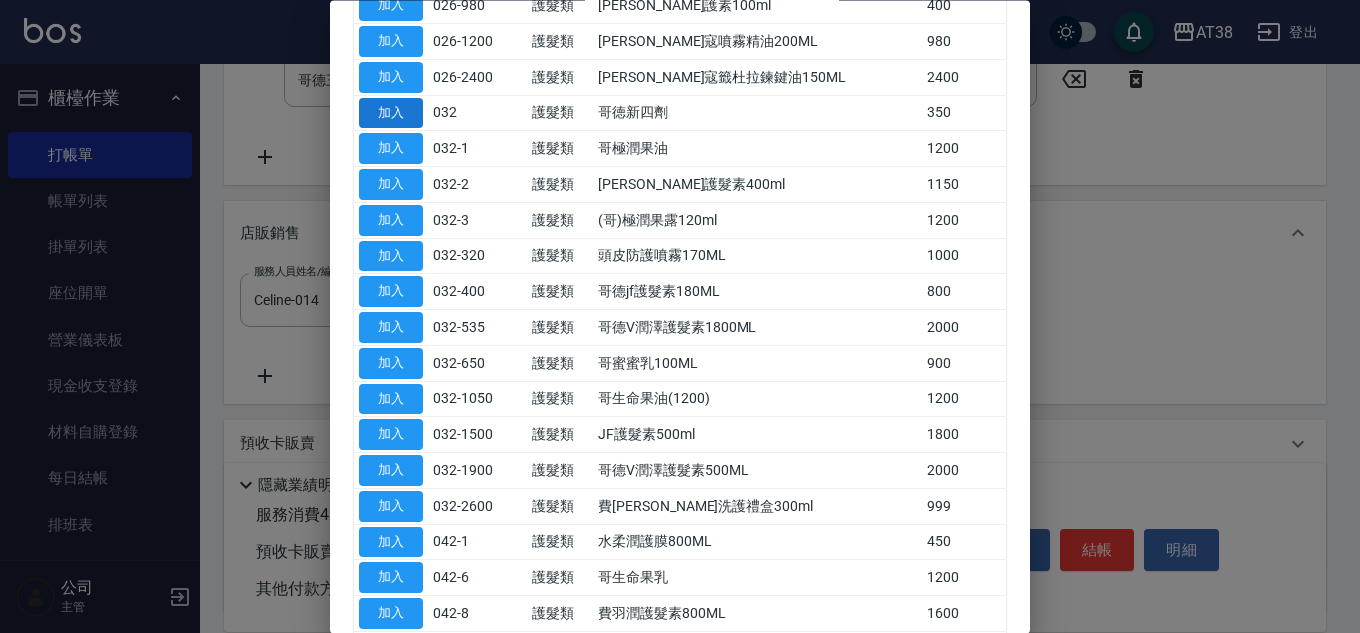 click on "加入" at bounding box center (391, 113) 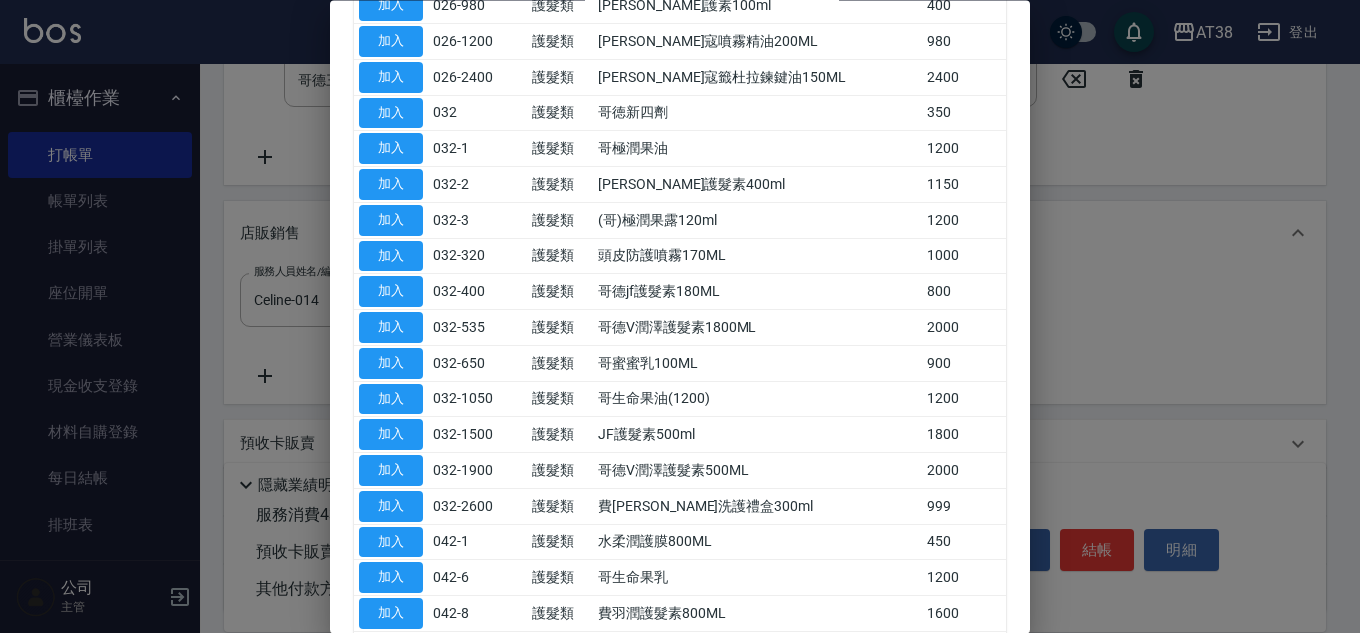 type on "哥徳新四劑" 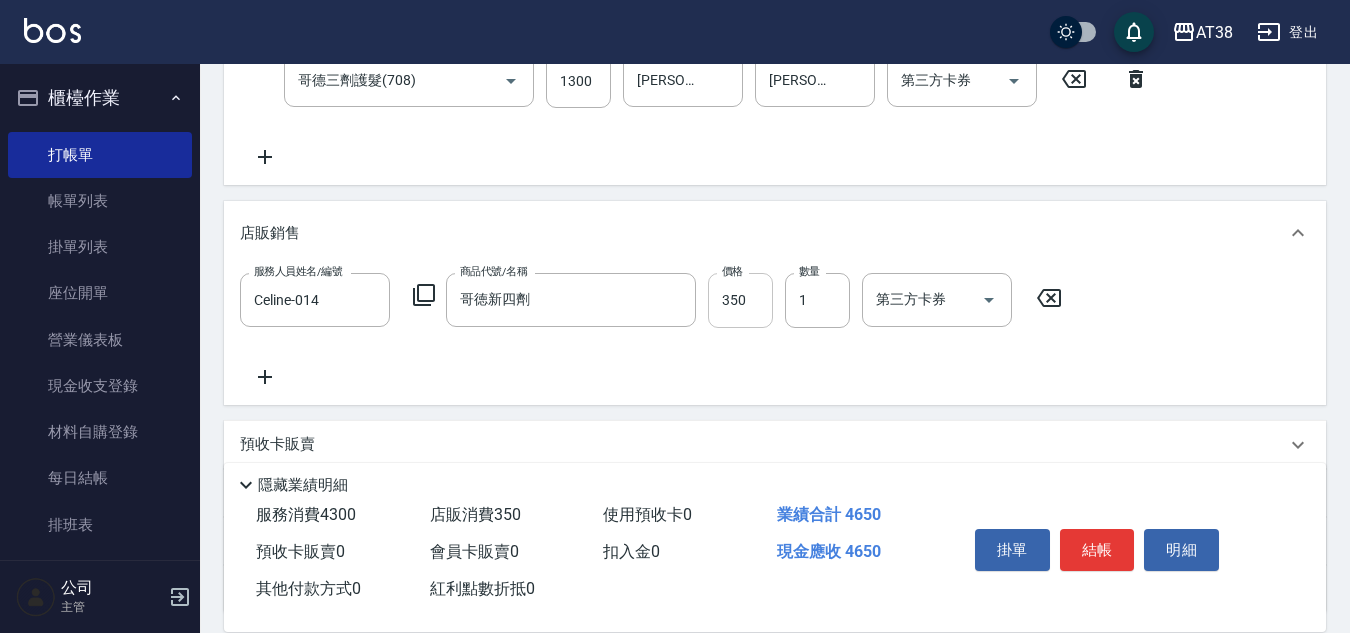 click on "350" at bounding box center (740, 300) 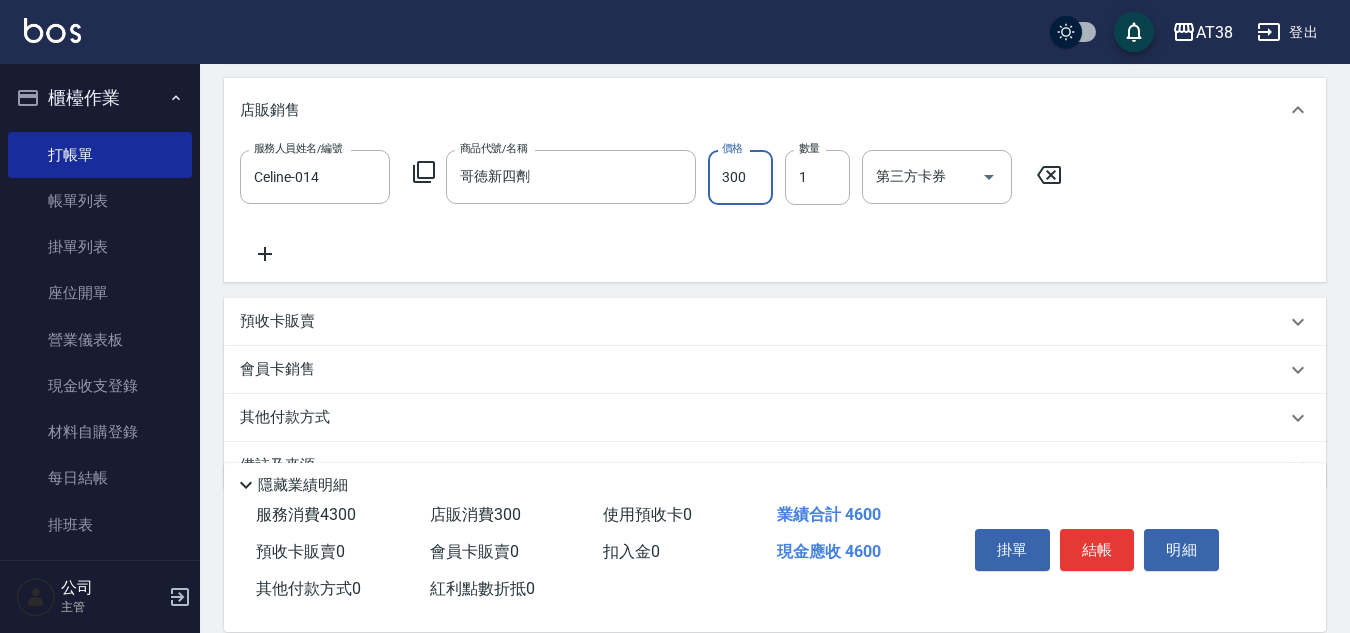 scroll, scrollTop: 596, scrollLeft: 0, axis: vertical 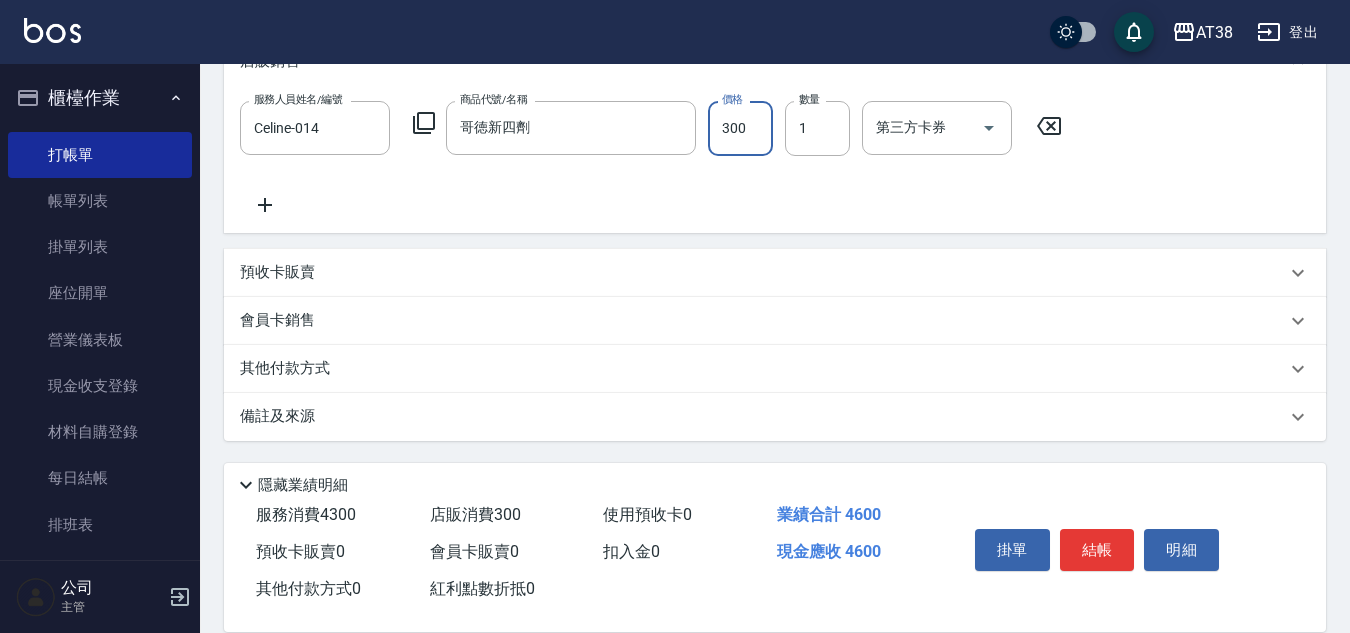 type on "300" 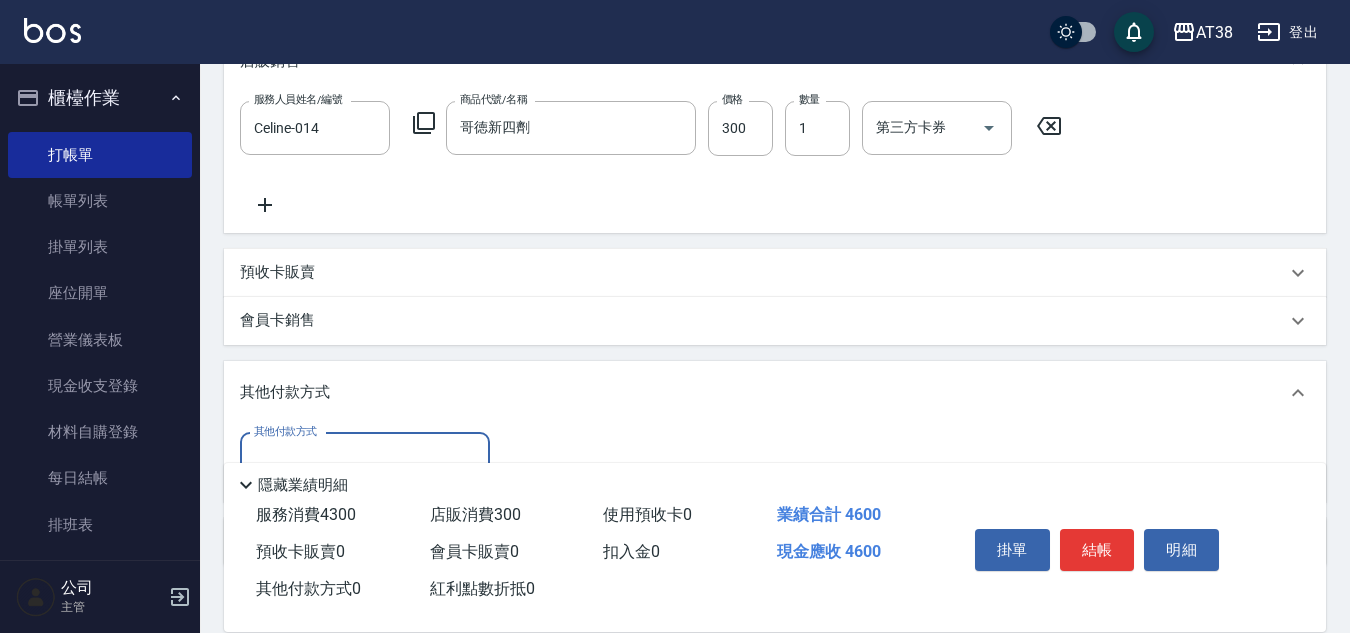 scroll, scrollTop: 0, scrollLeft: 0, axis: both 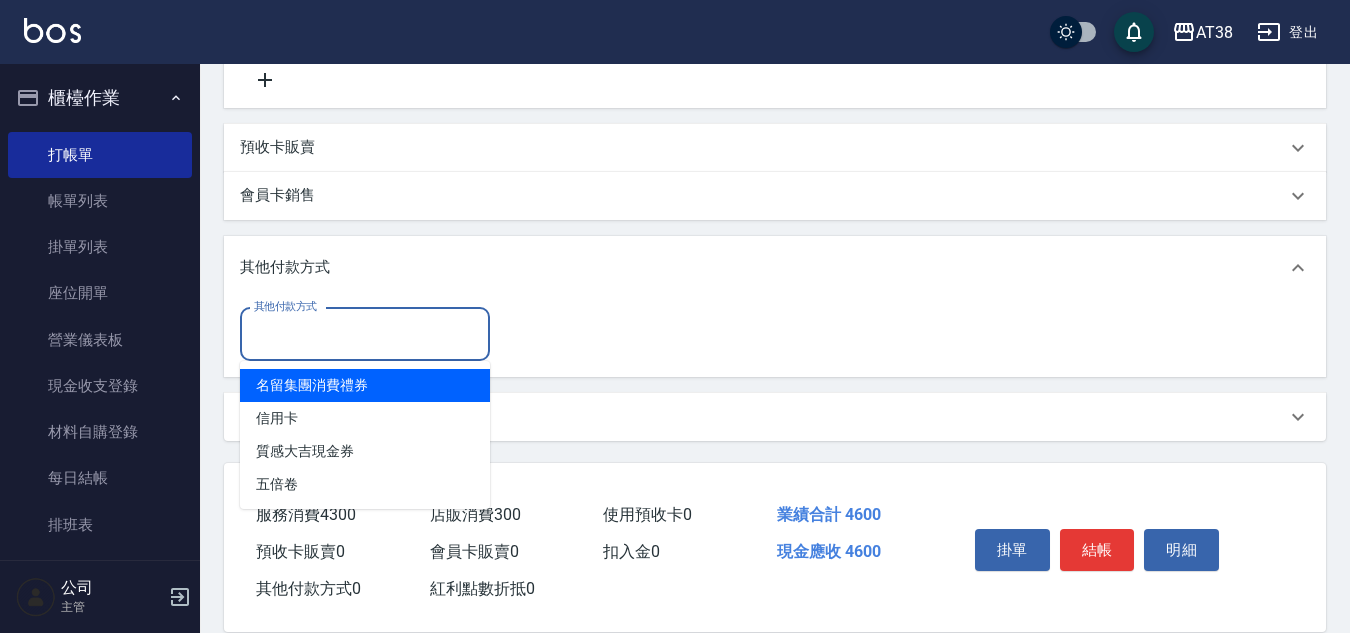 click on "其他付款方式" at bounding box center [365, 334] 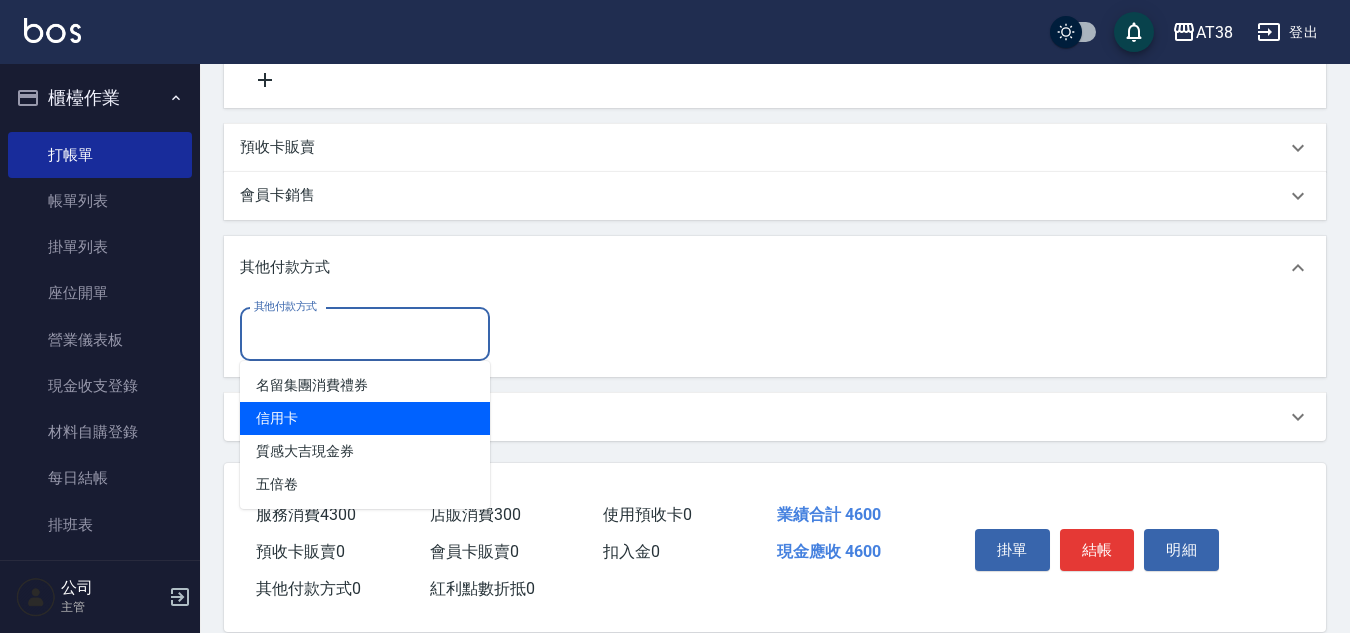 click on "信用卡" at bounding box center [365, 418] 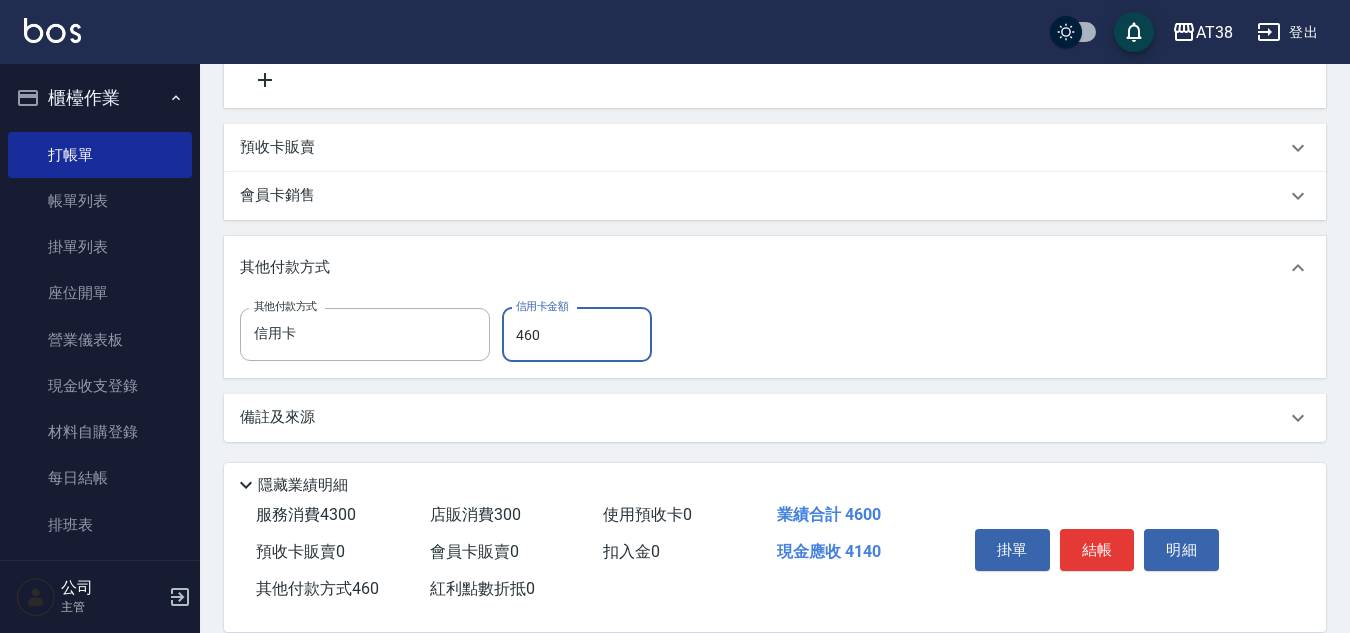 type on "4600" 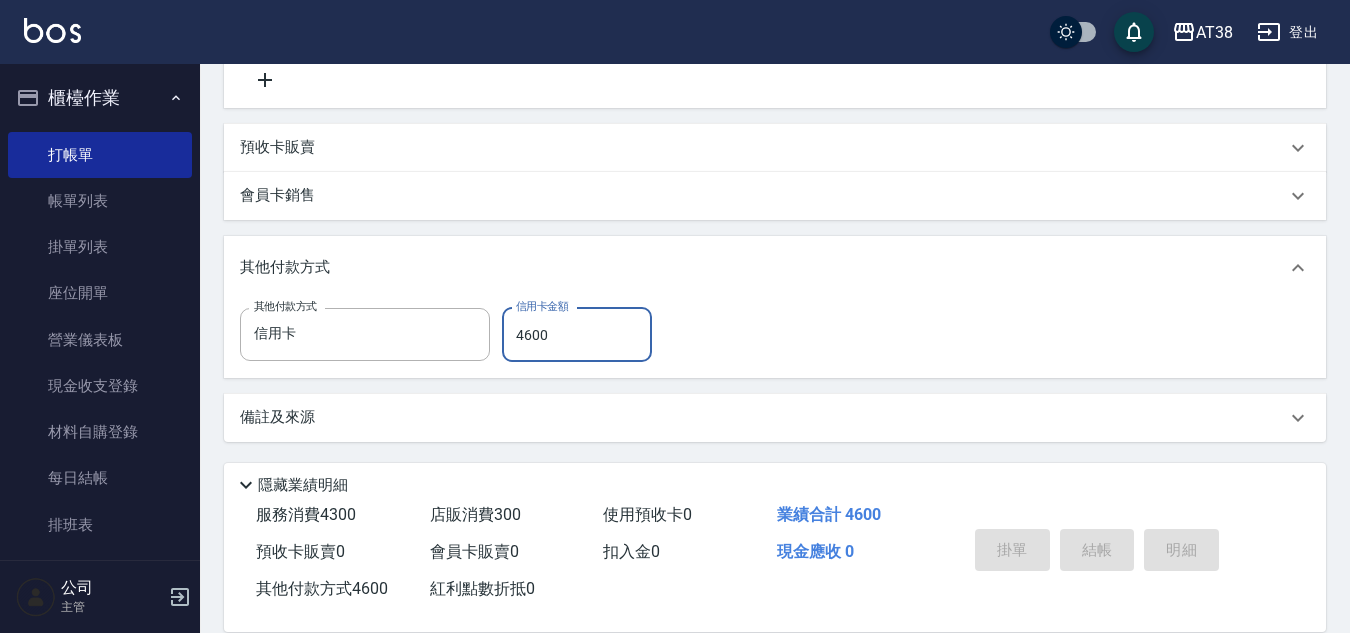 type on "[DATE] 18:46" 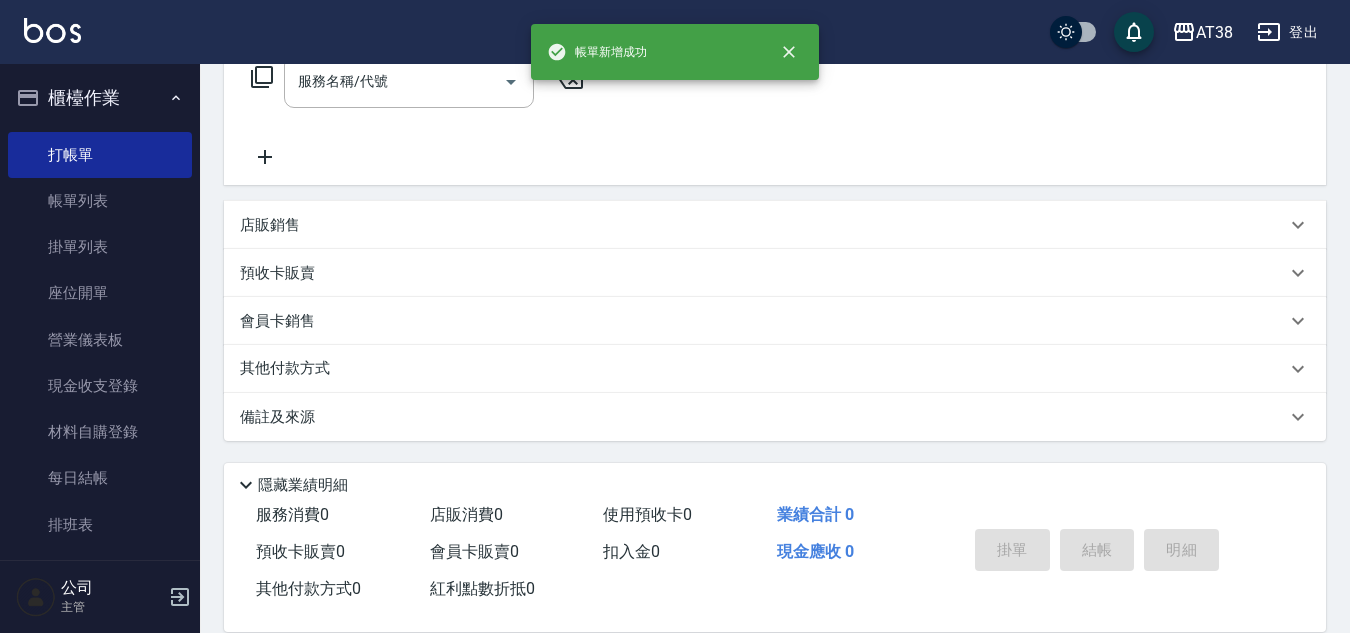 scroll, scrollTop: 0, scrollLeft: 0, axis: both 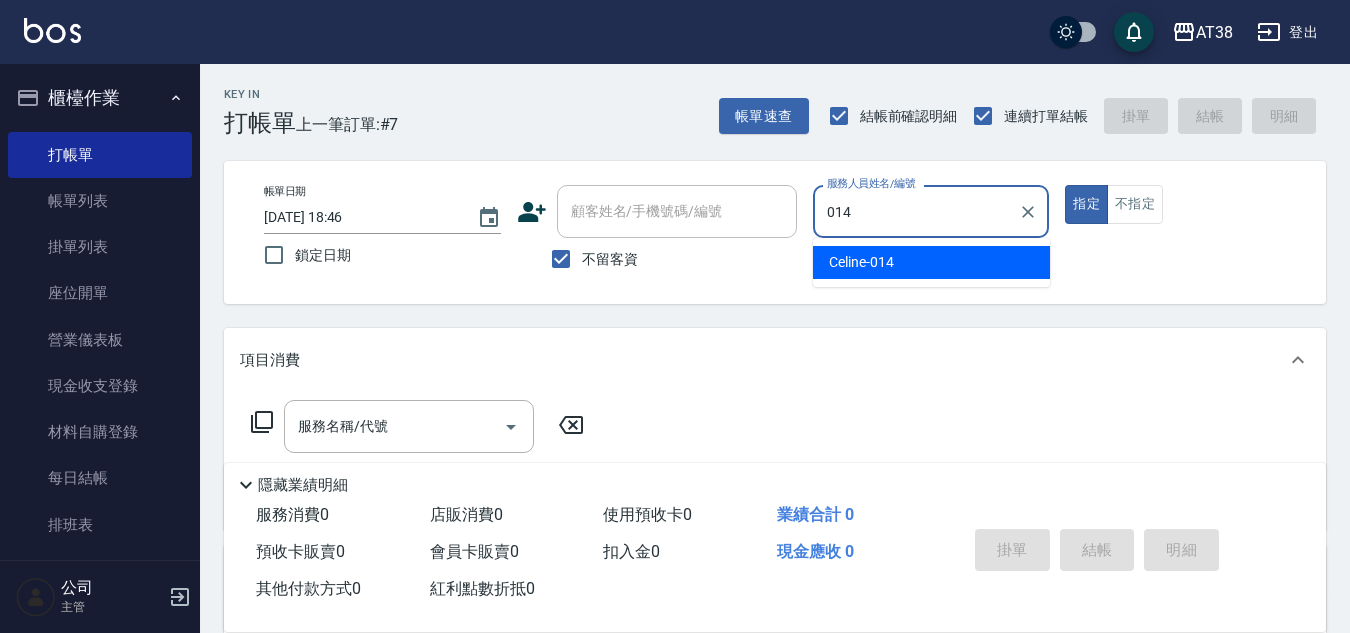 type on "Celine-014" 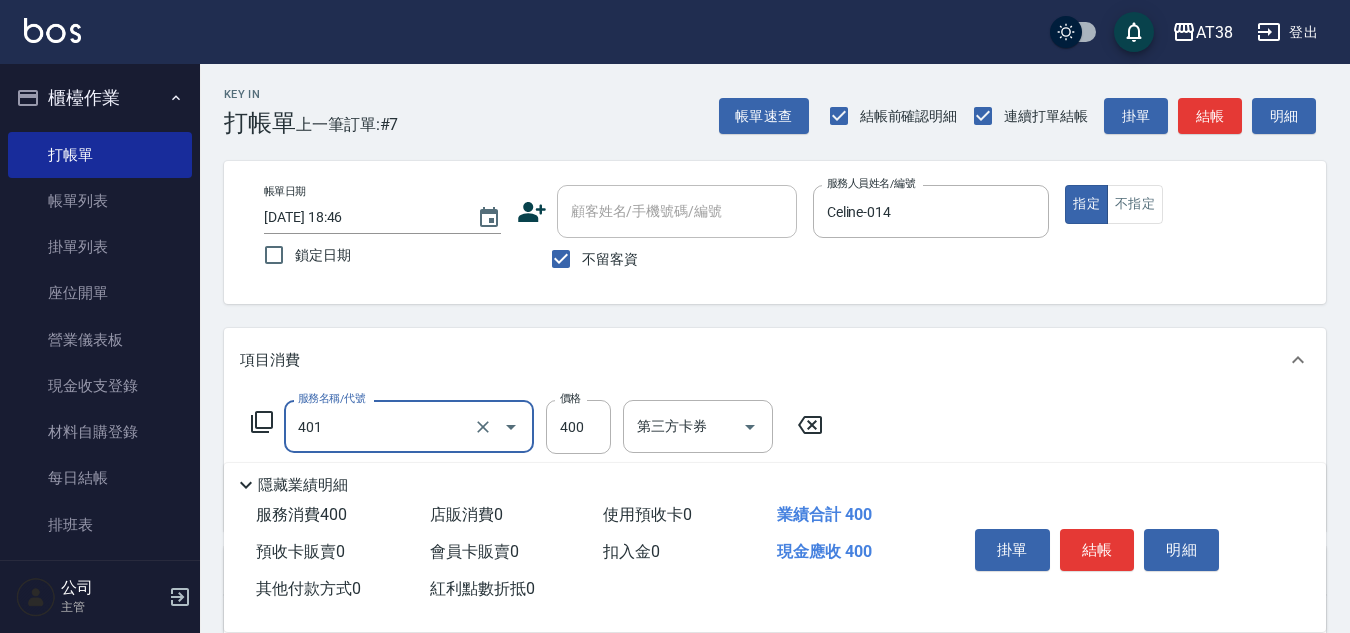 type on "單剪(401)" 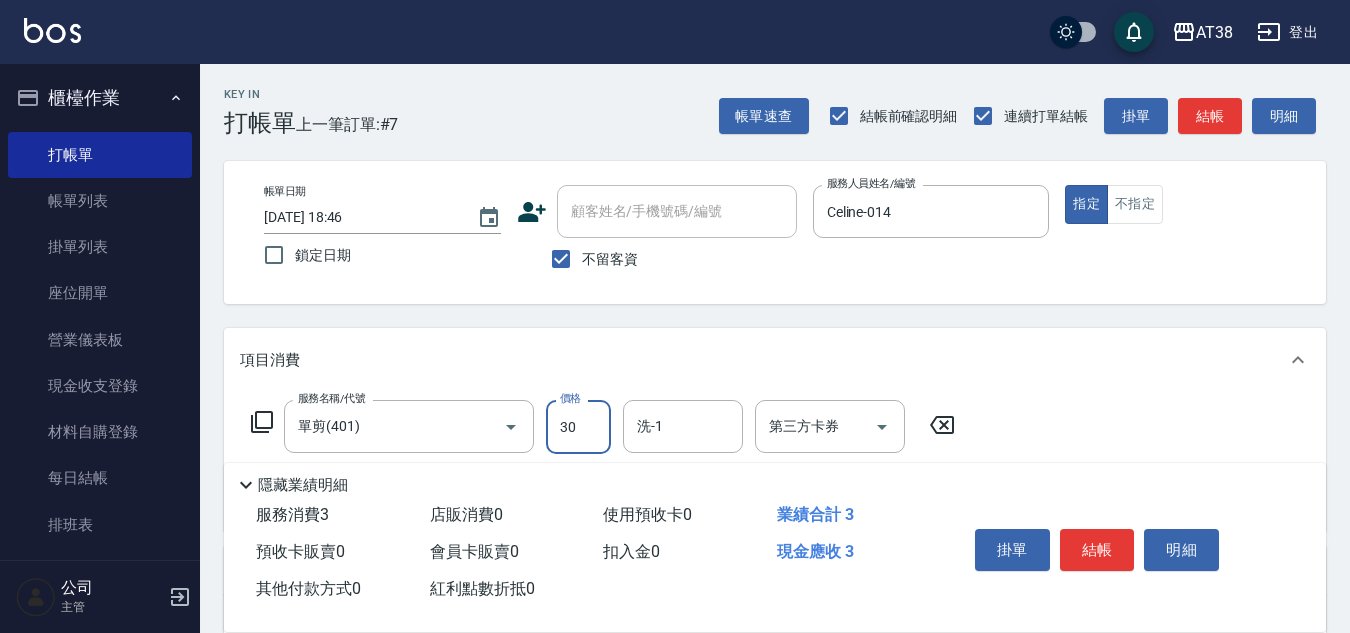 type on "300" 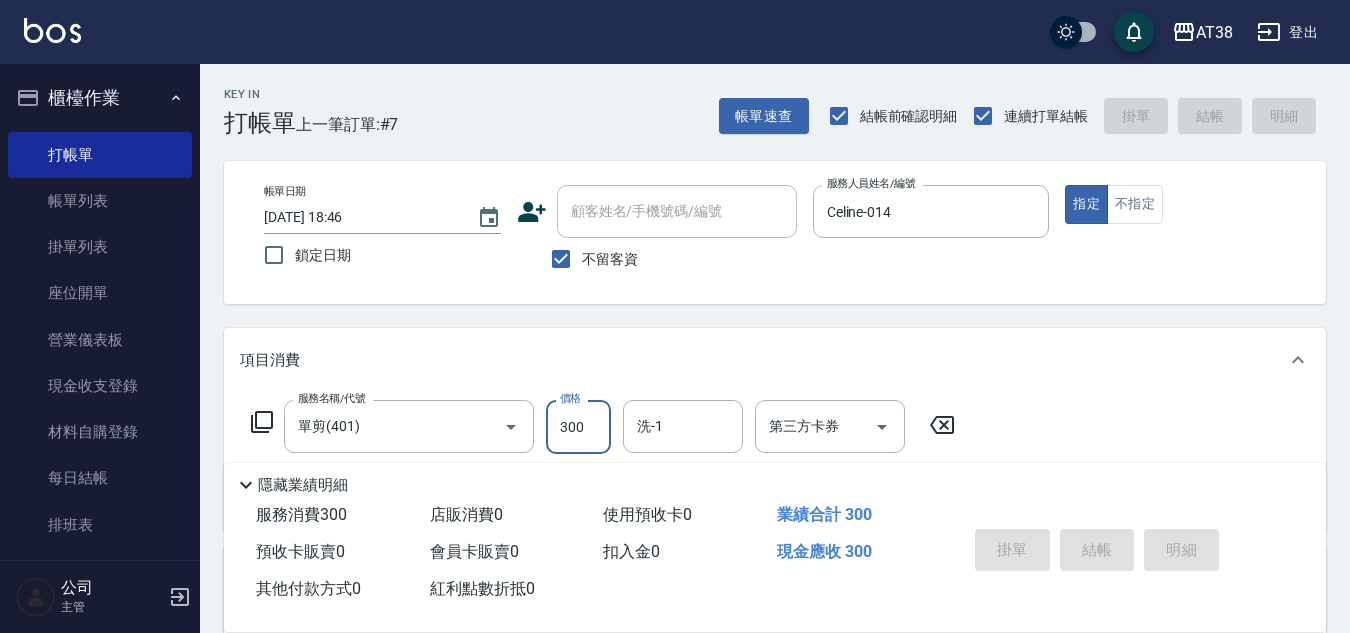 type 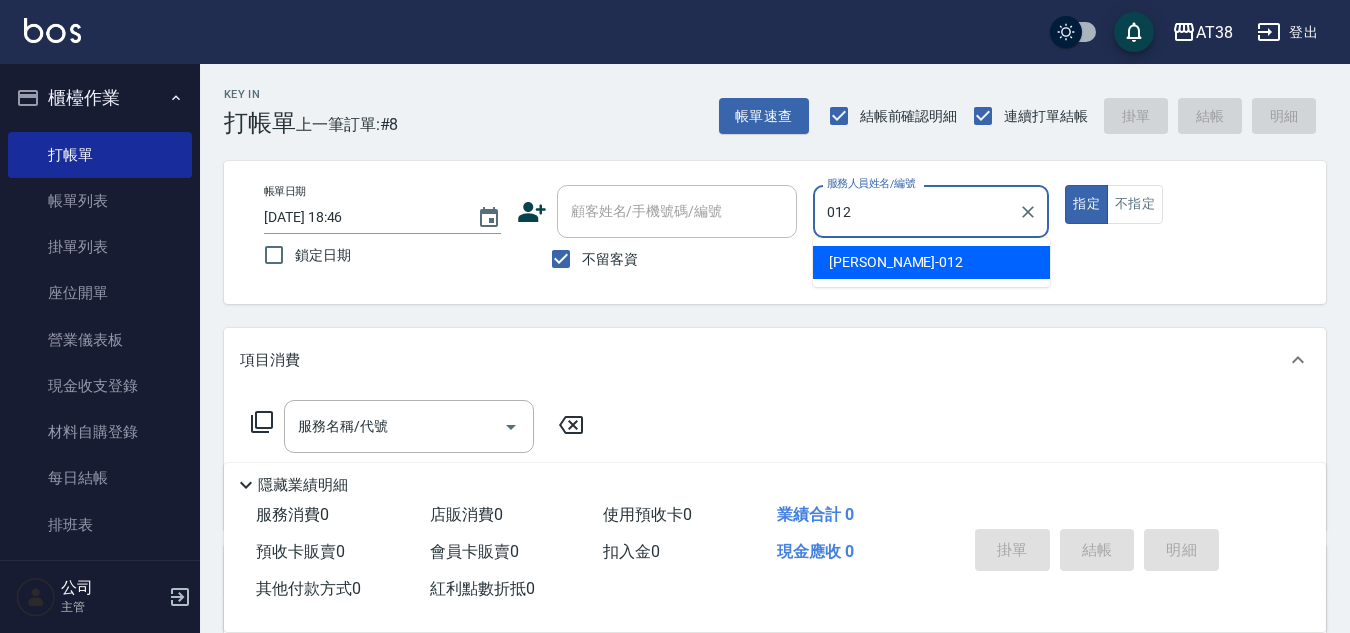 type on "[PERSON_NAME]-012" 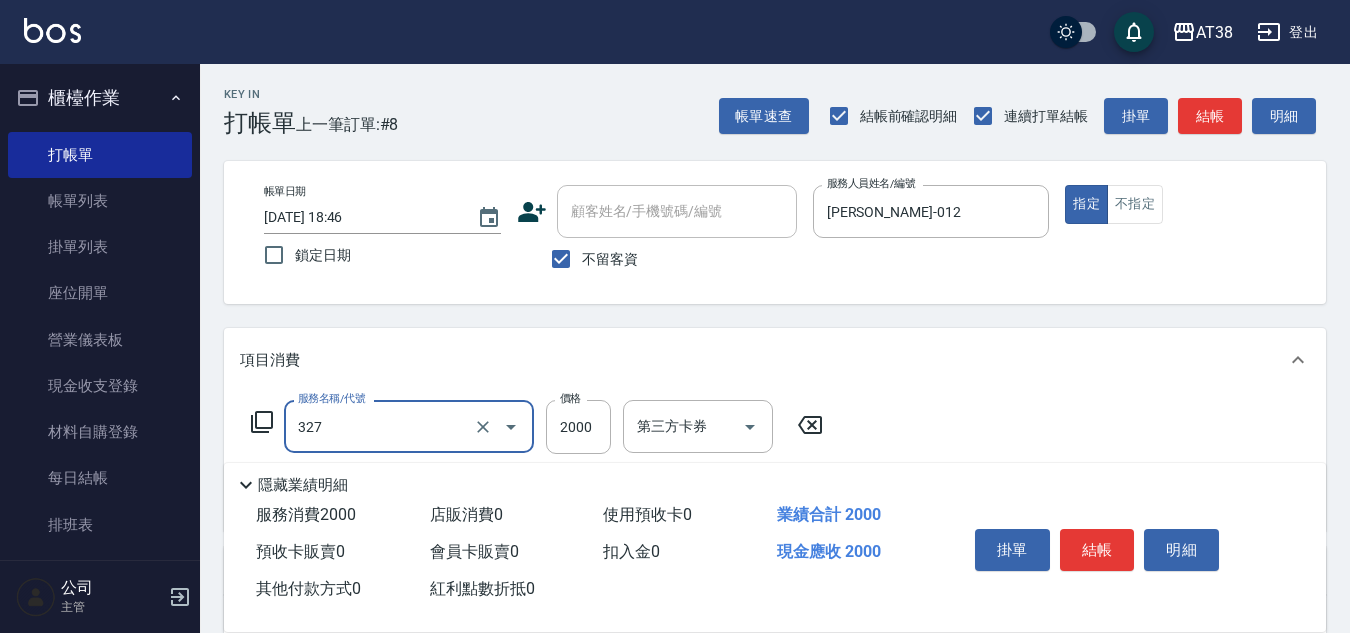 type on "溫塑燙(327)" 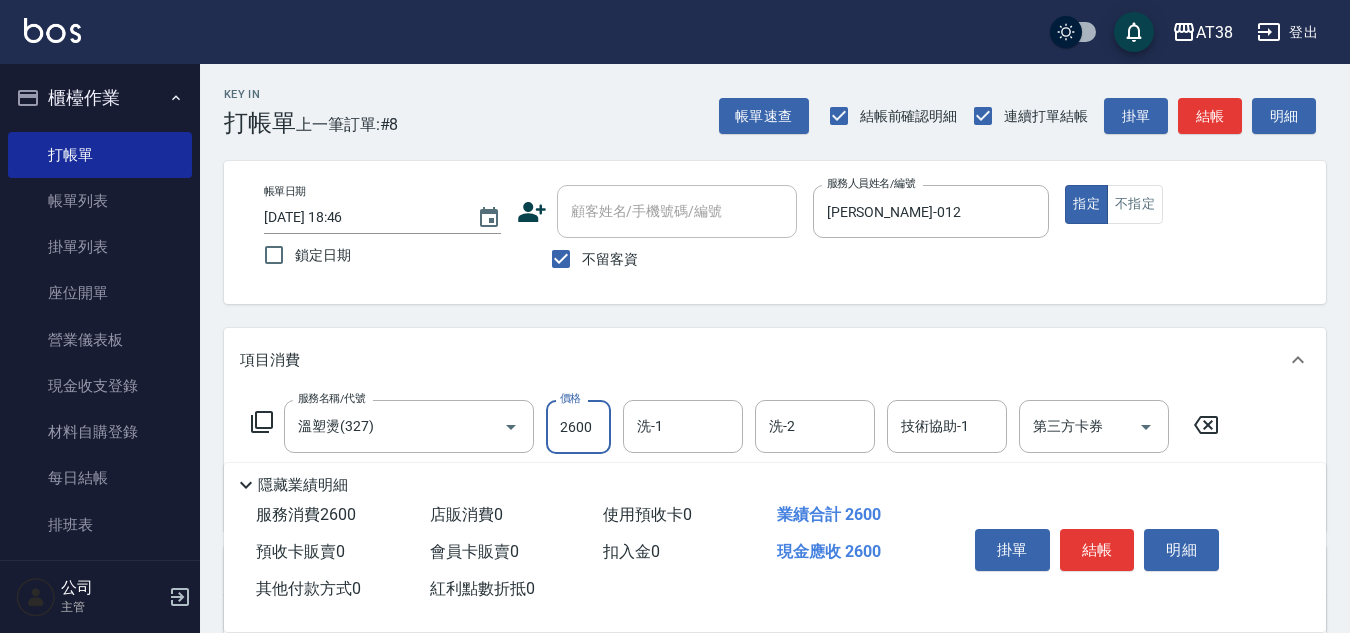 type on "2600" 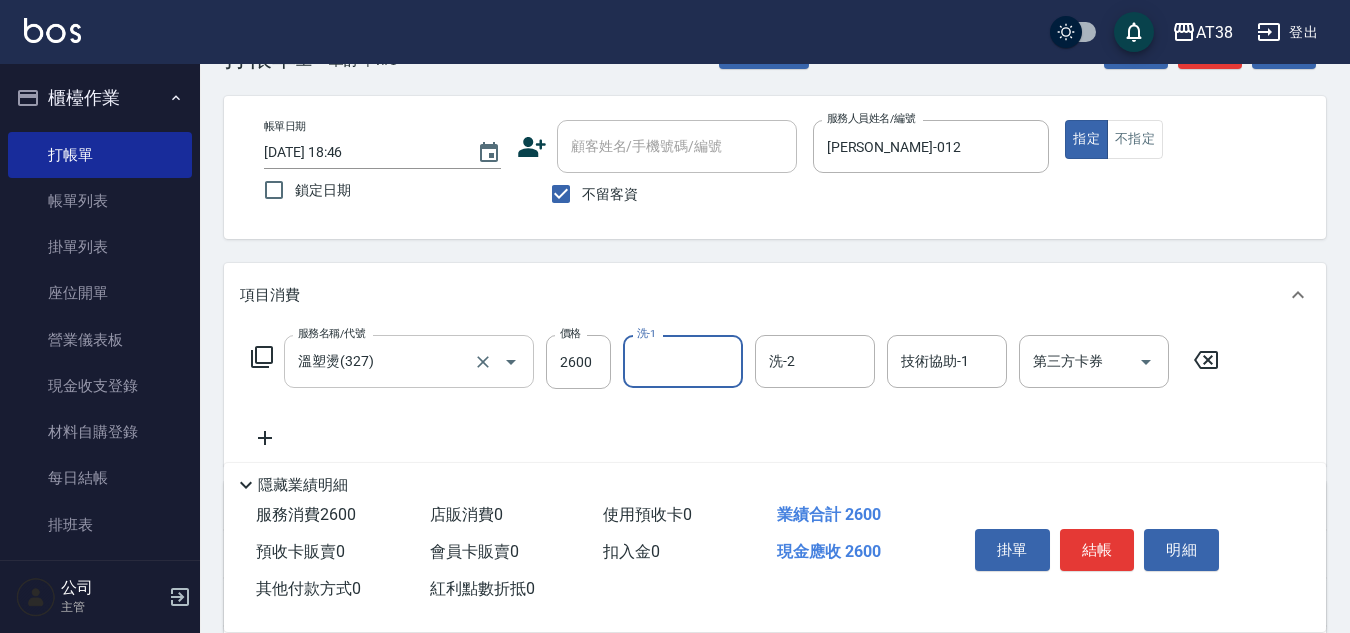 scroll, scrollTop: 100, scrollLeft: 0, axis: vertical 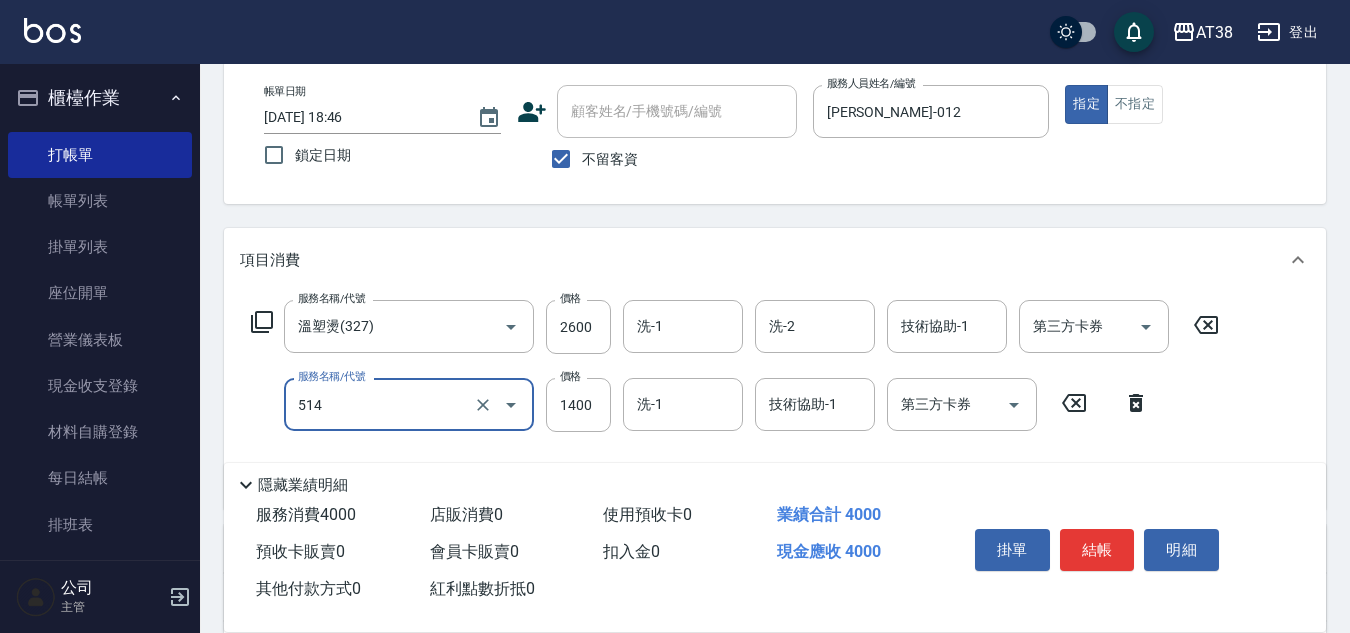 type on "染髮(長)(514)" 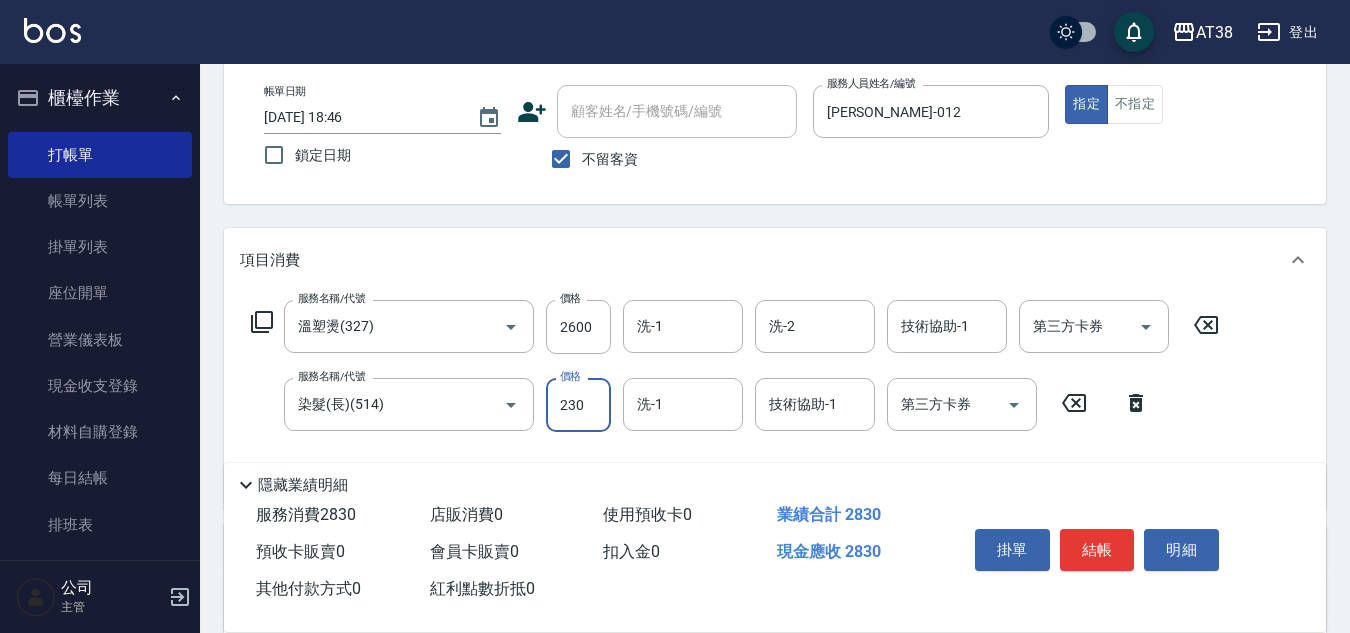 type on "2300" 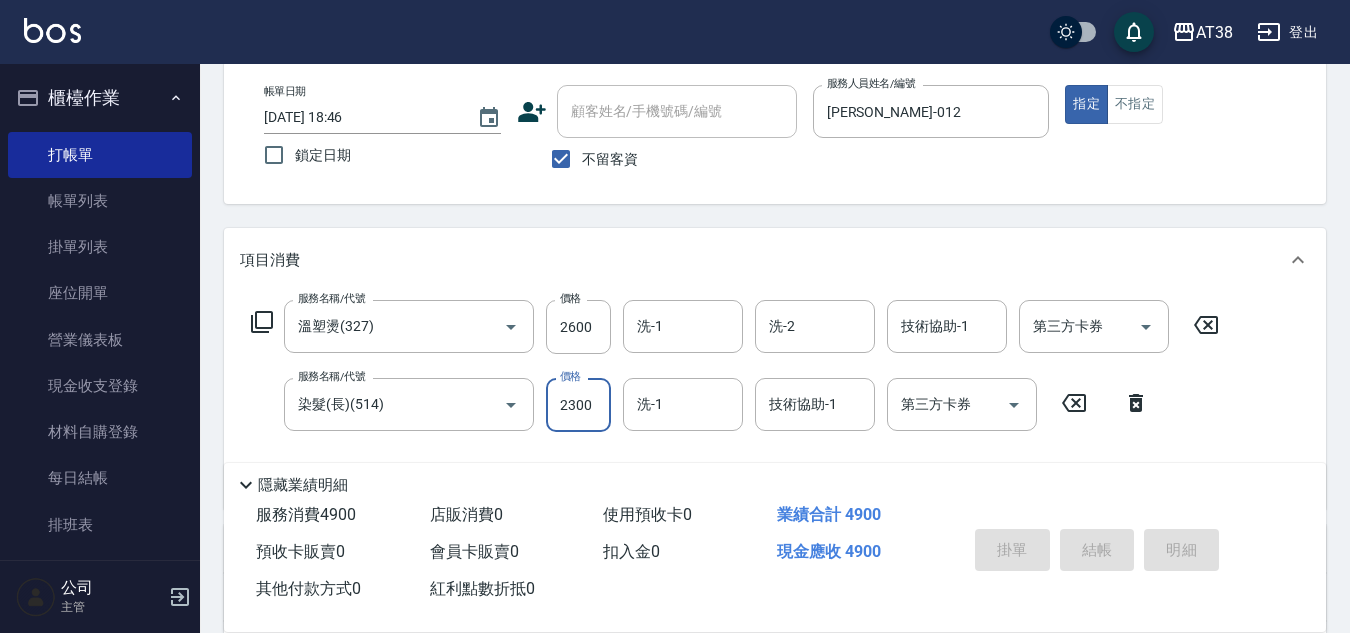 type on "[DATE] 18:47" 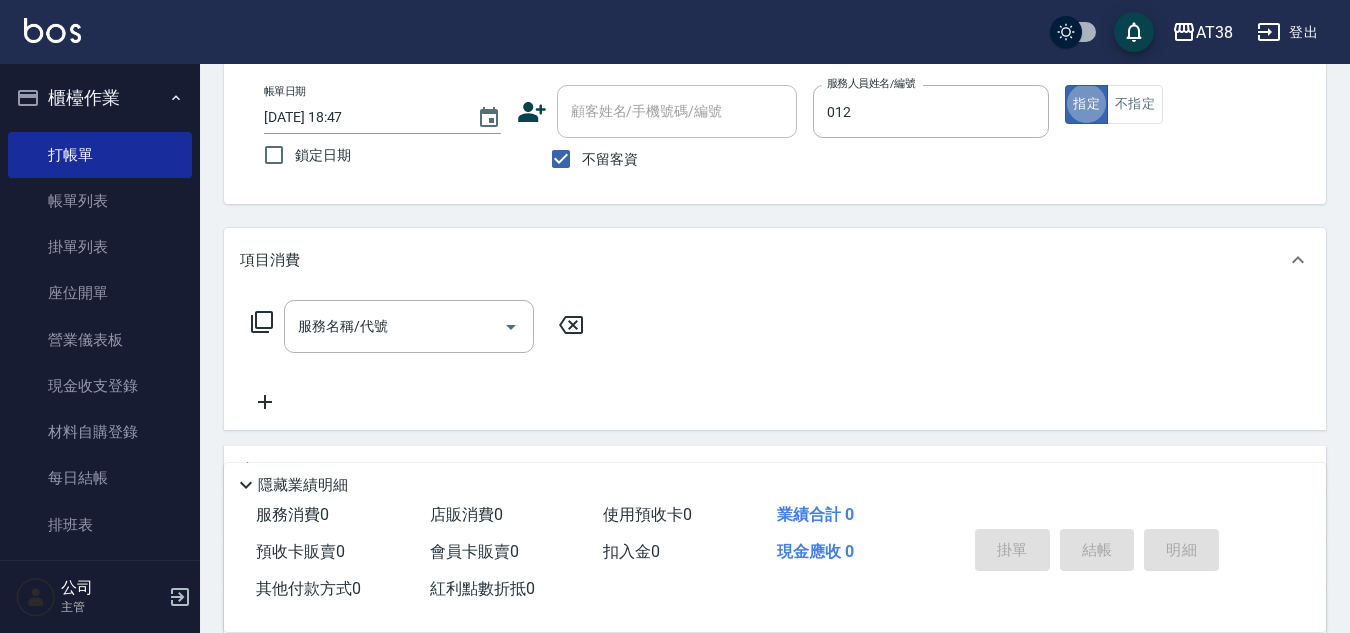 type on "[PERSON_NAME]-012" 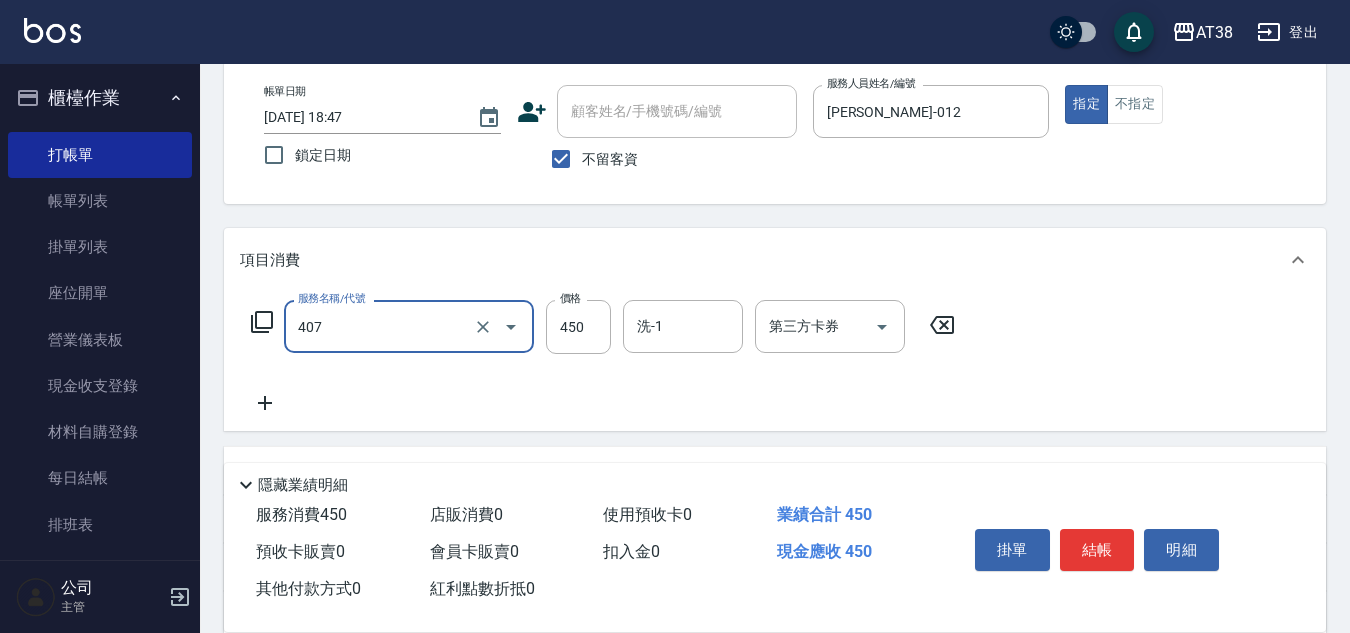 type on "剪髮(407)" 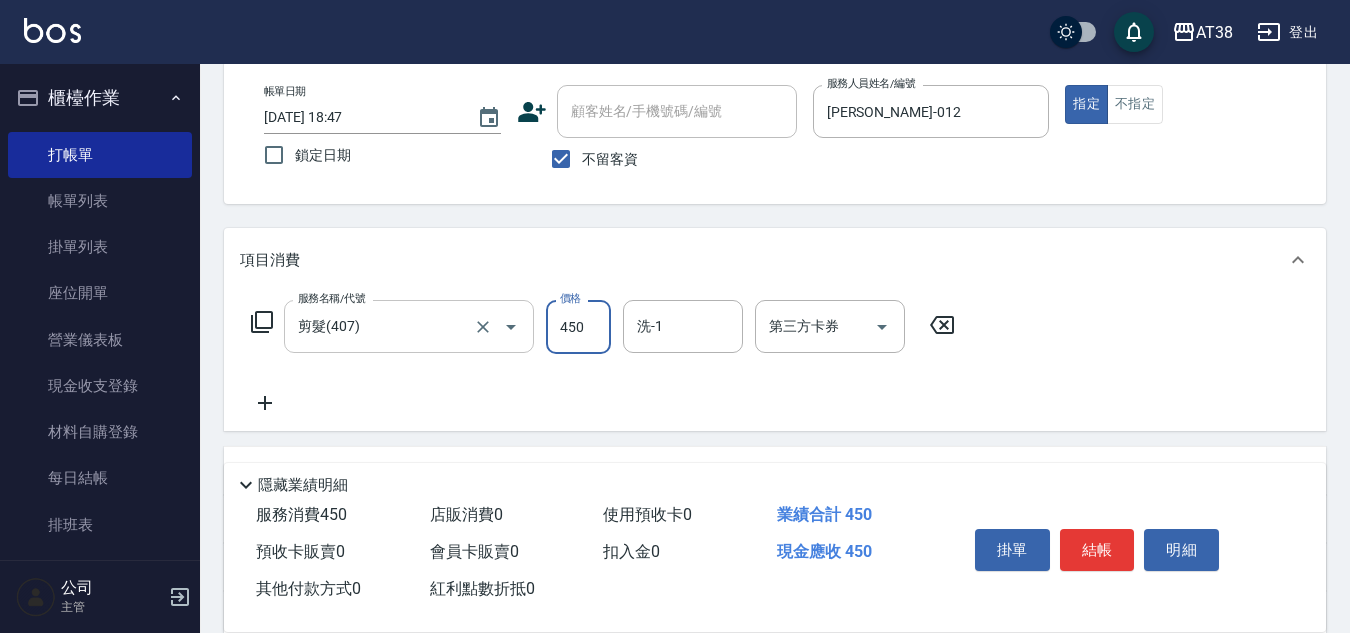 click on "剪髮(407)" at bounding box center [381, 326] 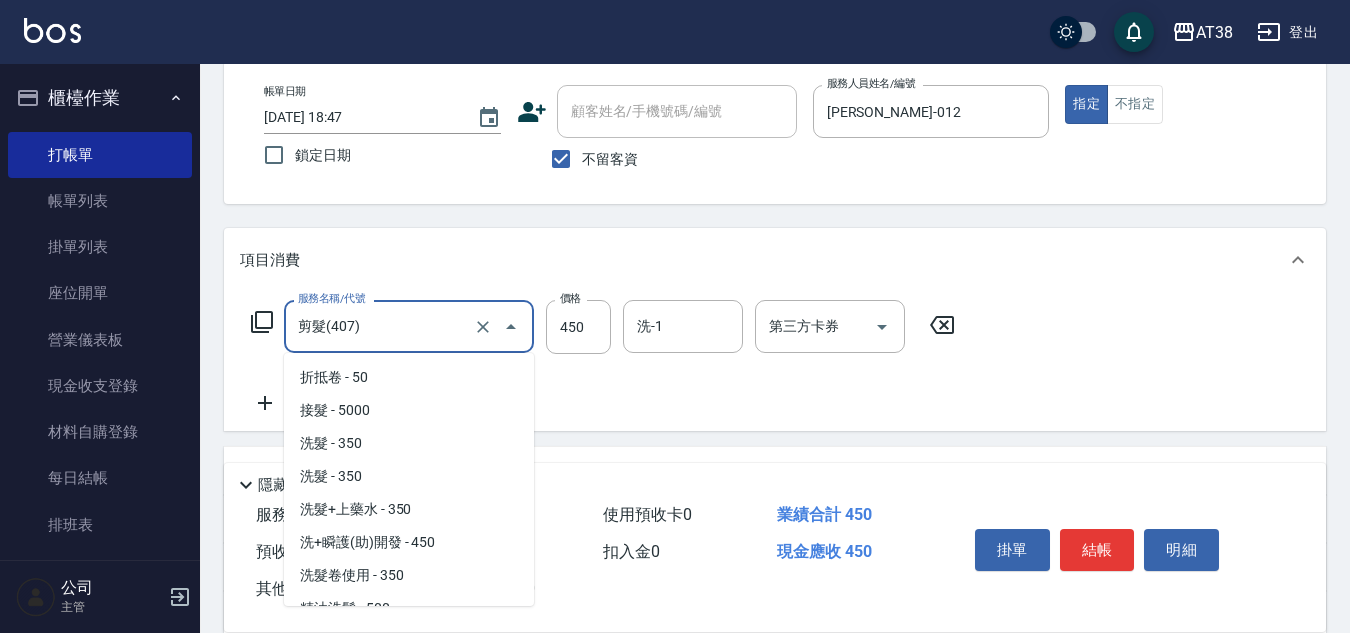scroll, scrollTop: 613, scrollLeft: 0, axis: vertical 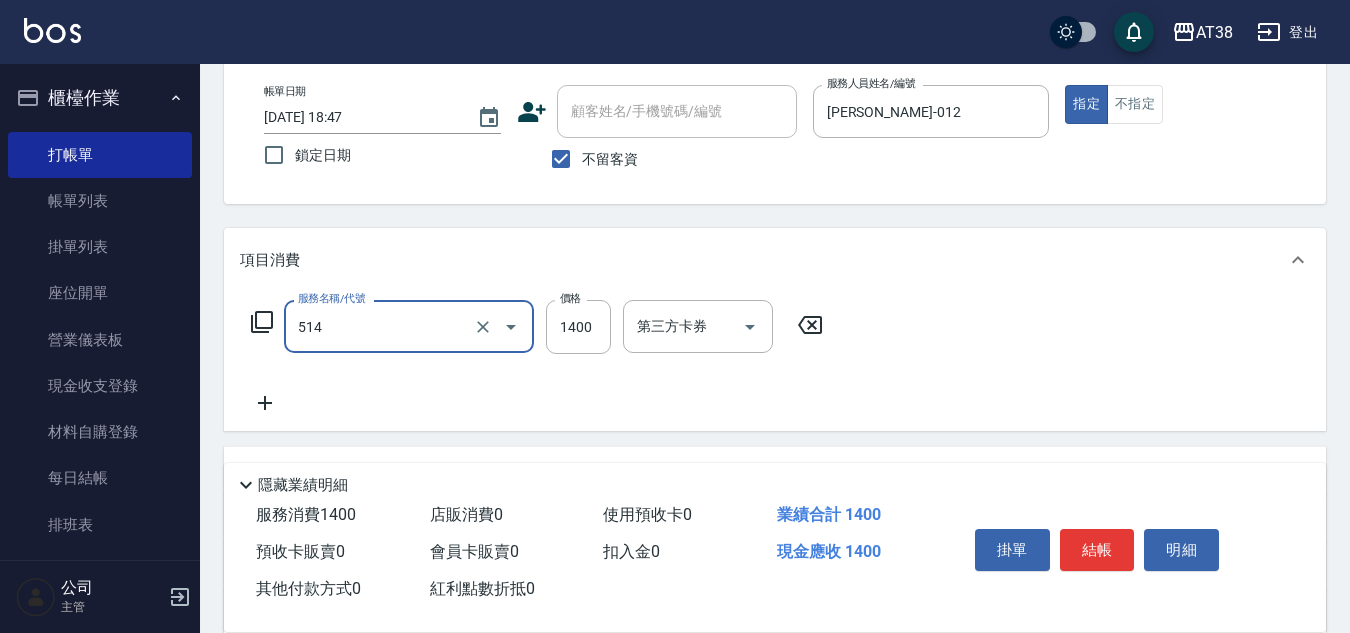 type on "染髮(長)(514)" 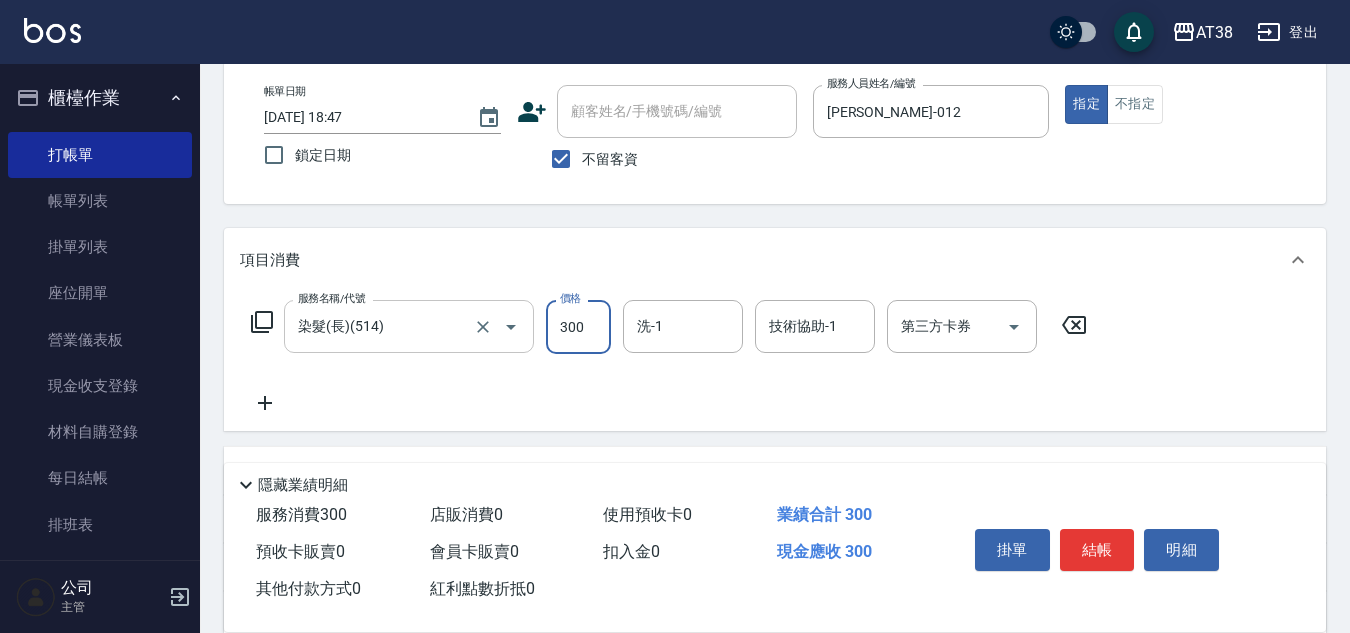 type on "3000" 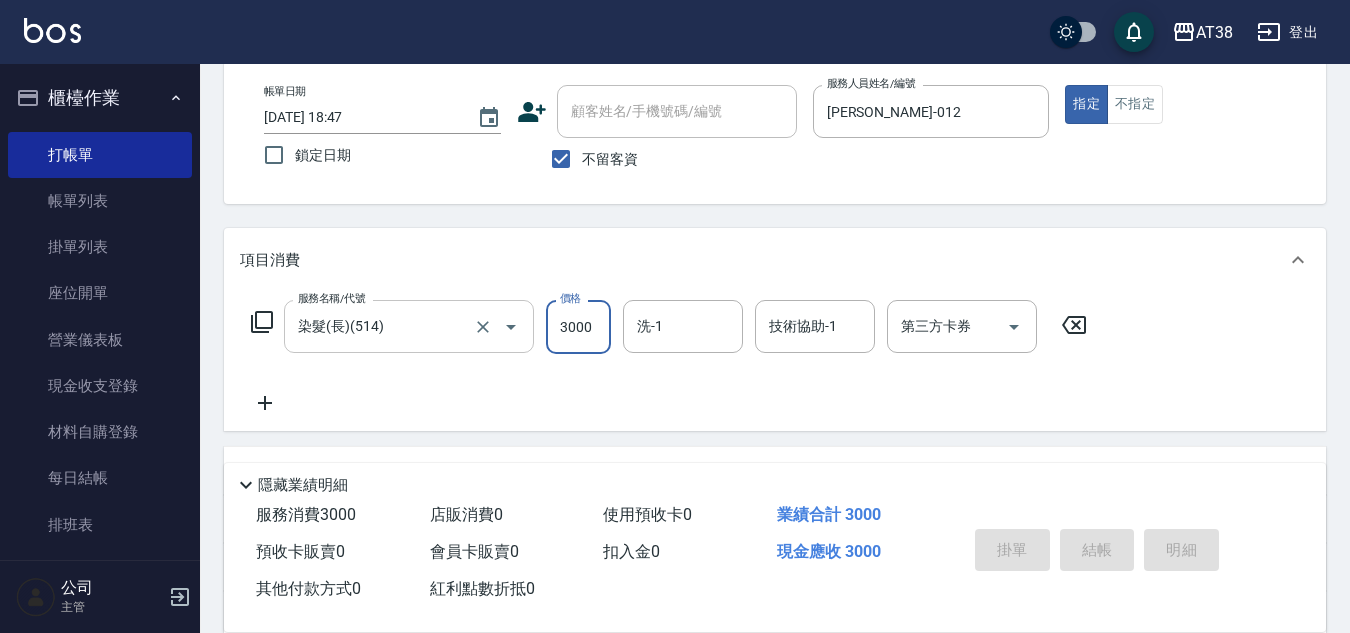 type 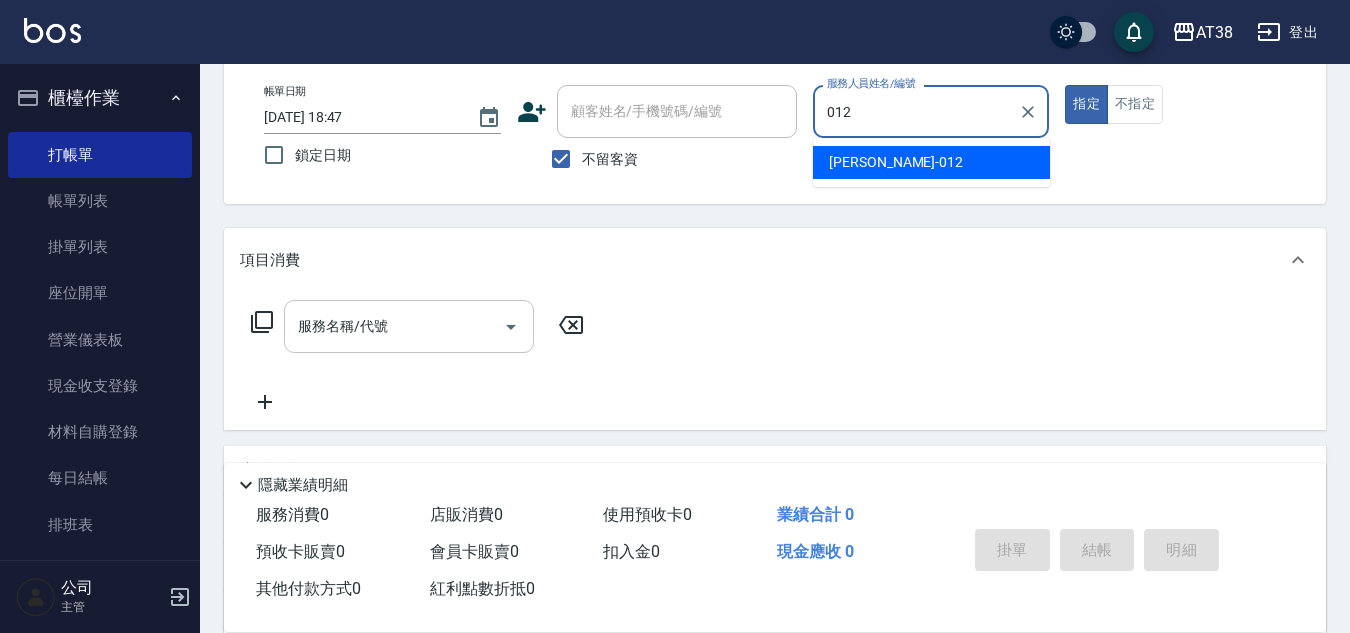 type on "[PERSON_NAME]-012" 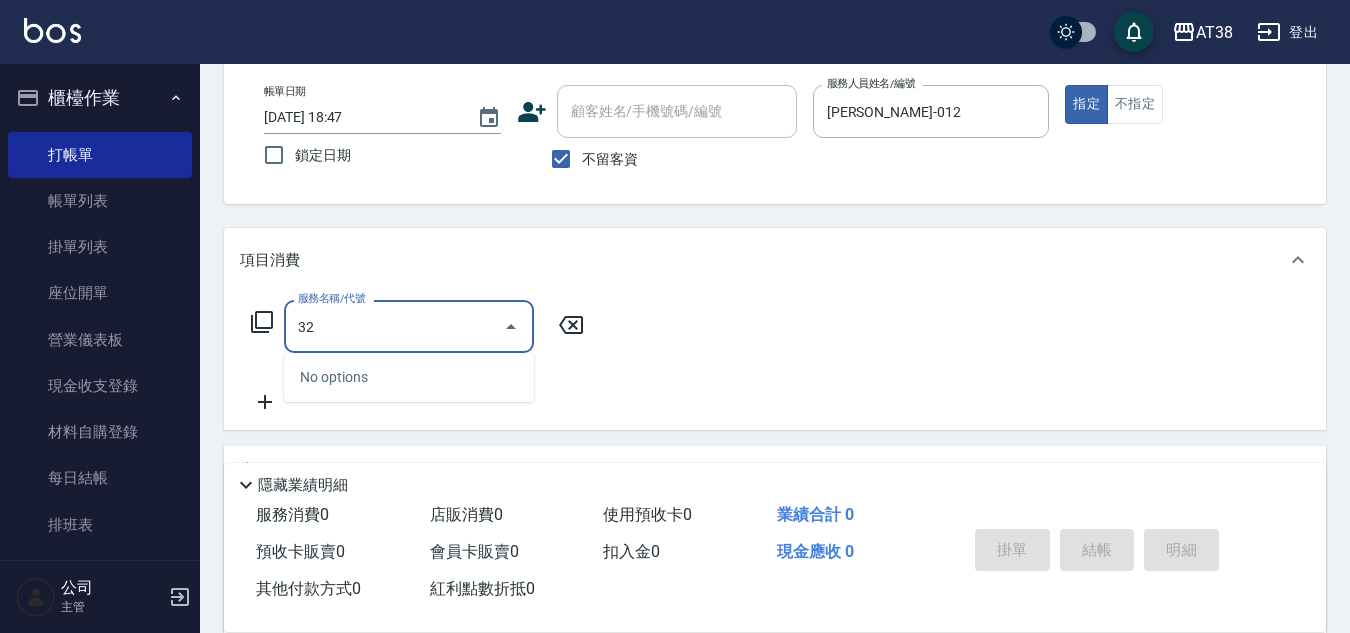 type on "3" 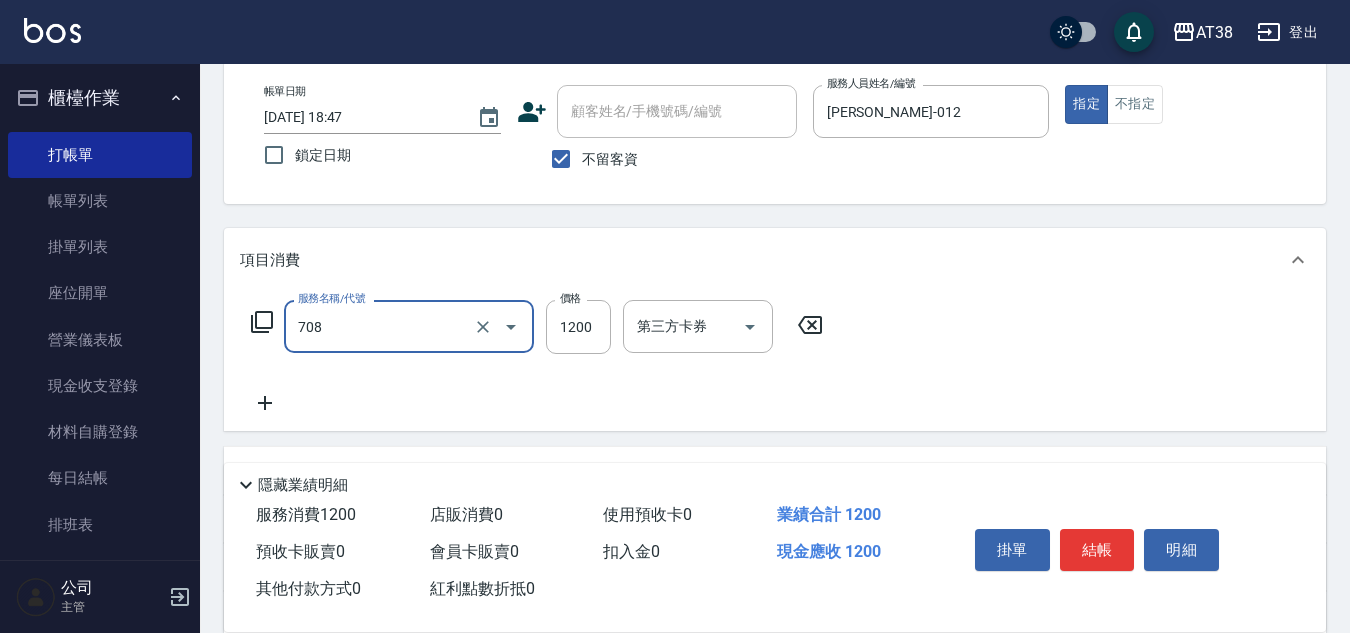 type on "哥德三劑護髮(708)" 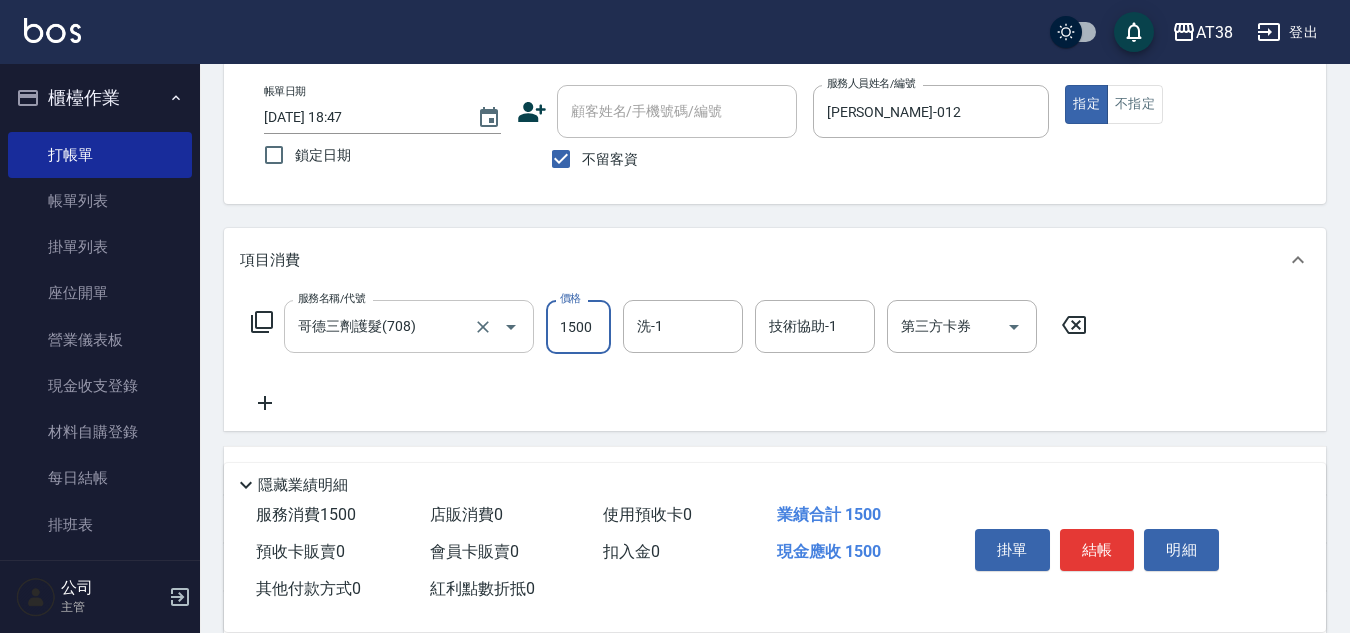 type on "1500" 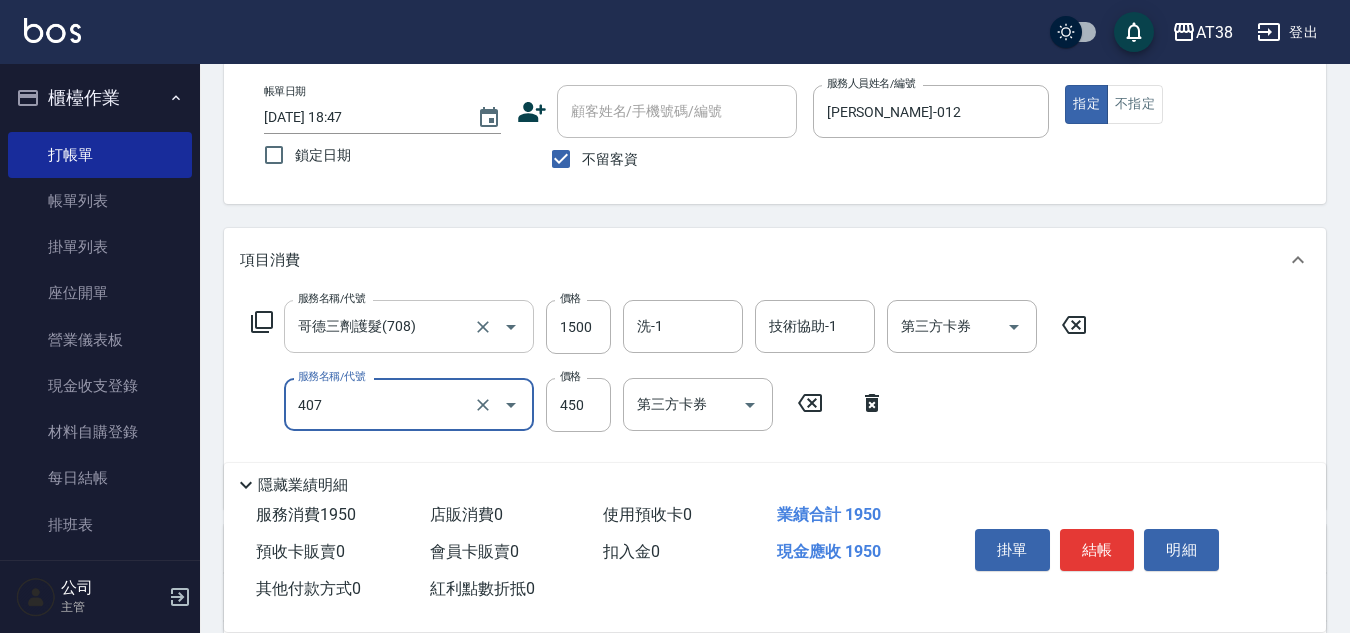 type on "剪髮(407)" 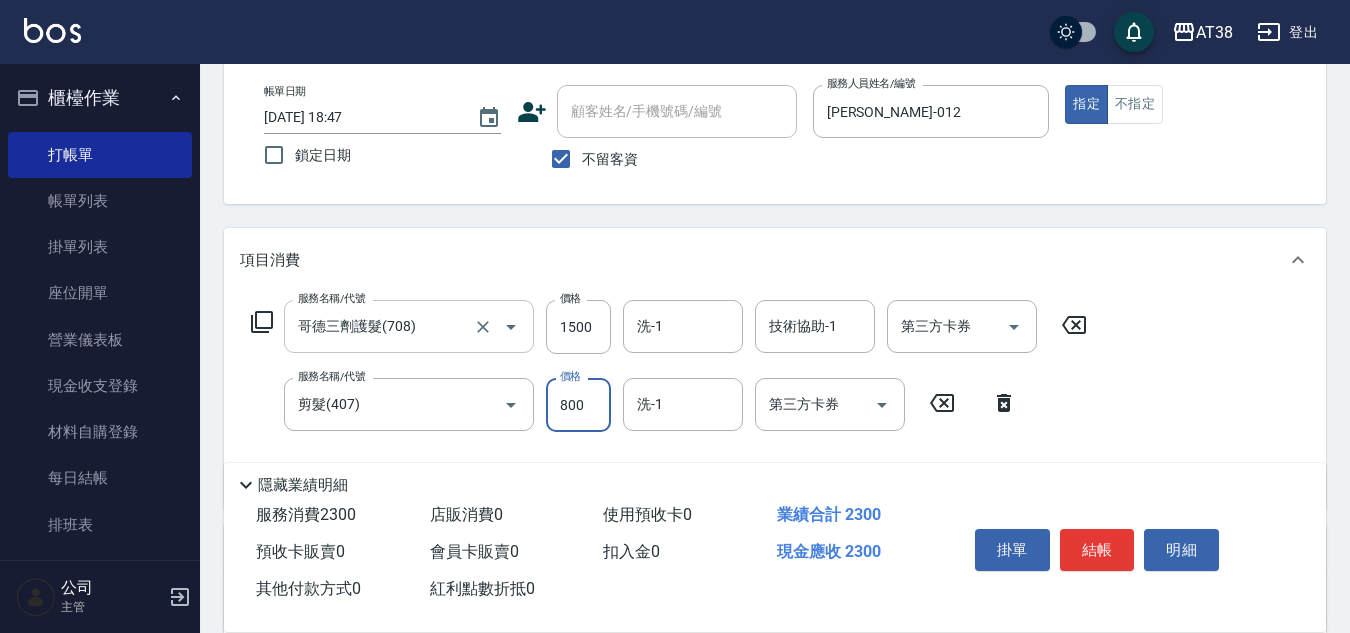type on "800" 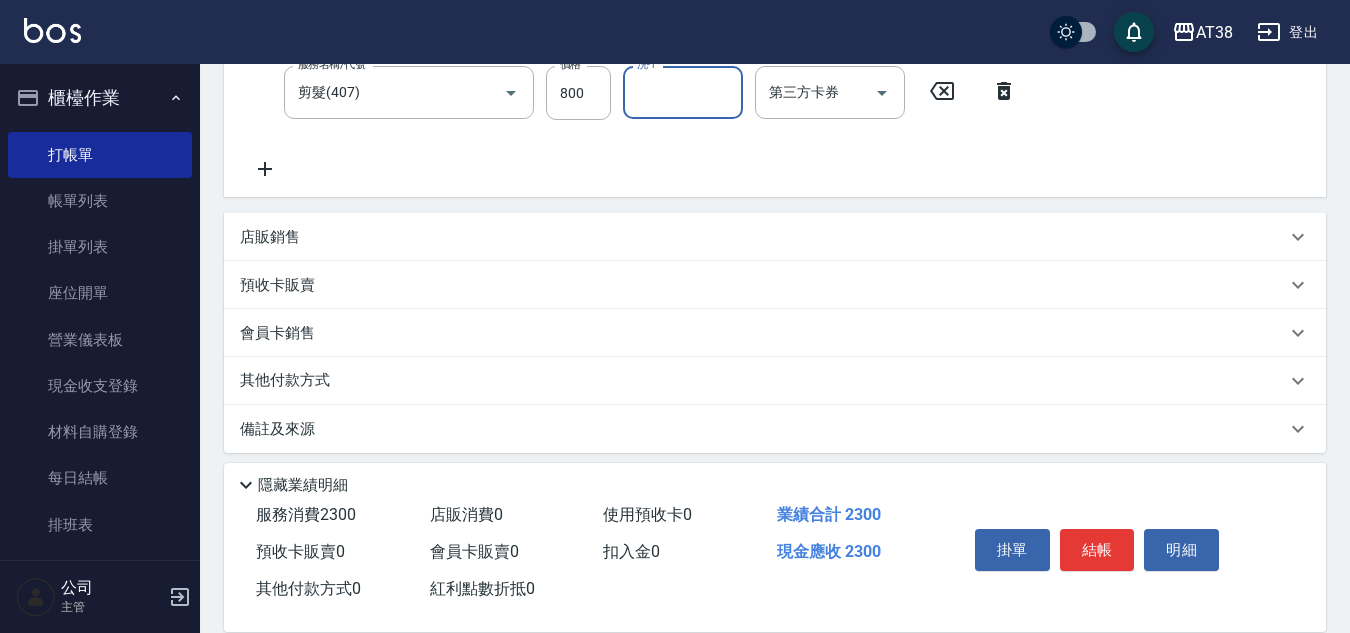 scroll, scrollTop: 424, scrollLeft: 0, axis: vertical 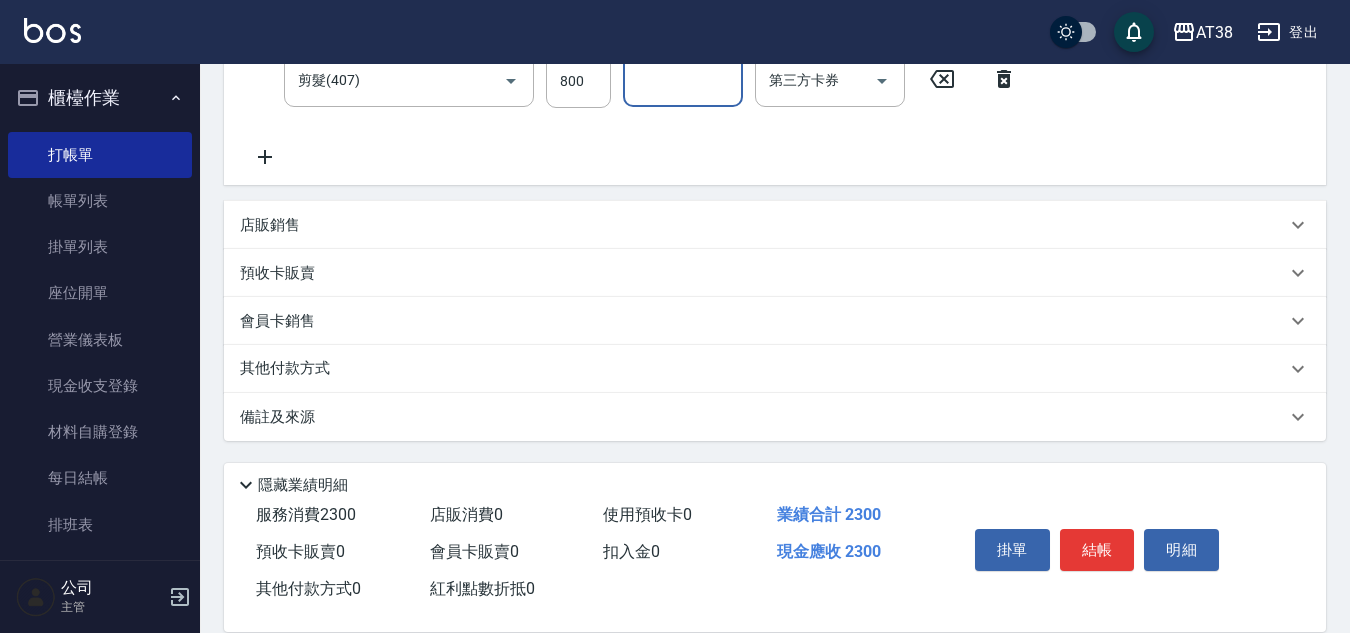 click on "店販銷售" at bounding box center (270, 225) 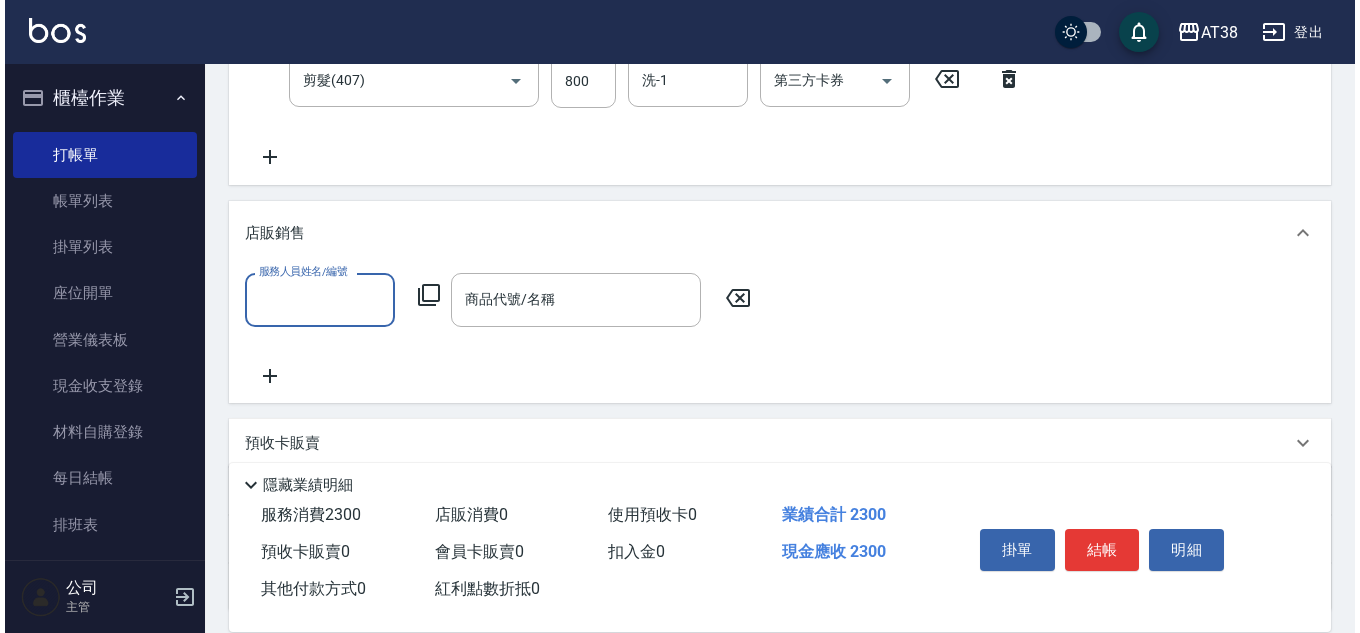 scroll, scrollTop: 0, scrollLeft: 0, axis: both 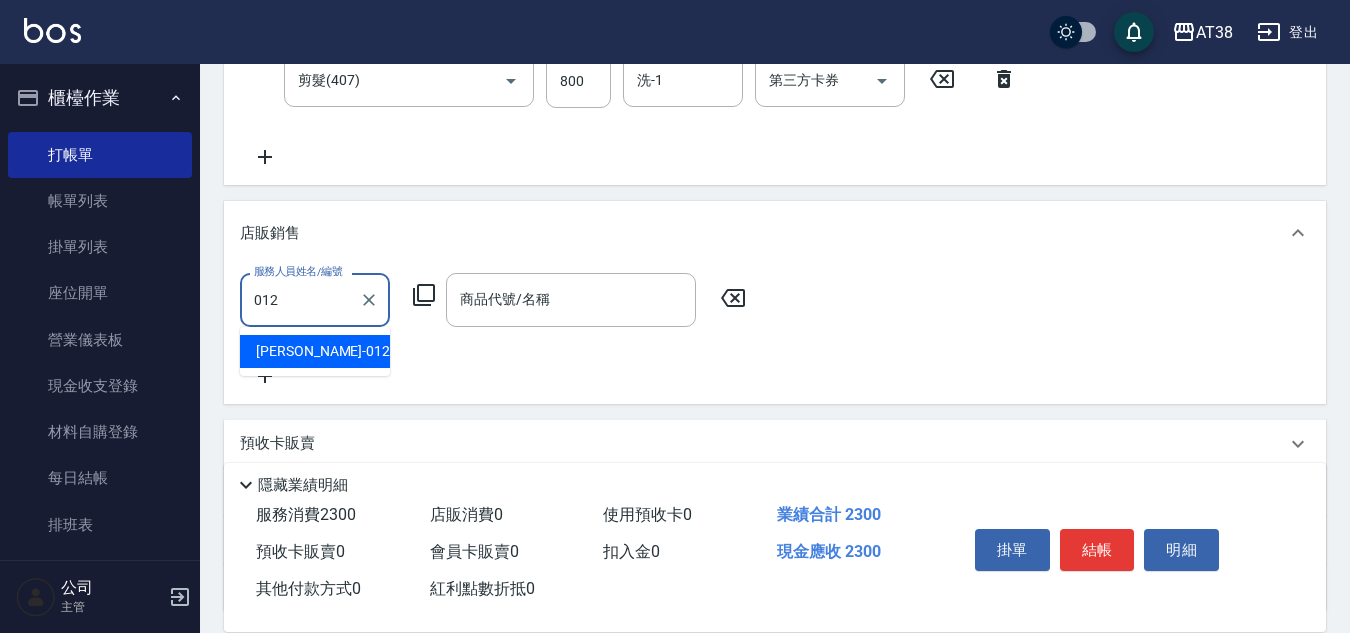 type on "[PERSON_NAME]-012" 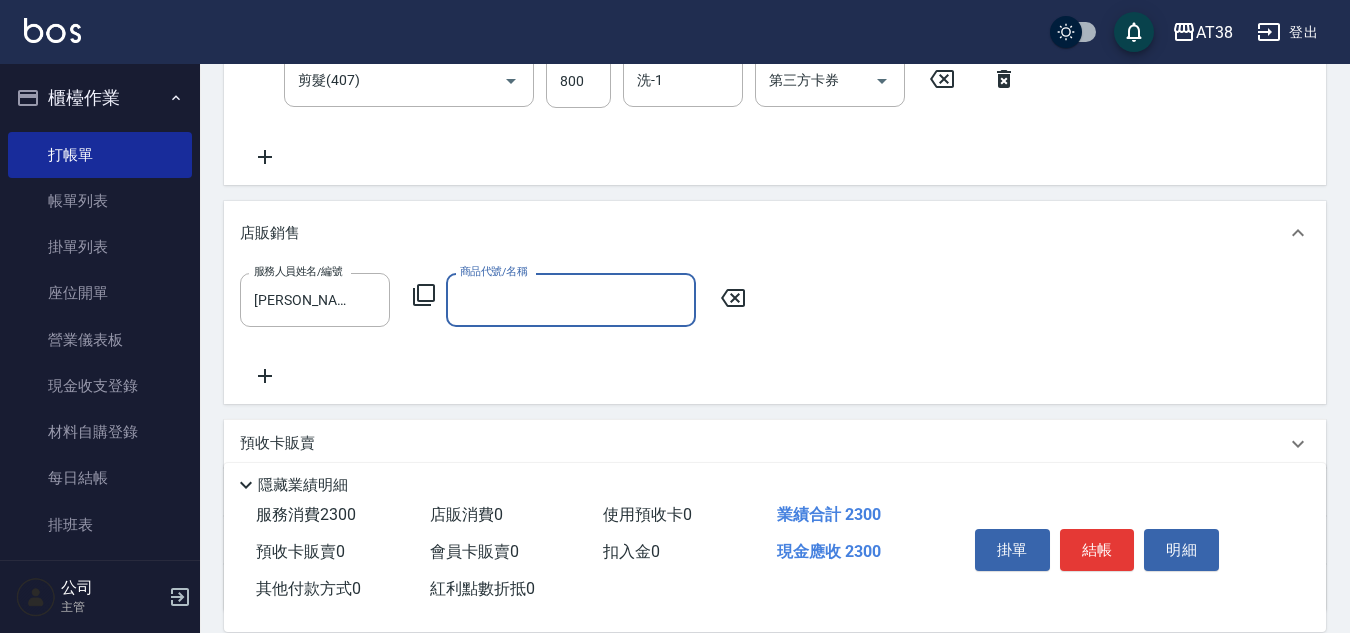 click 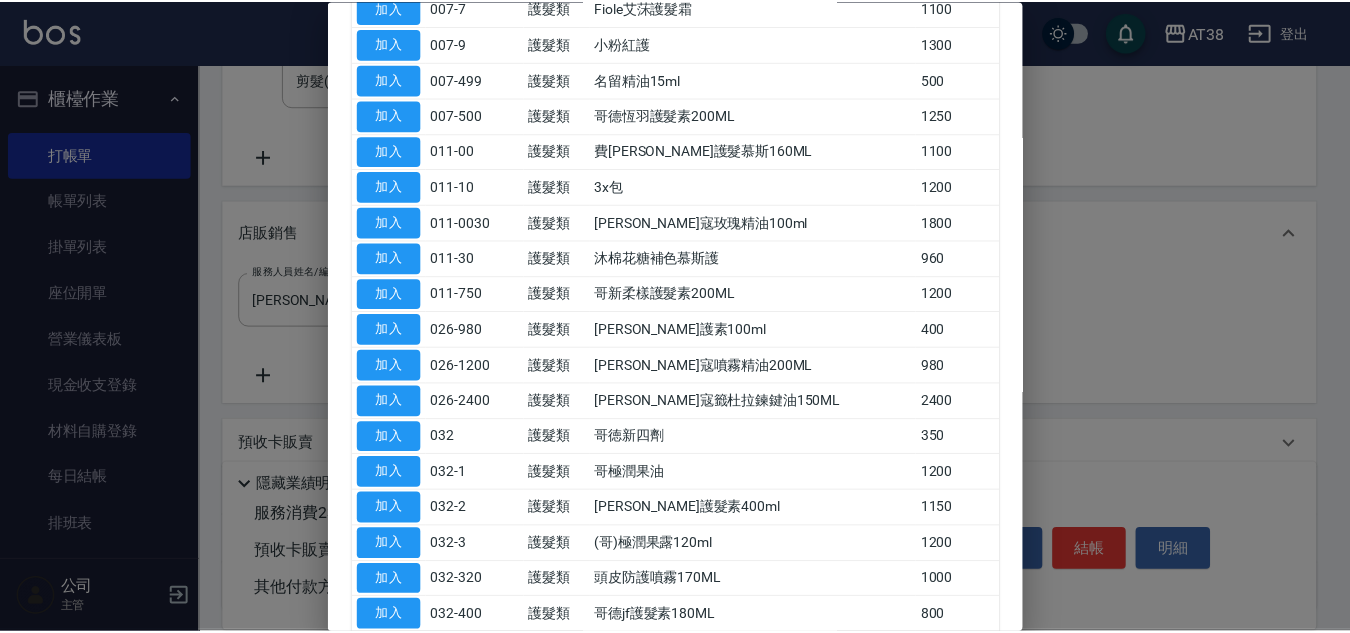 scroll, scrollTop: 500, scrollLeft: 0, axis: vertical 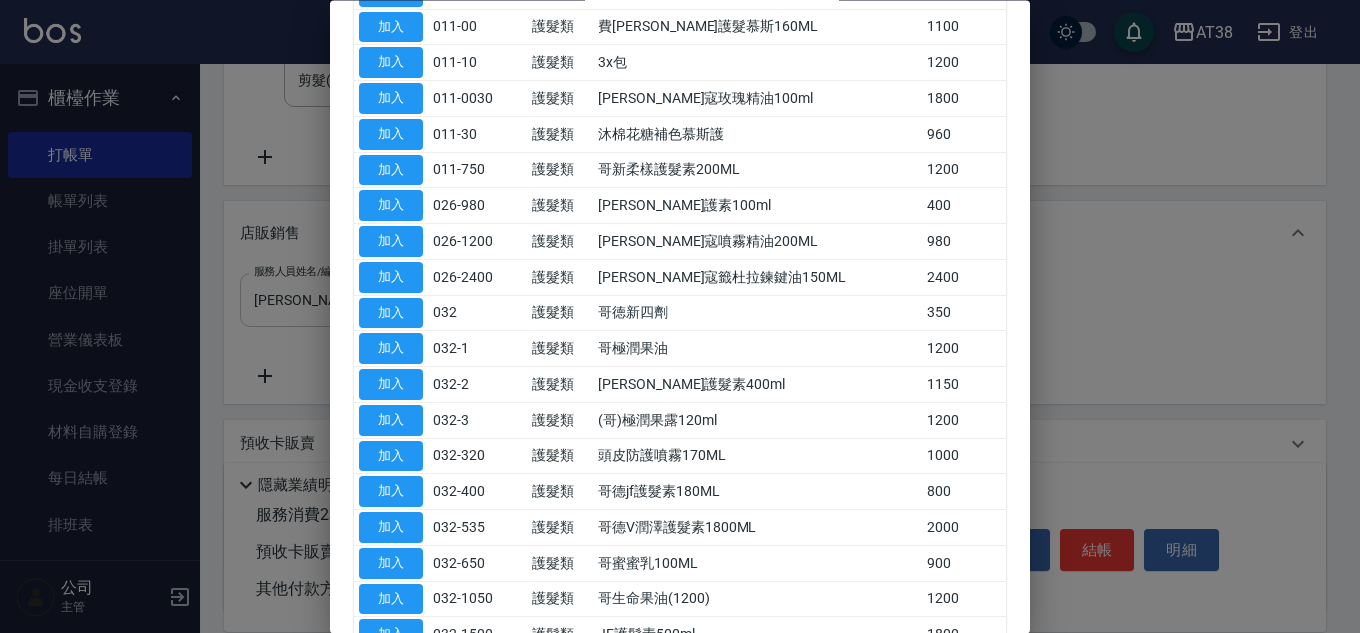 click on "加入" at bounding box center [391, 313] 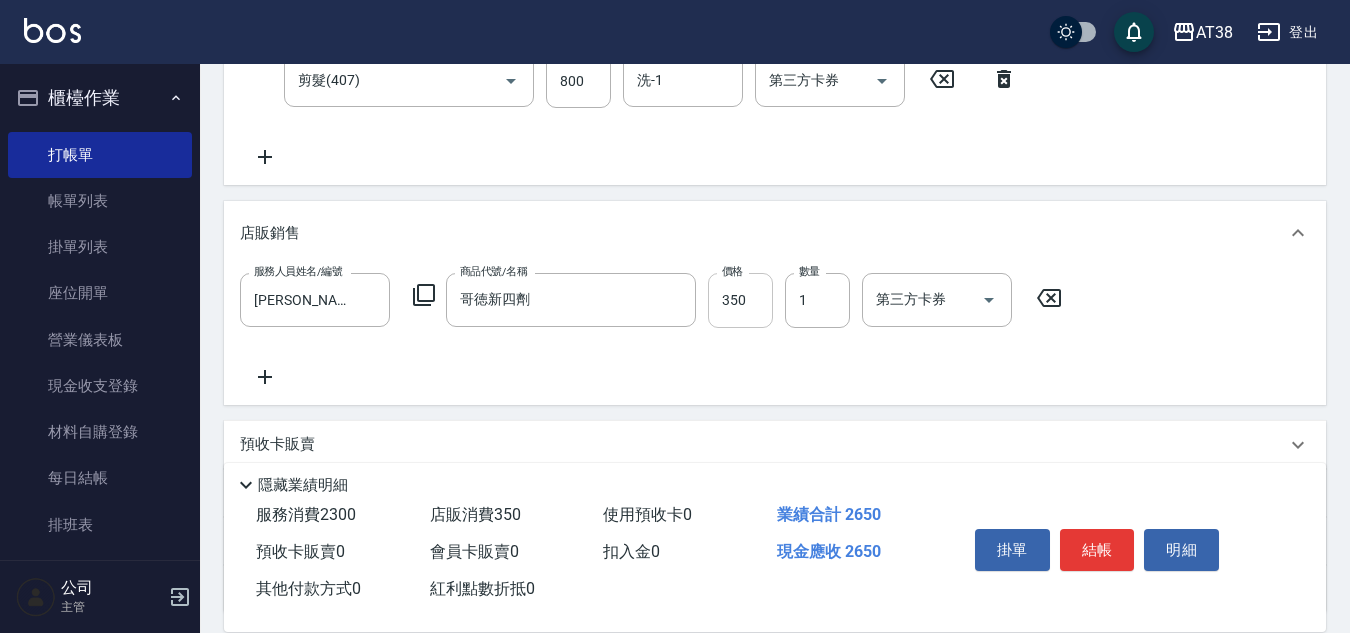 click on "350" at bounding box center (740, 300) 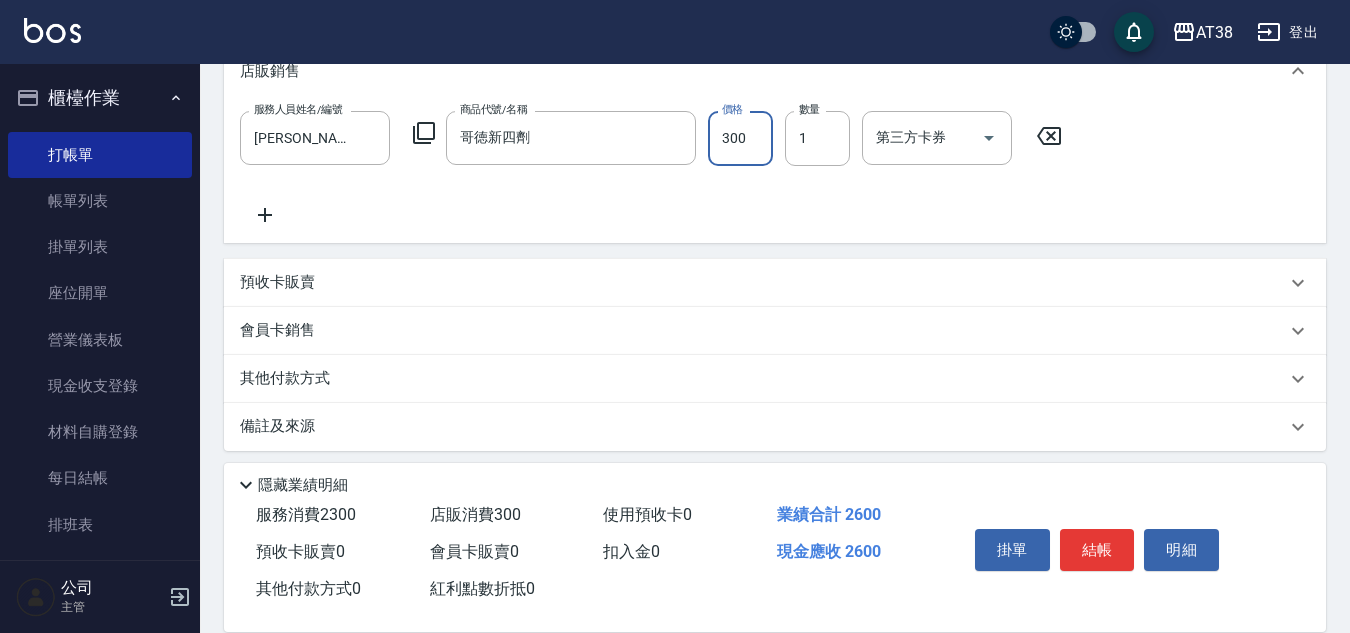 scroll, scrollTop: 596, scrollLeft: 0, axis: vertical 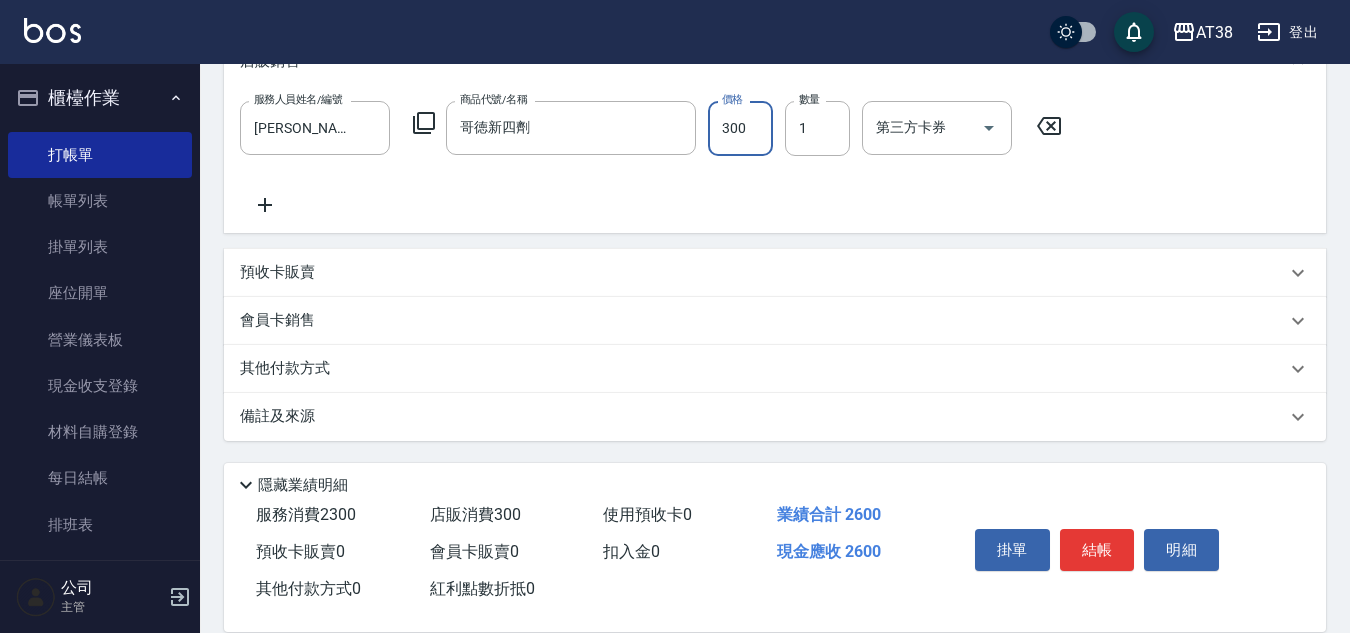 type on "300" 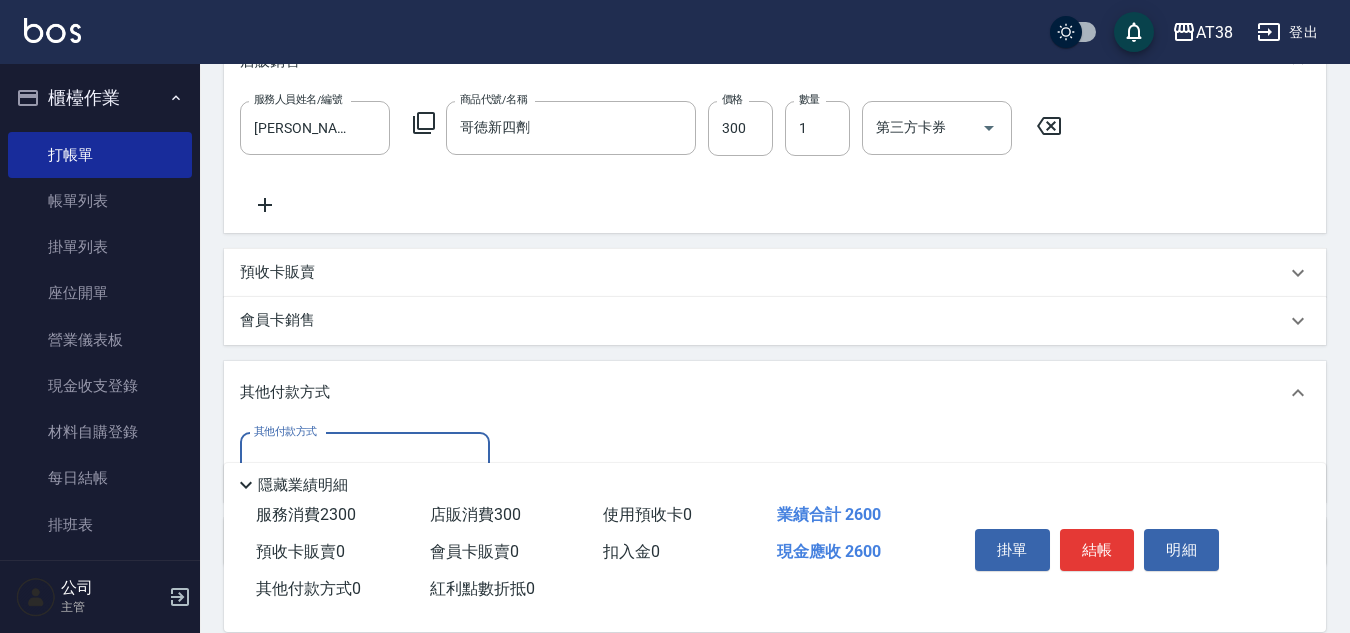 scroll, scrollTop: 1, scrollLeft: 0, axis: vertical 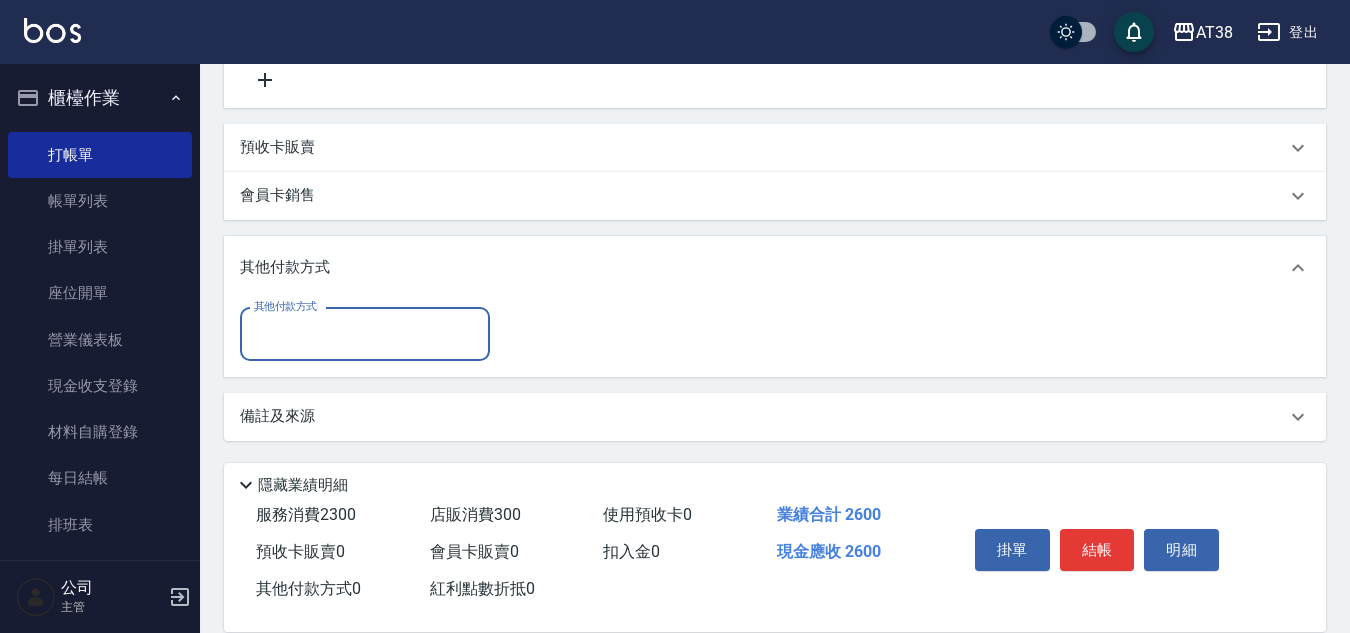 click on "其他付款方式" at bounding box center (365, 334) 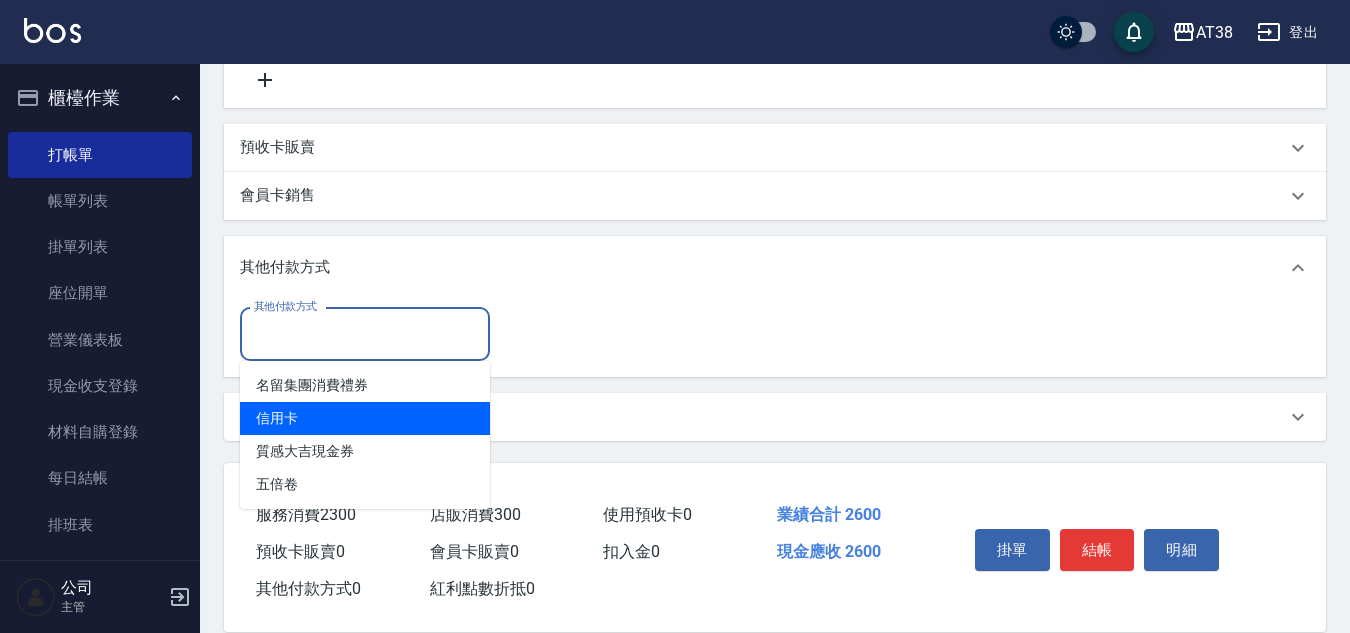 click on "信用卡" at bounding box center [365, 418] 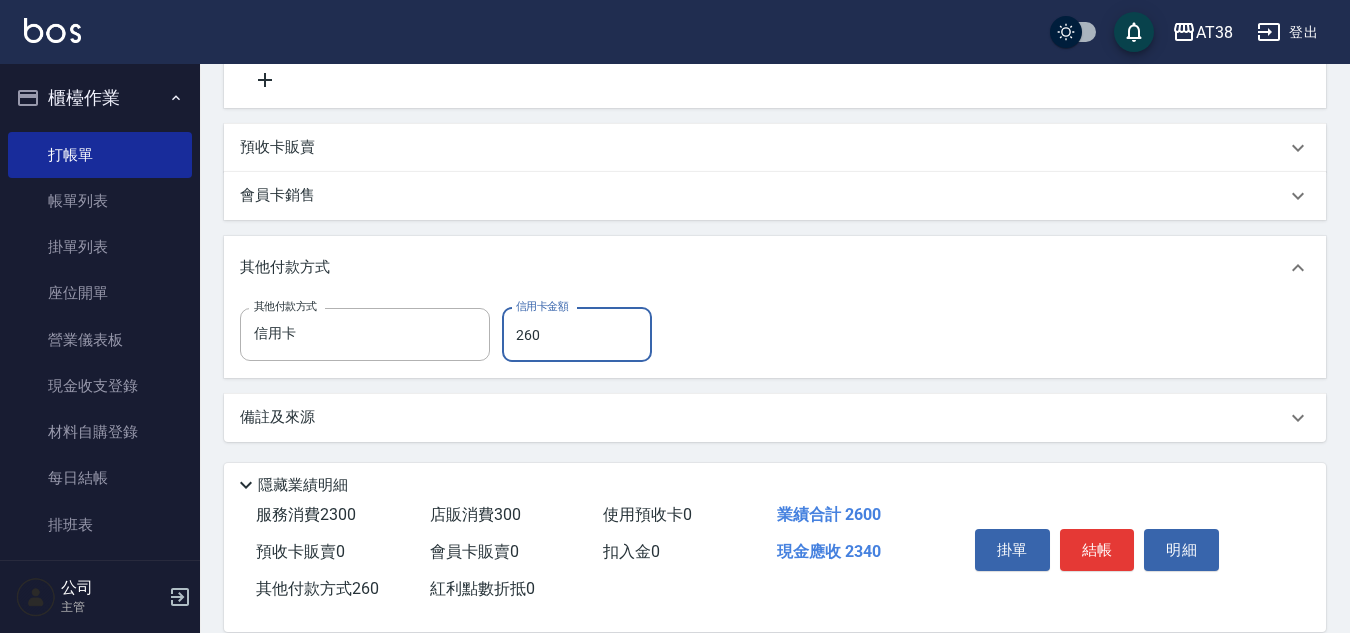 type on "2600" 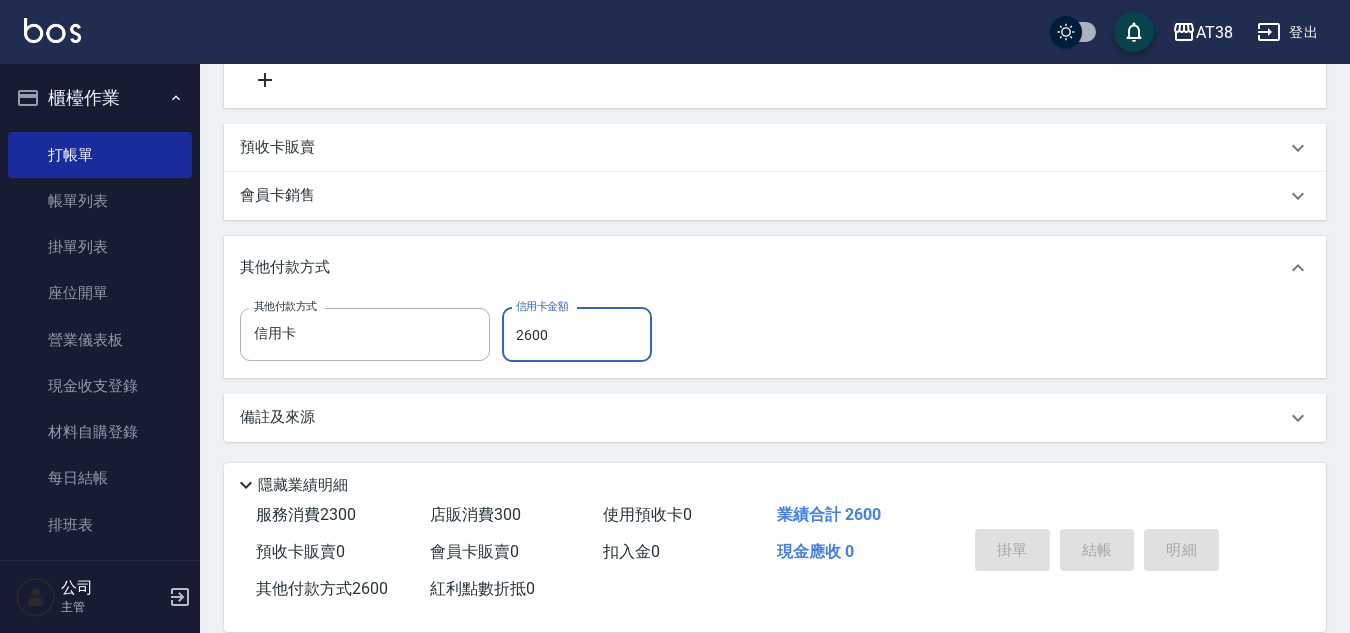 type on "[DATE] 18:48" 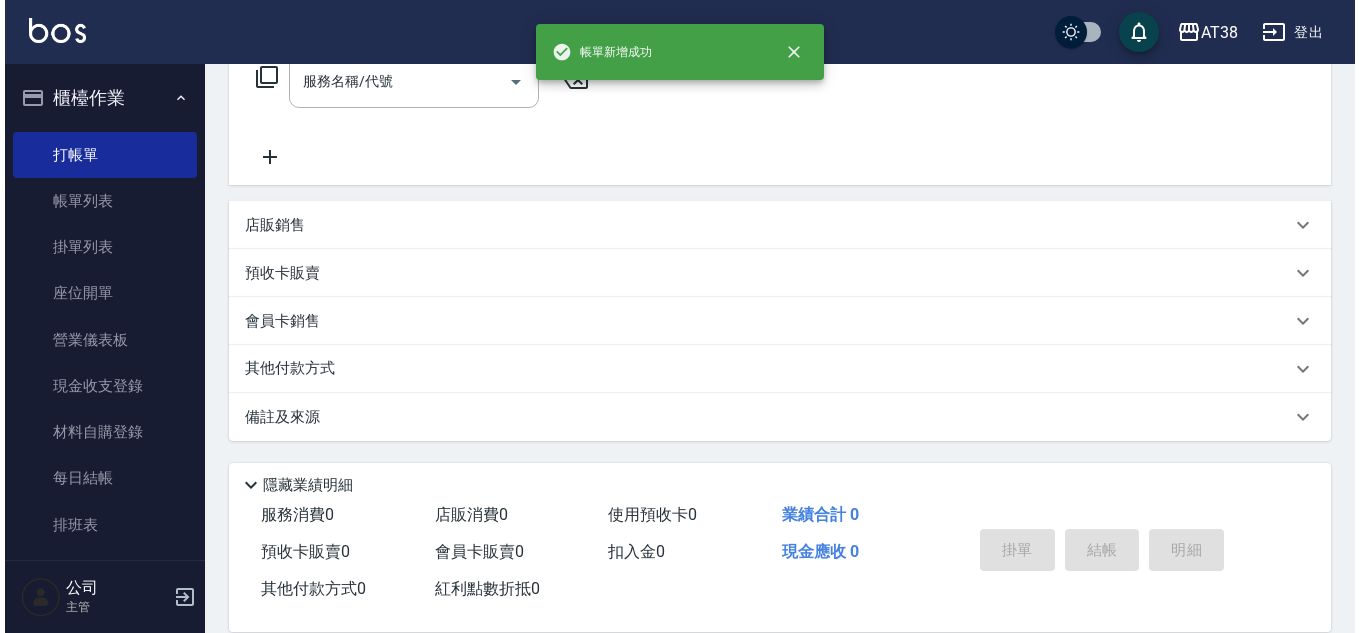 scroll, scrollTop: 0, scrollLeft: 0, axis: both 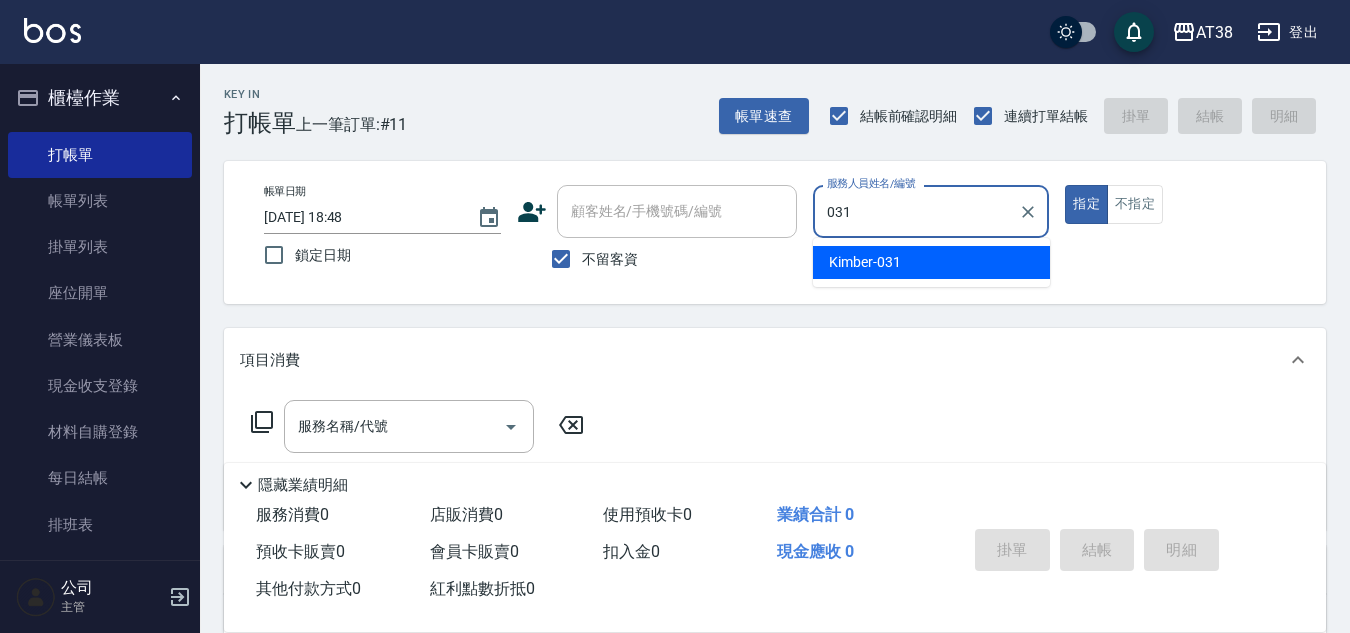 type on "Kimber-031" 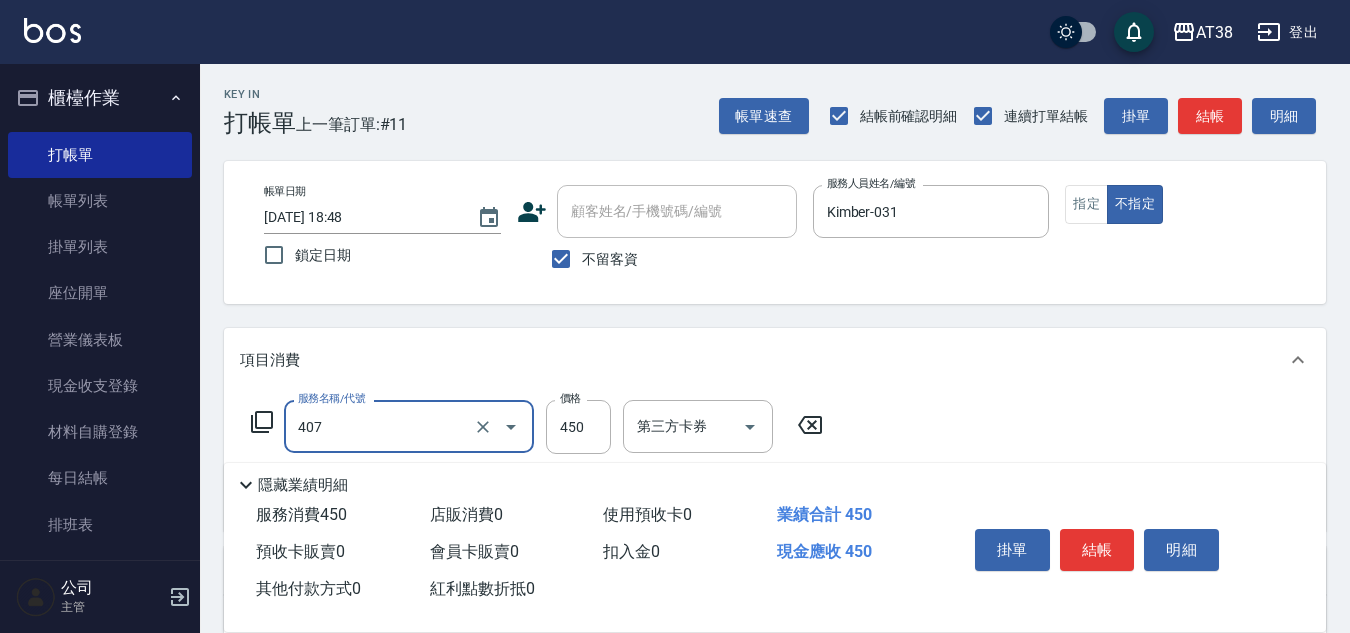 type on "剪髮(407)" 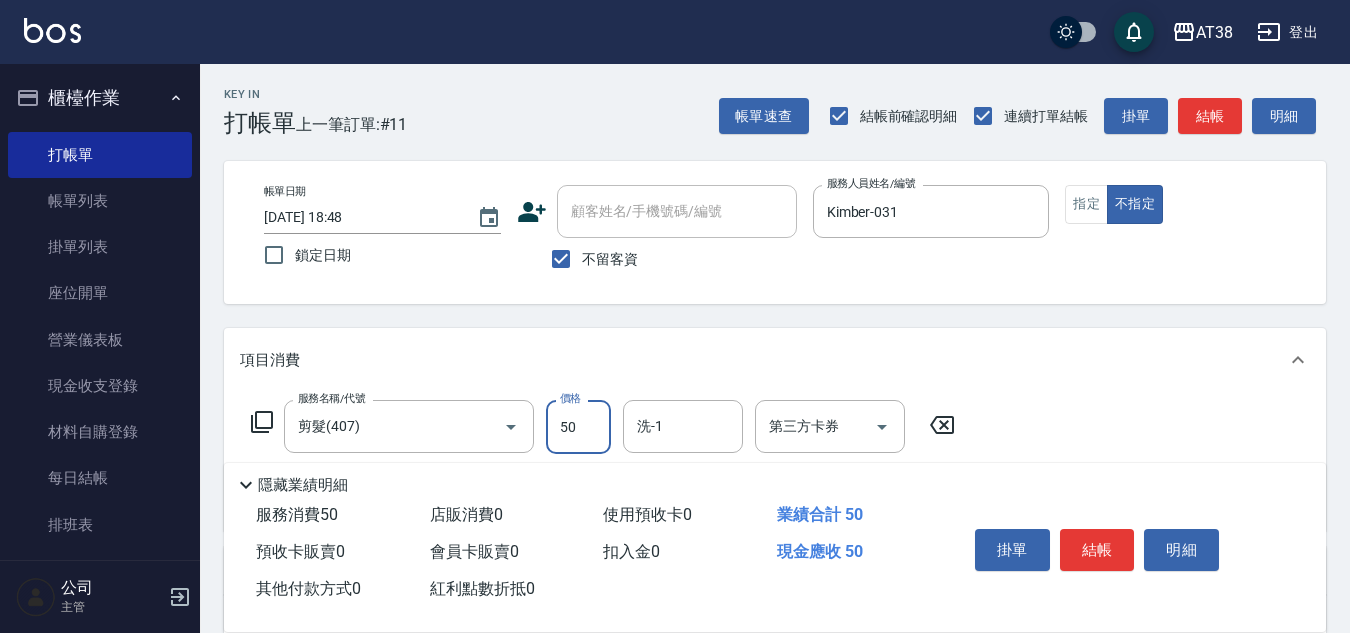 type on "500" 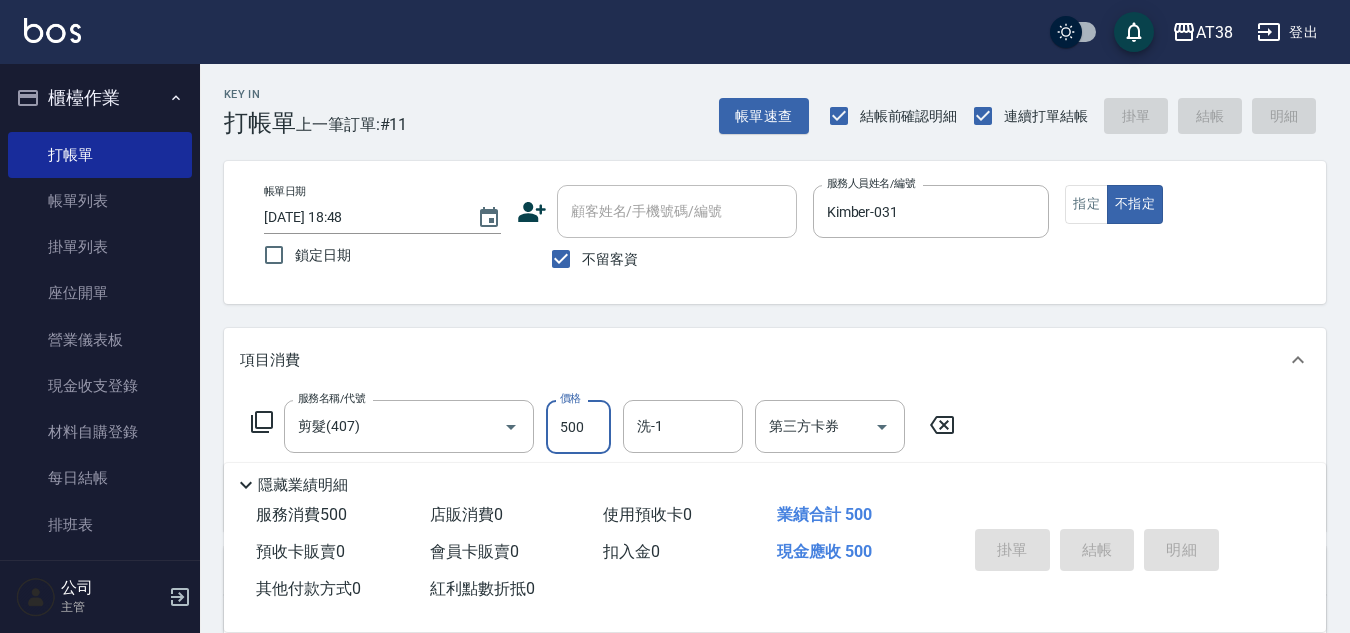 type on "[DATE] 18:55" 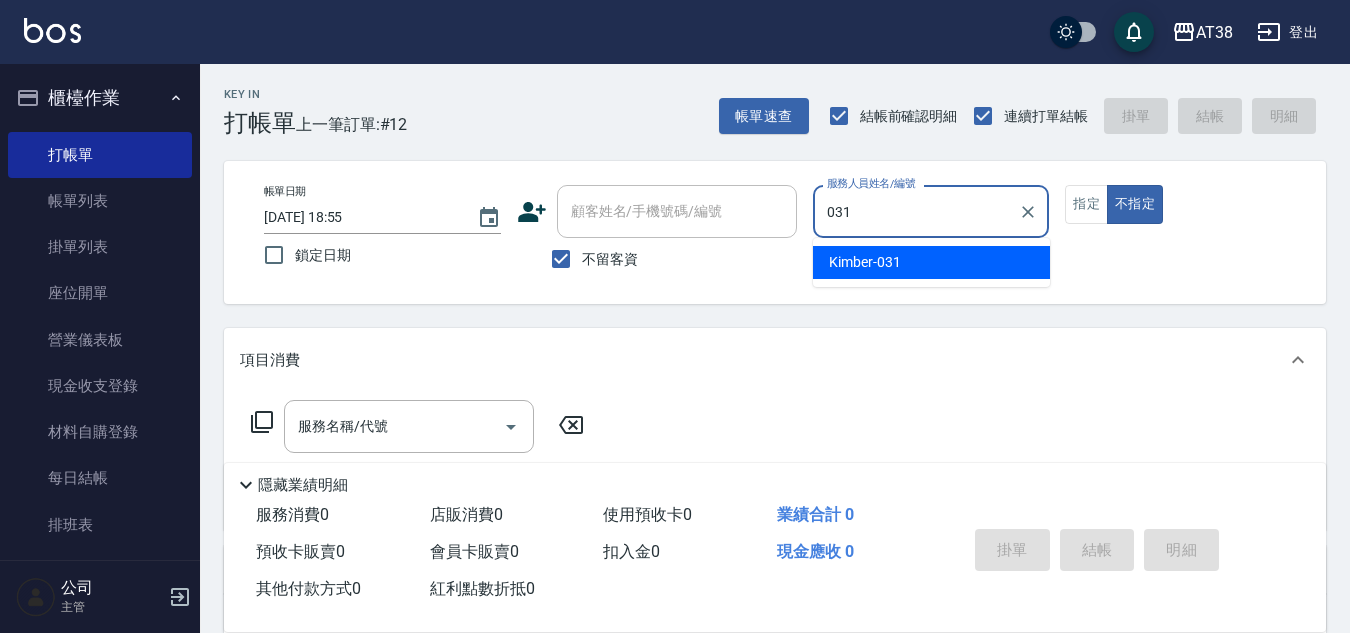 type on "Kimber-031" 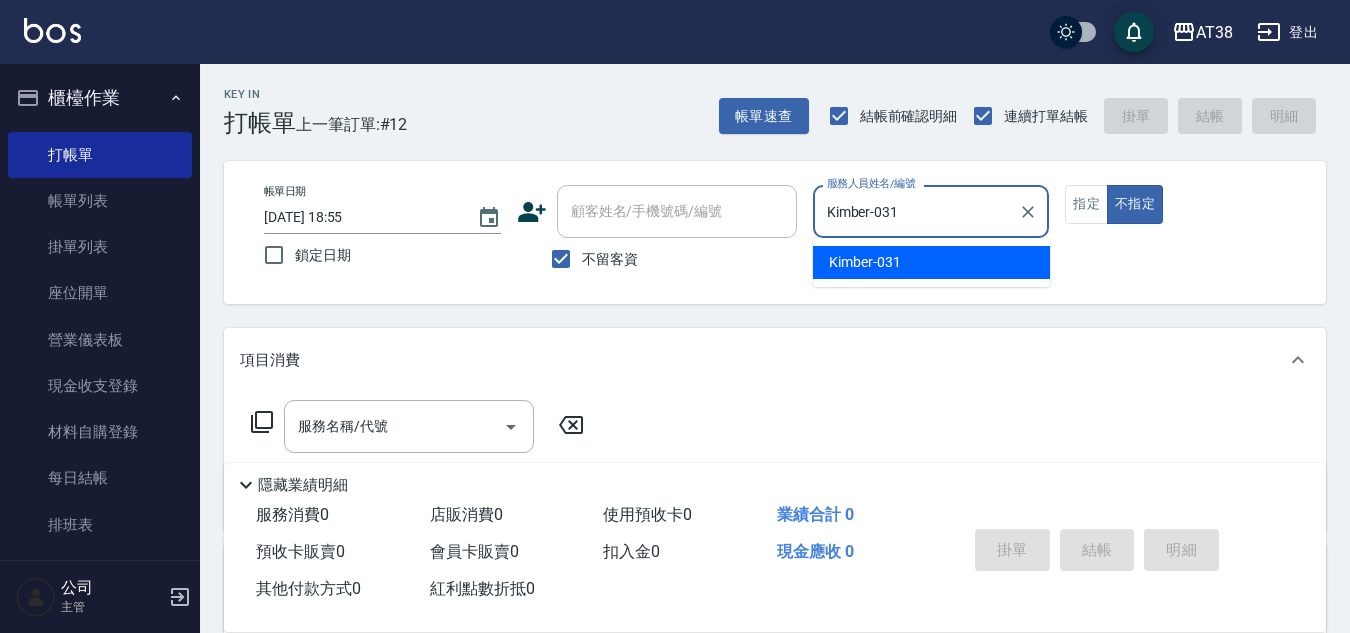 type on "false" 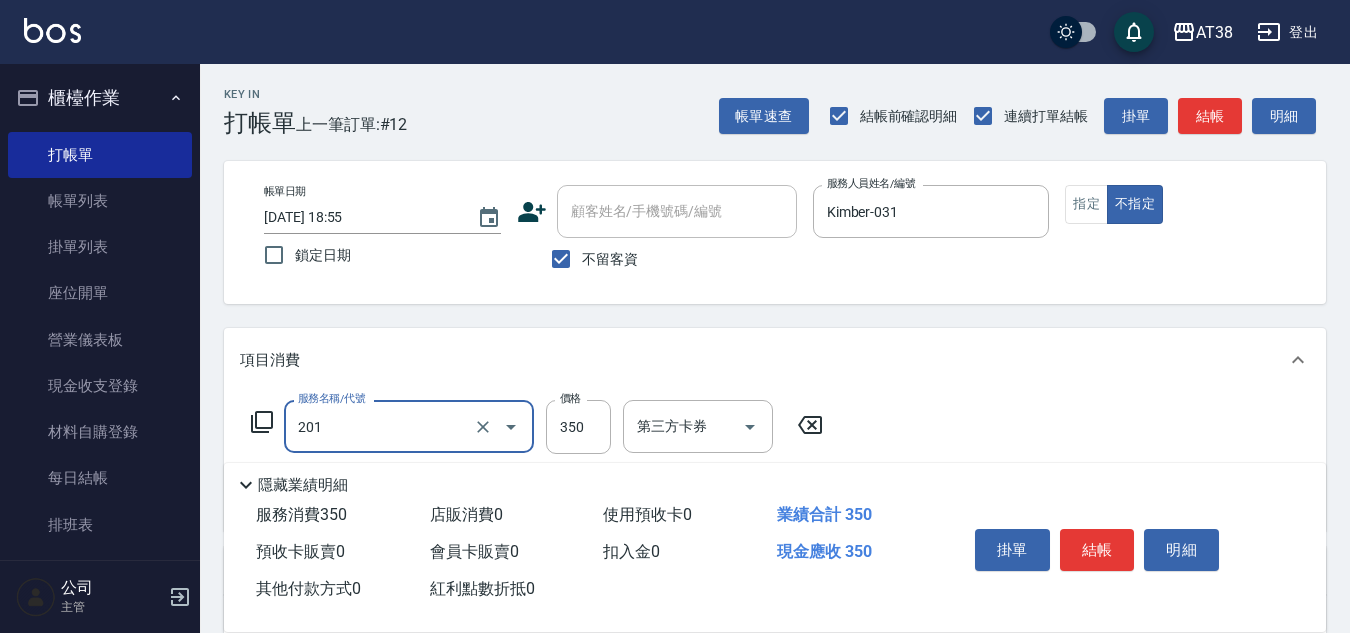 type on "洗髮(201)" 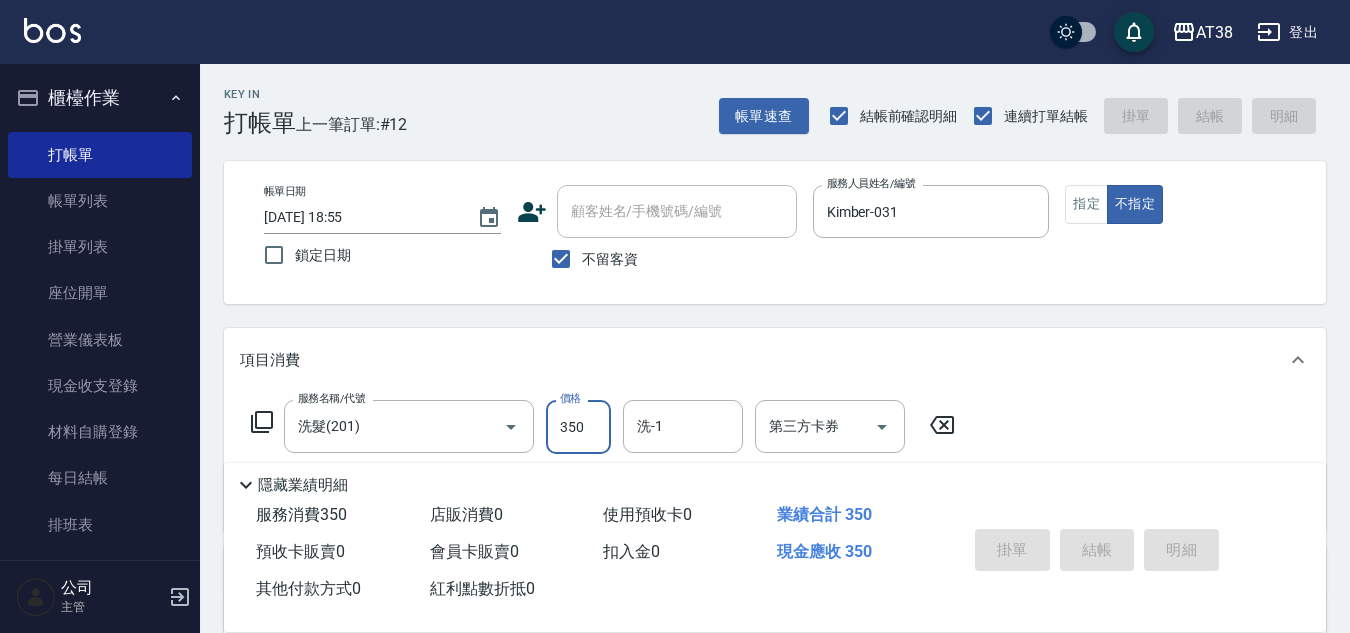 type 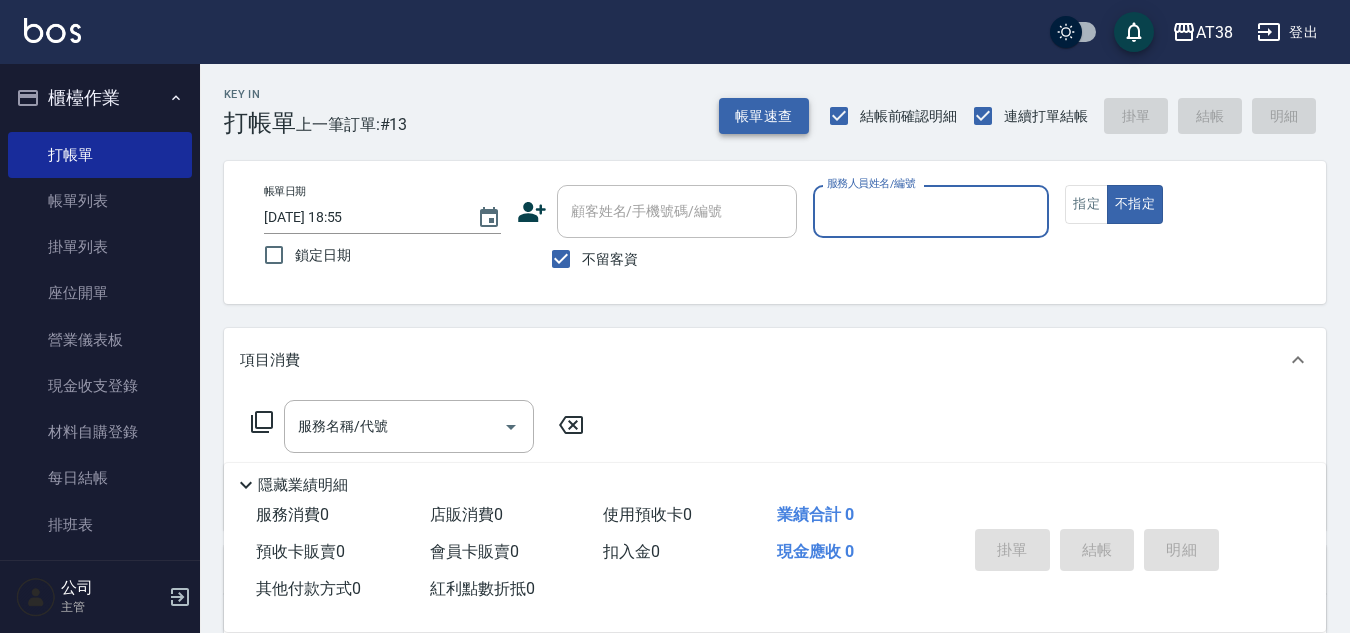 click on "帳單速查" at bounding box center [764, 116] 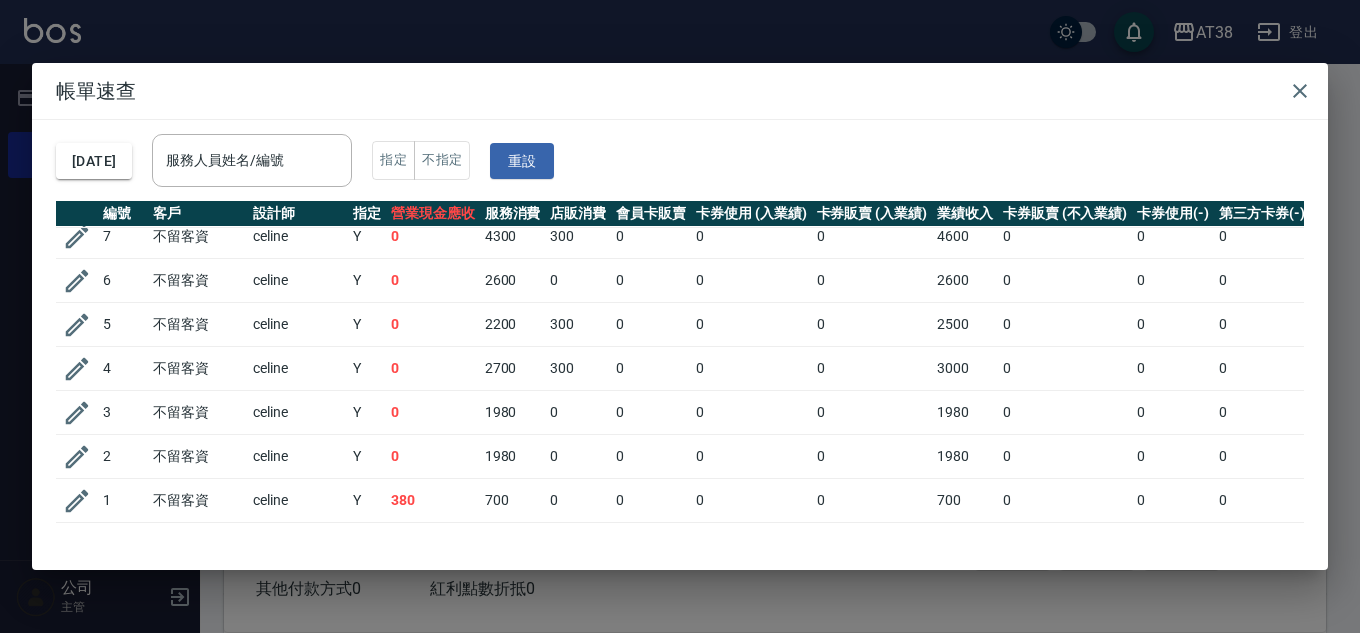 scroll, scrollTop: 308, scrollLeft: 0, axis: vertical 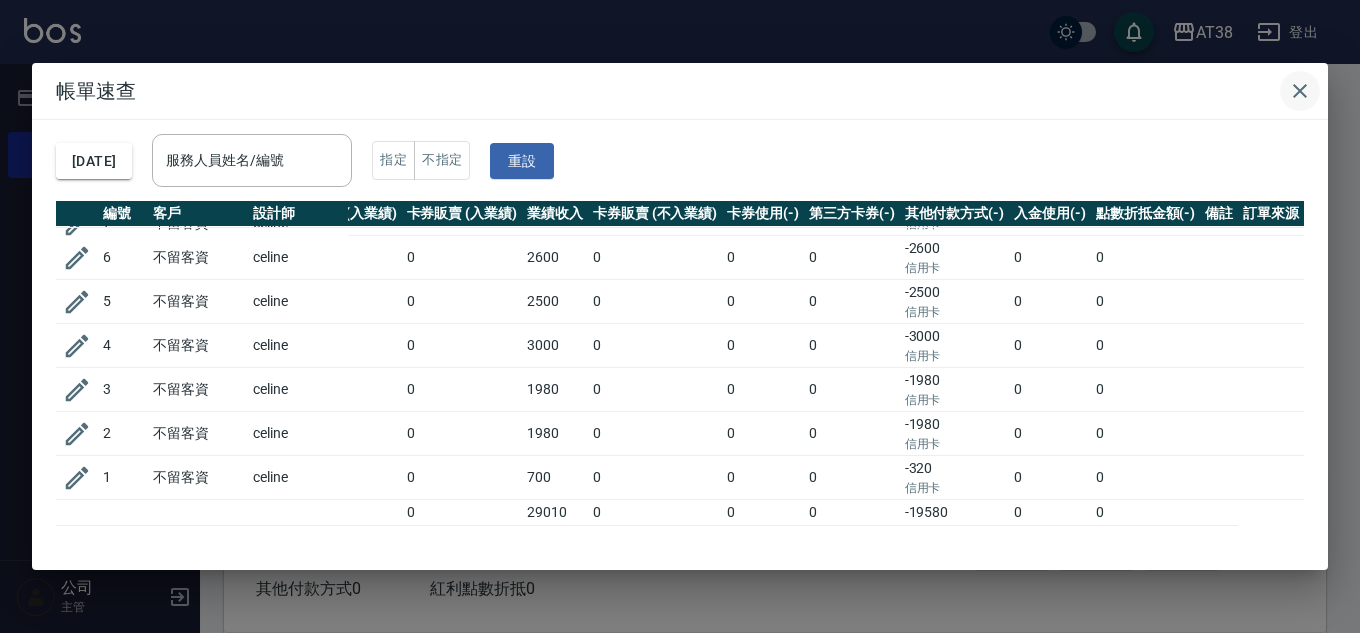 click 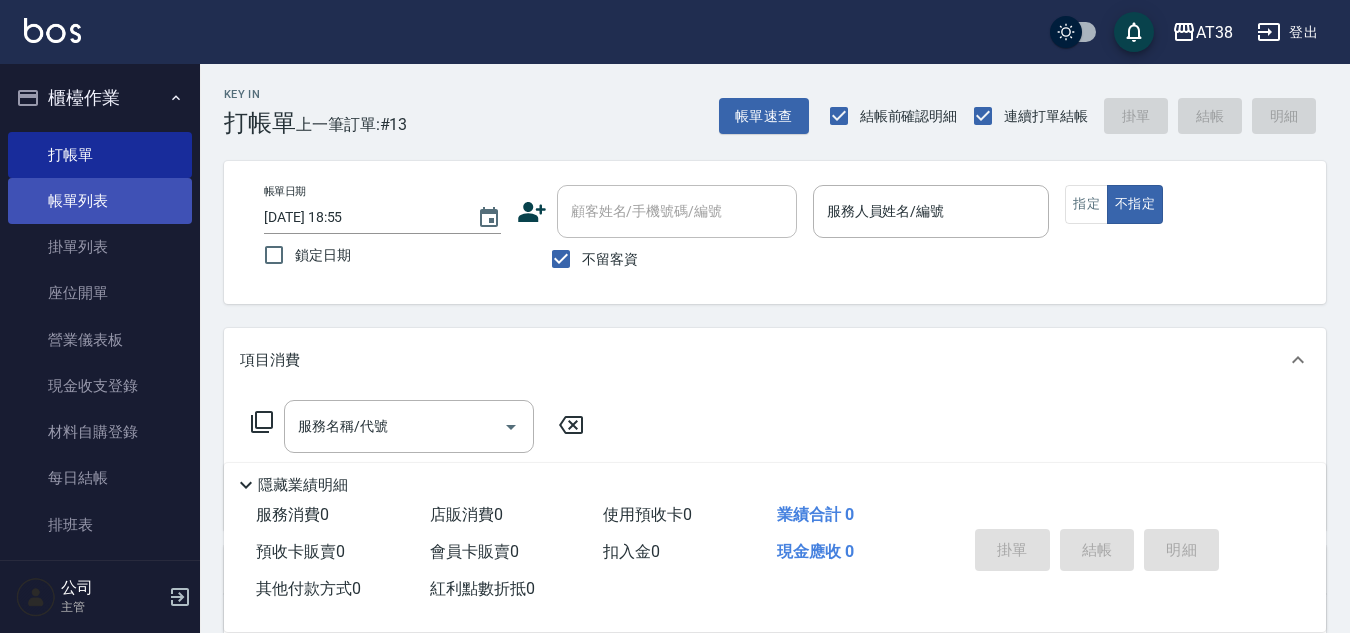 click on "帳單列表" at bounding box center [100, 201] 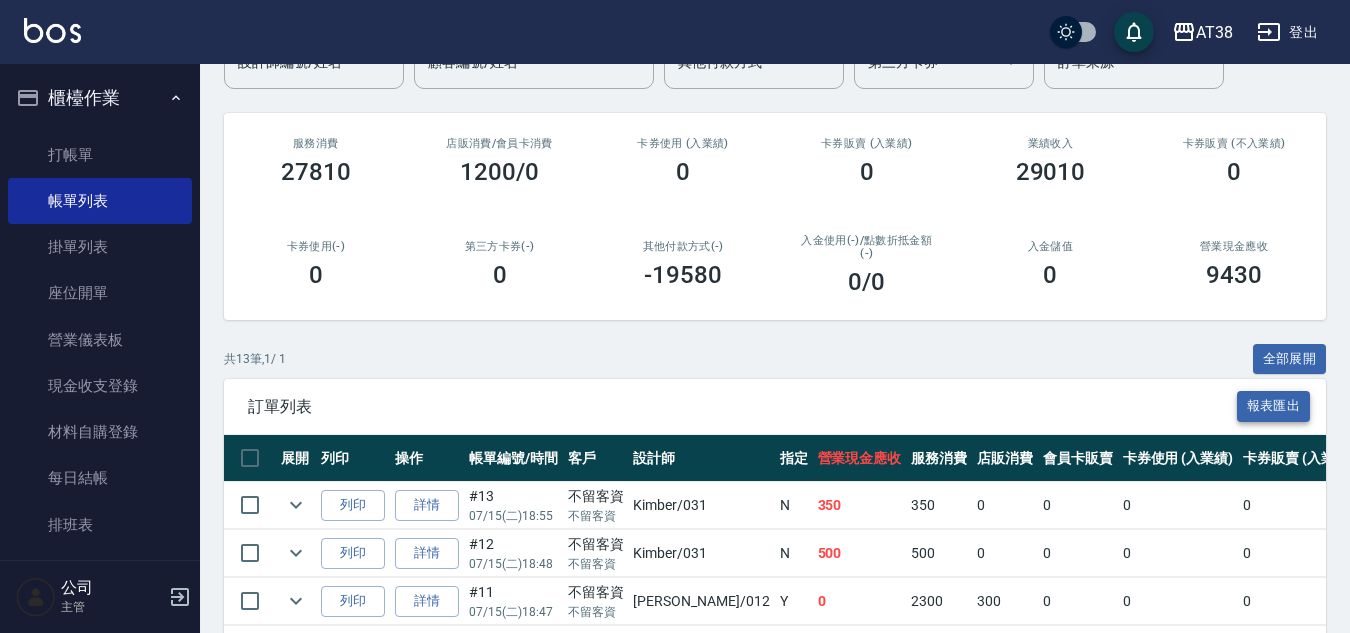 scroll, scrollTop: 200, scrollLeft: 0, axis: vertical 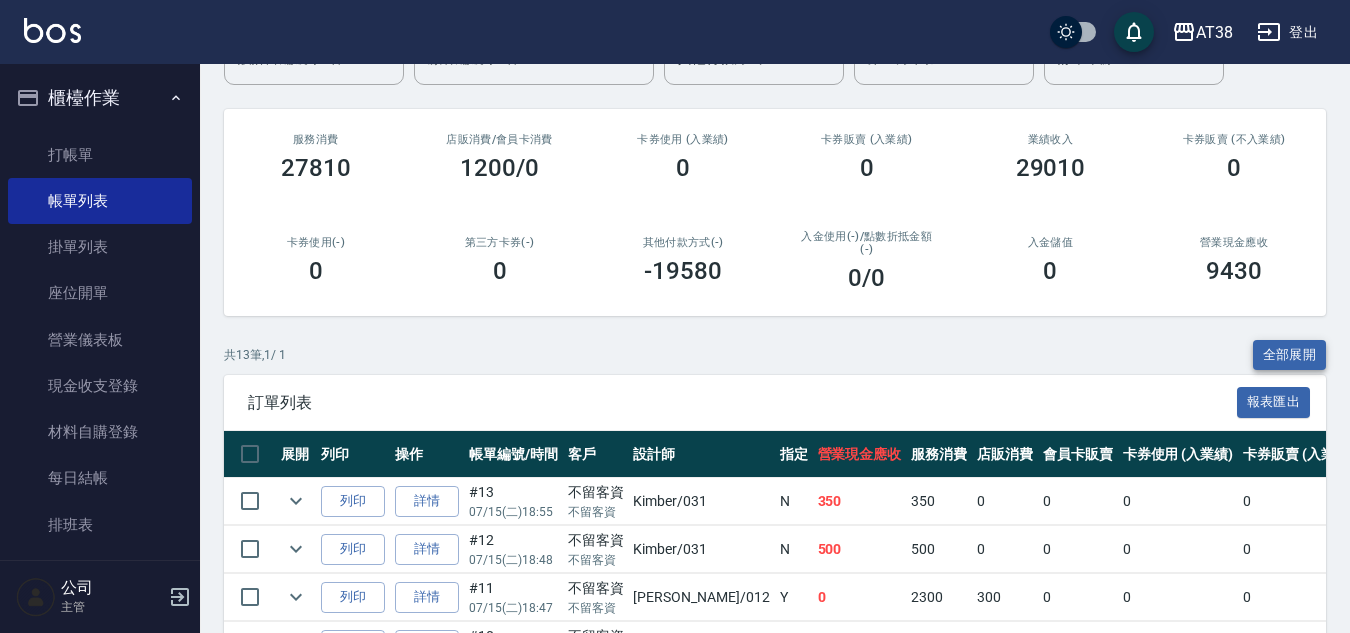 click on "全部展開" at bounding box center [1290, 355] 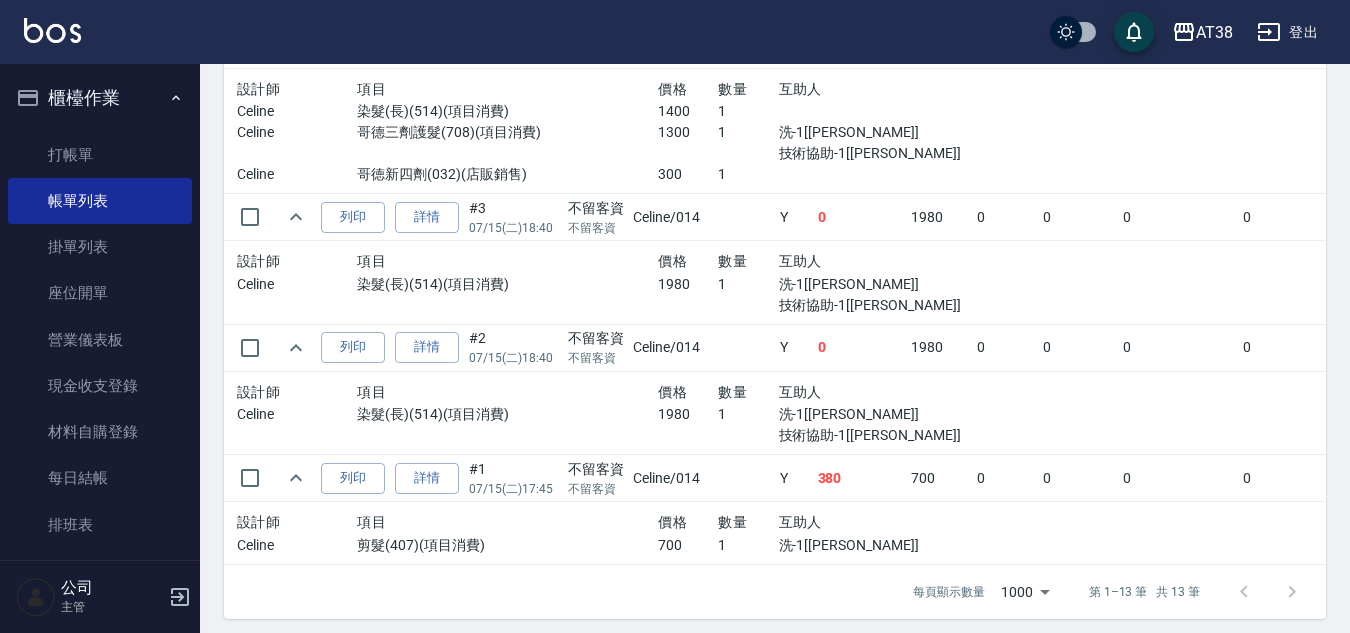 scroll, scrollTop: 1877, scrollLeft: 0, axis: vertical 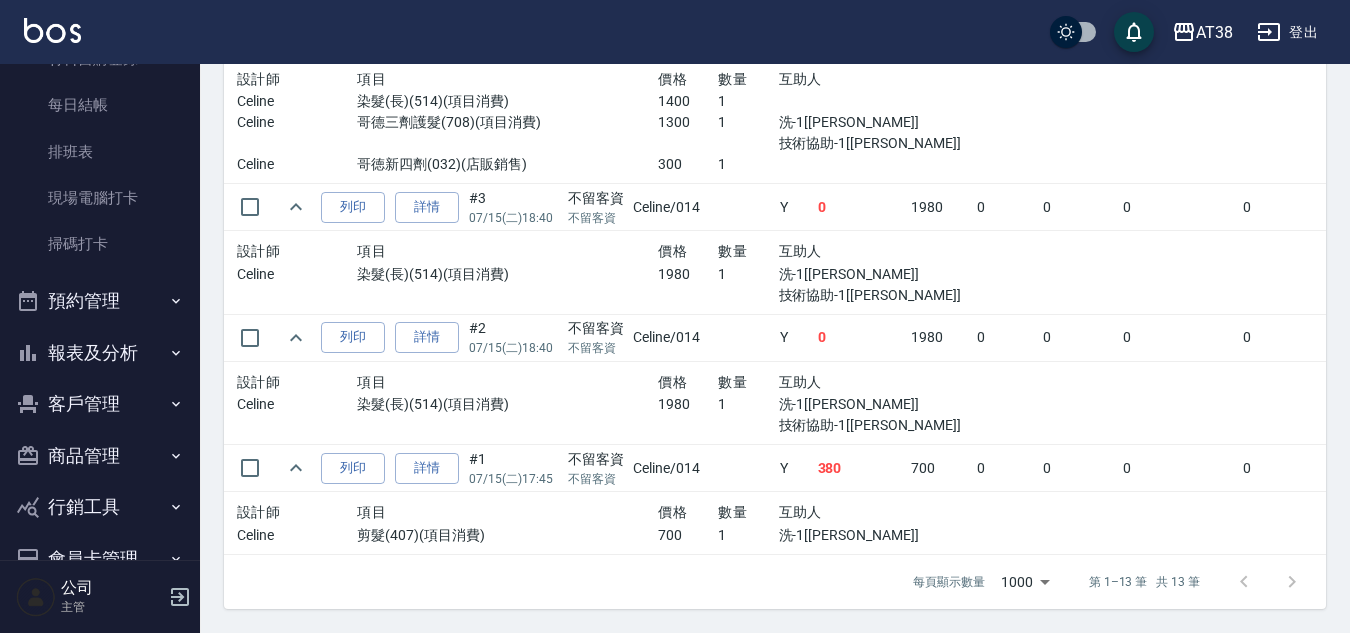 click on "報表及分析" at bounding box center (100, 353) 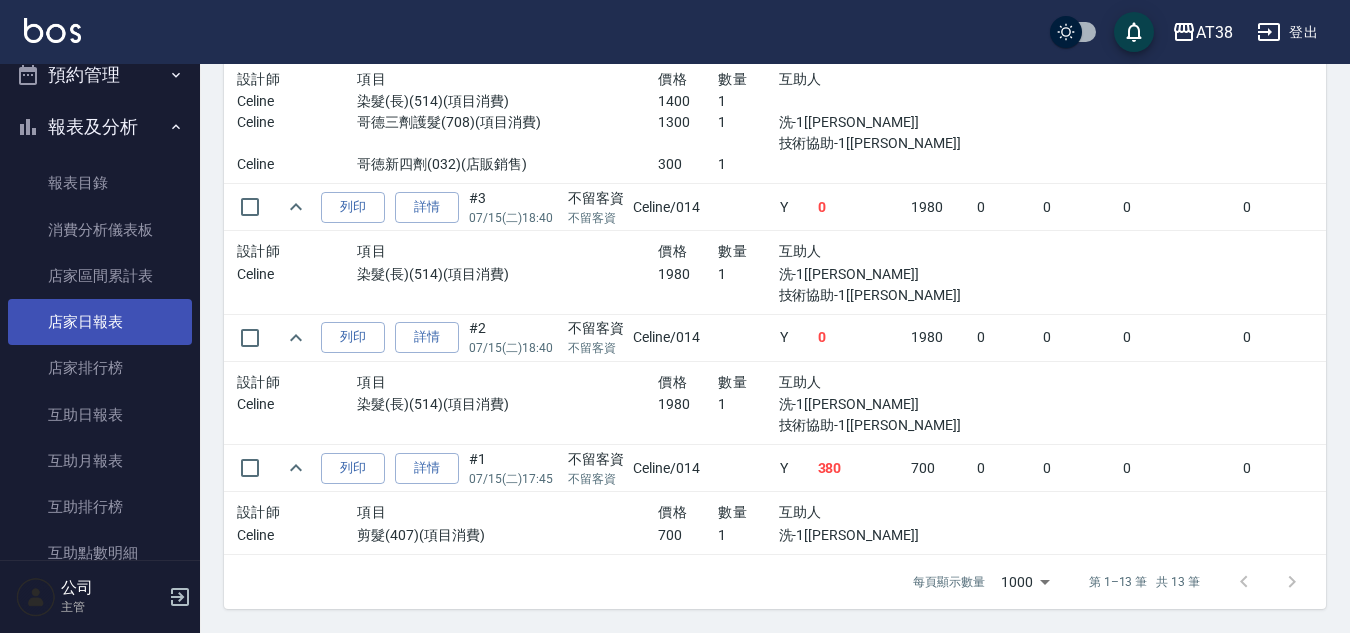 scroll, scrollTop: 573, scrollLeft: 0, axis: vertical 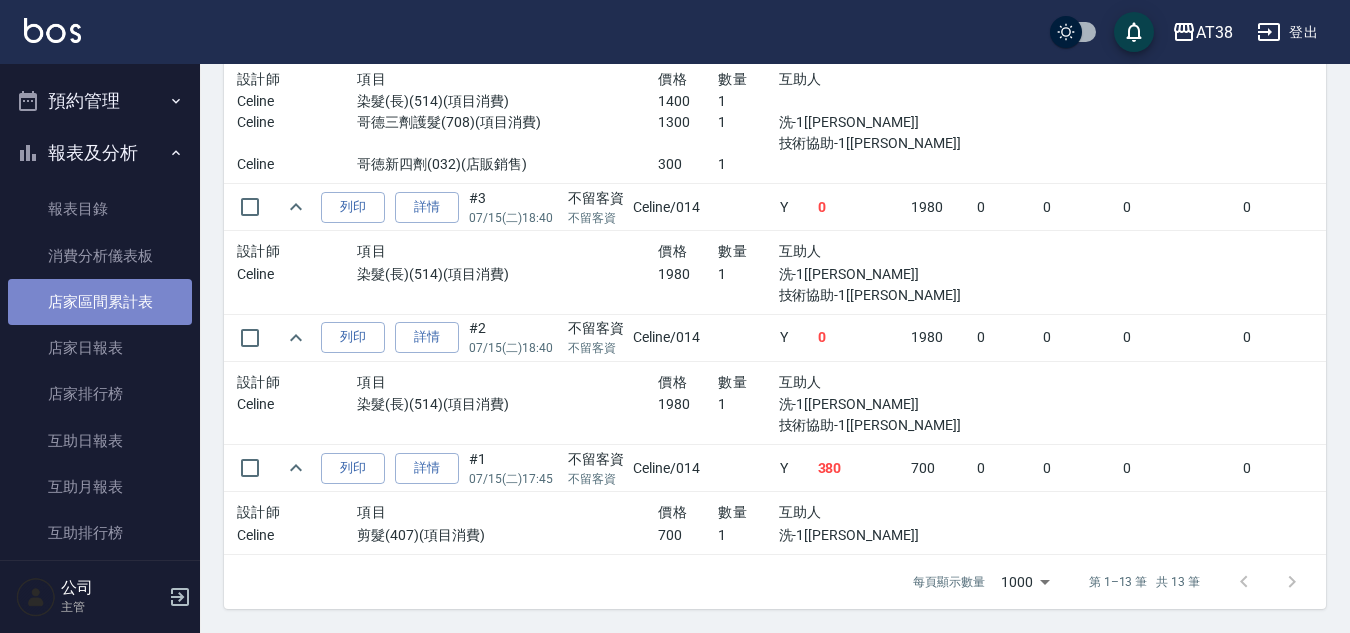 click on "店家區間累計表" at bounding box center [100, 302] 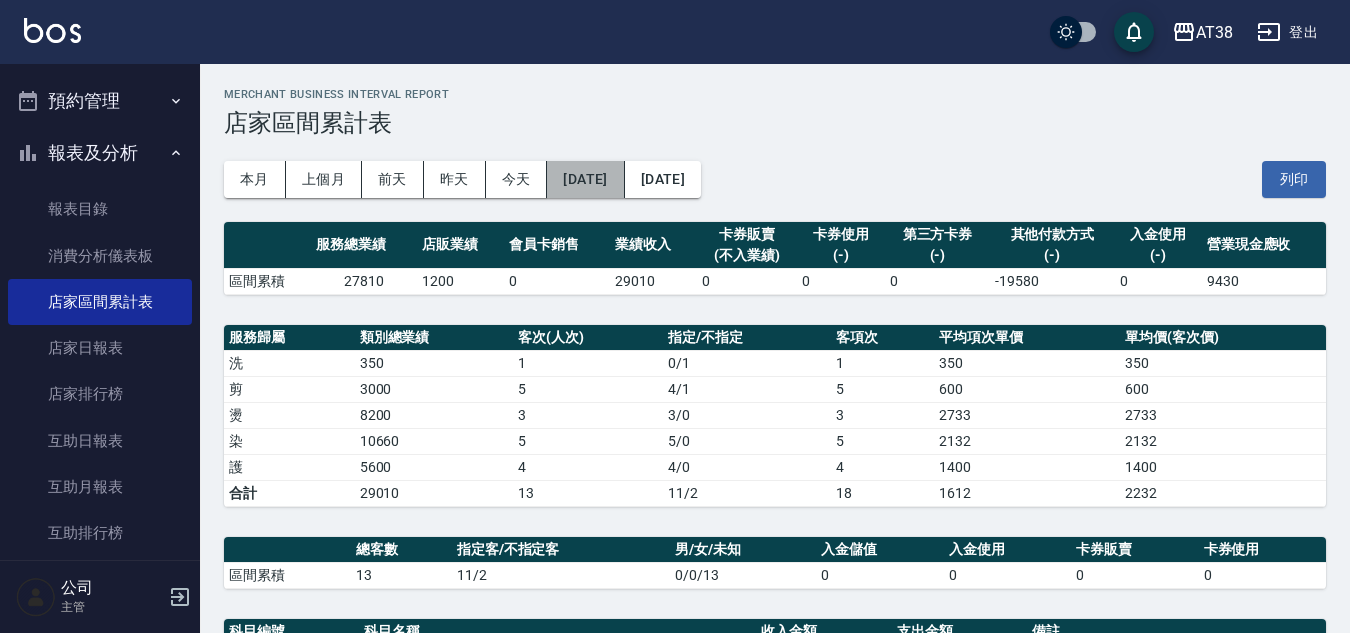 click on "[DATE]" at bounding box center (585, 179) 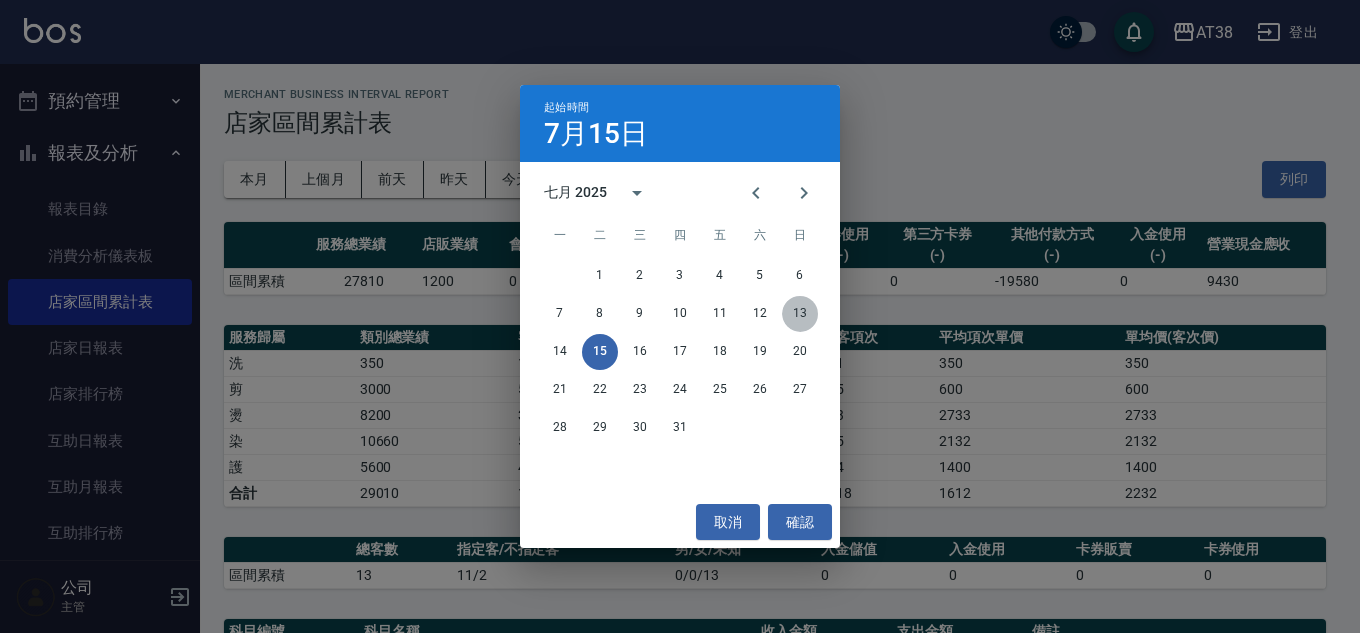 click on "13" at bounding box center (800, 314) 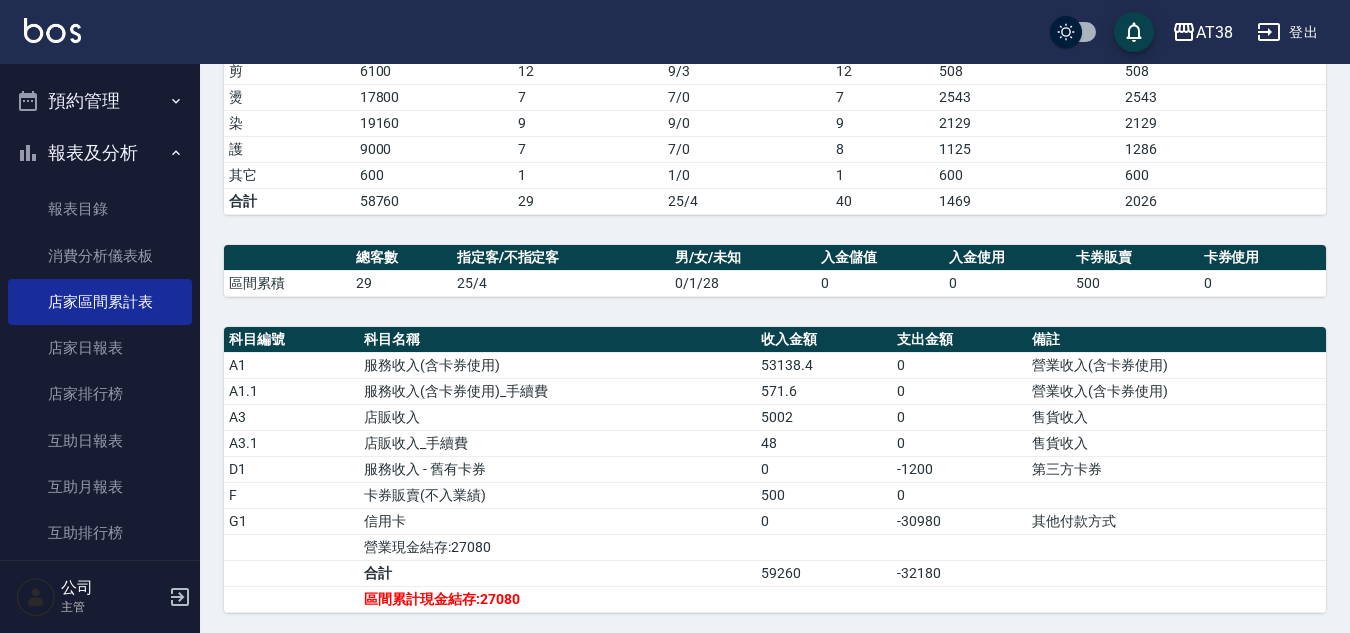 scroll, scrollTop: 352, scrollLeft: 0, axis: vertical 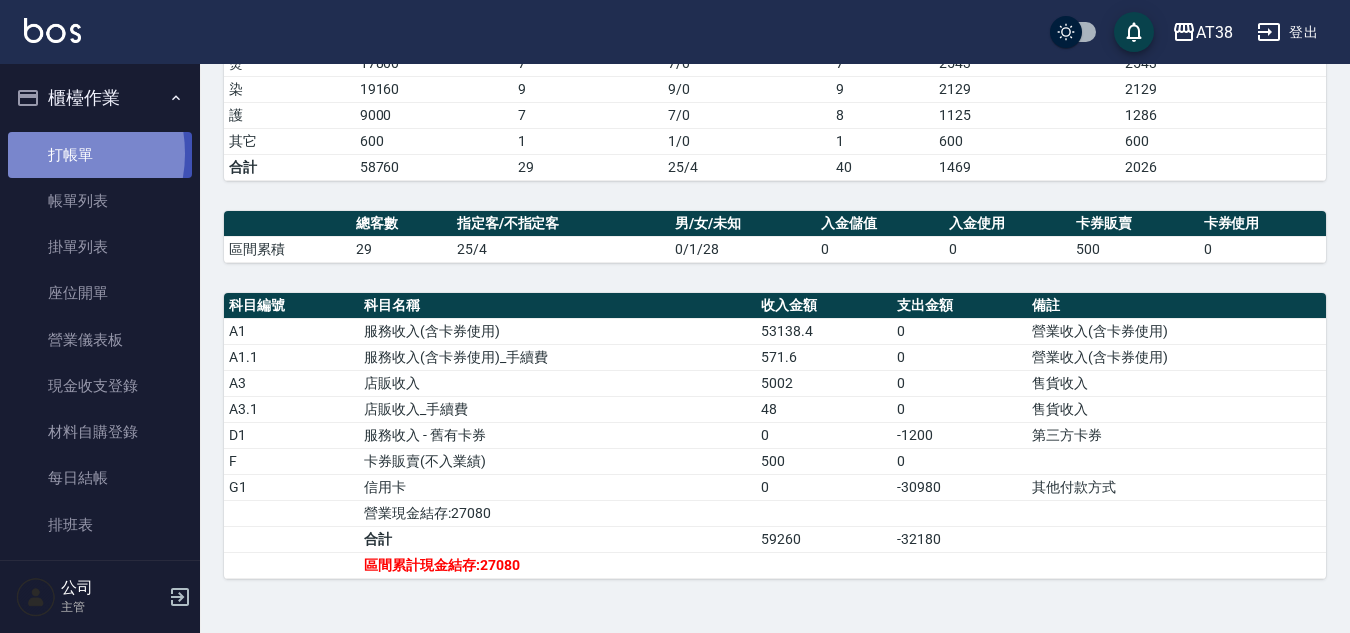 click on "打帳單" at bounding box center [100, 155] 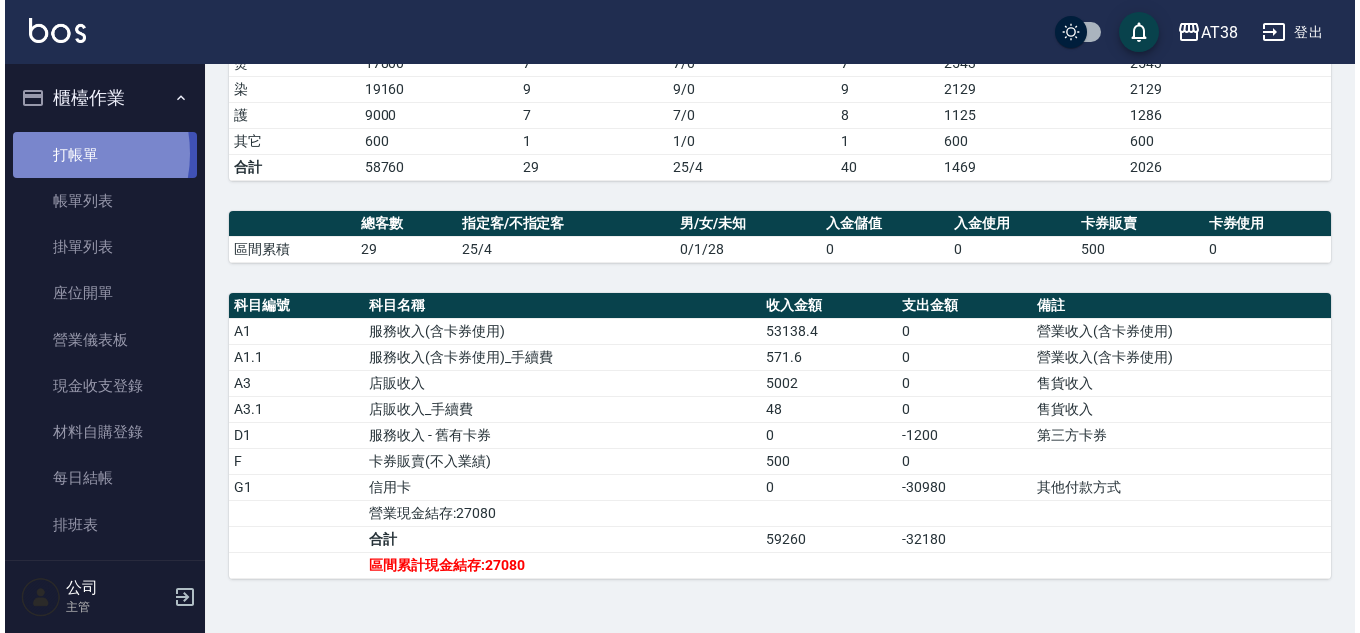 scroll, scrollTop: 0, scrollLeft: 0, axis: both 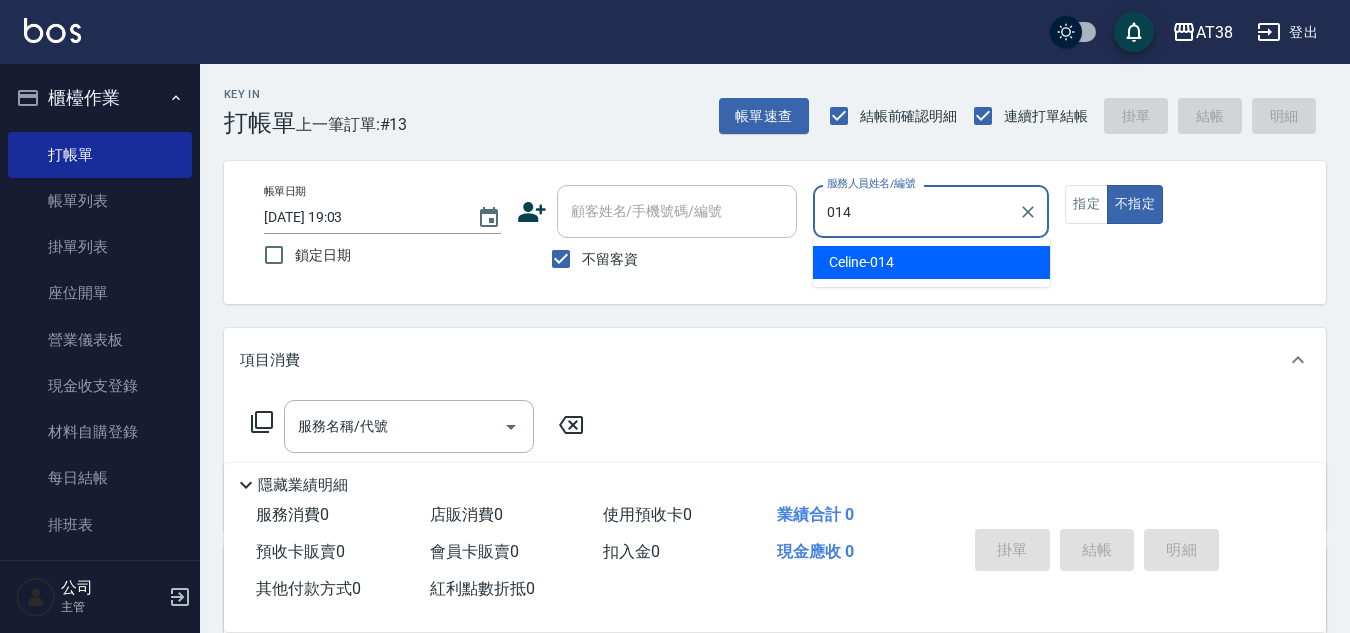 type on "Celine-014" 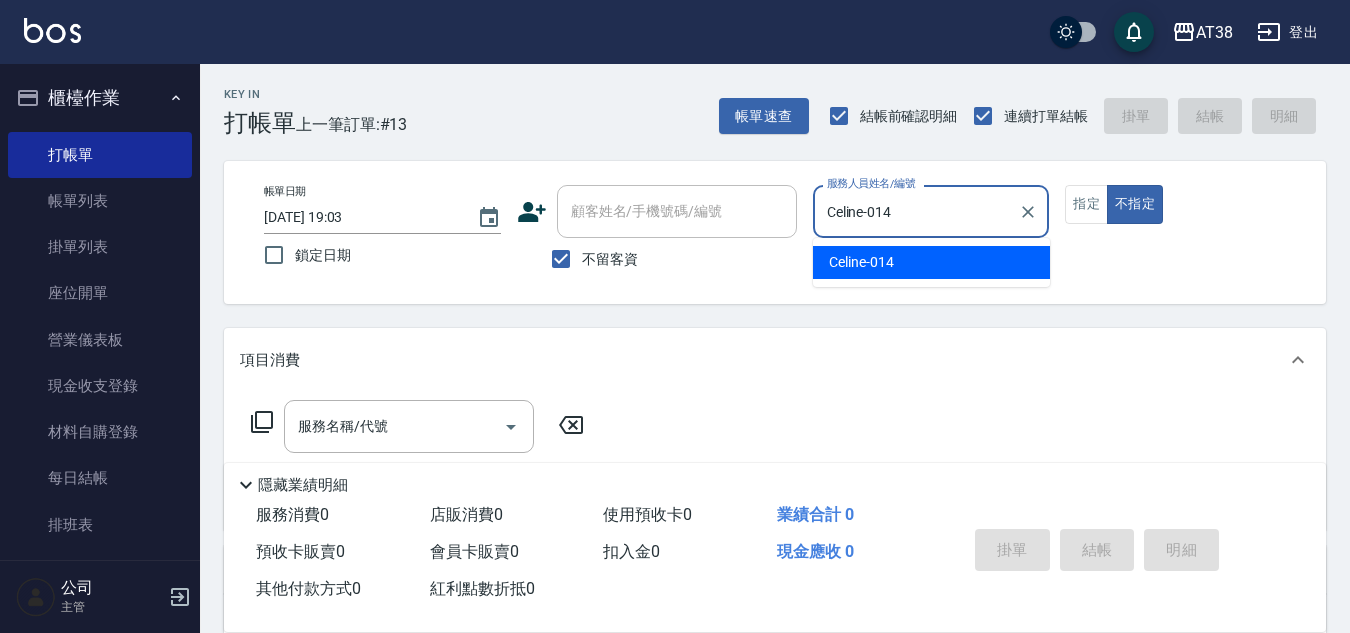 type on "false" 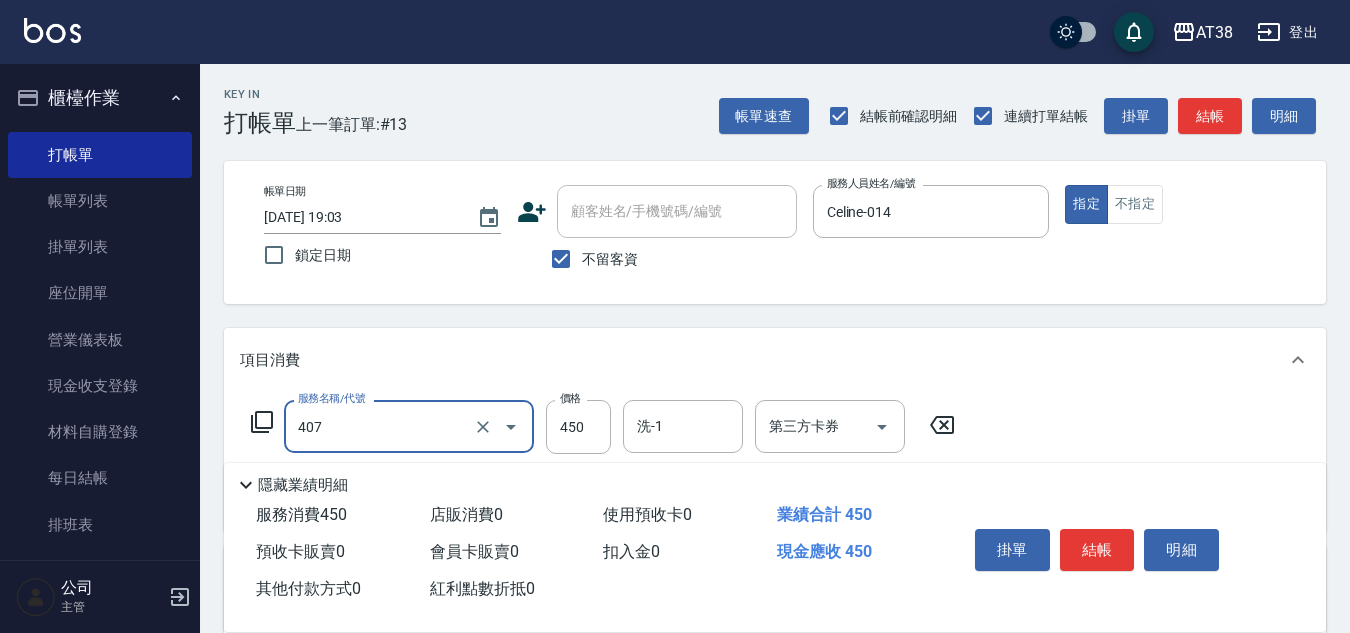 type on "剪髮(407)" 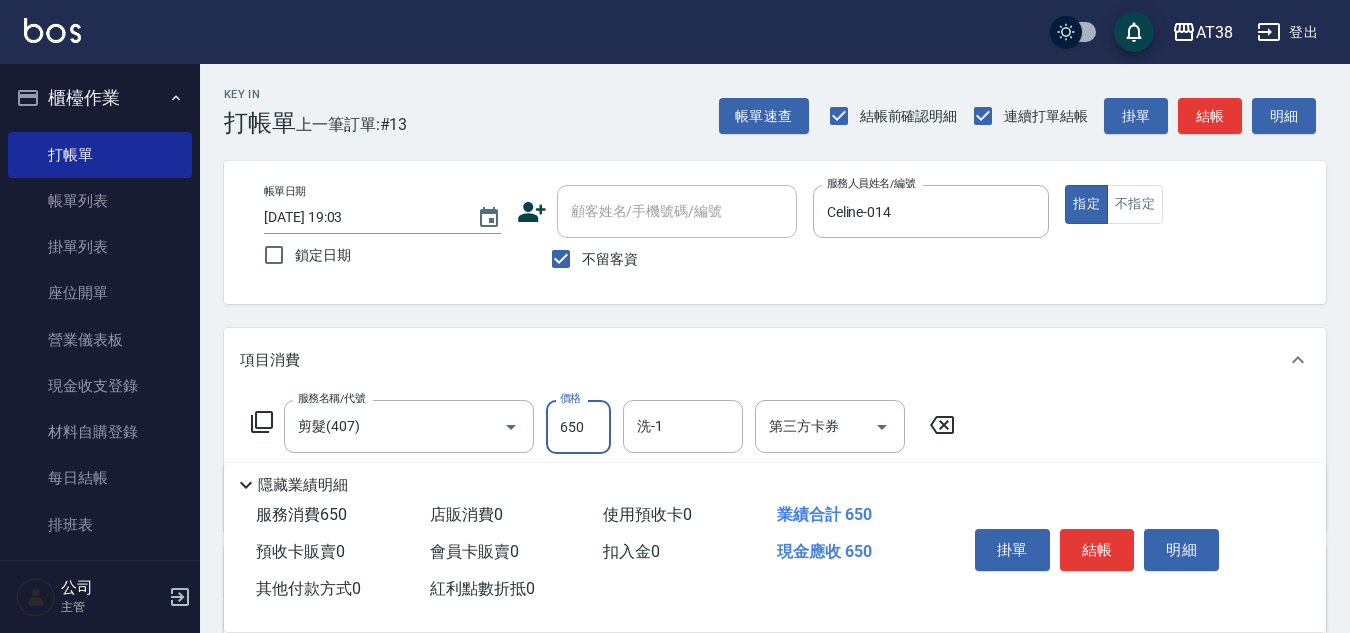 type on "650" 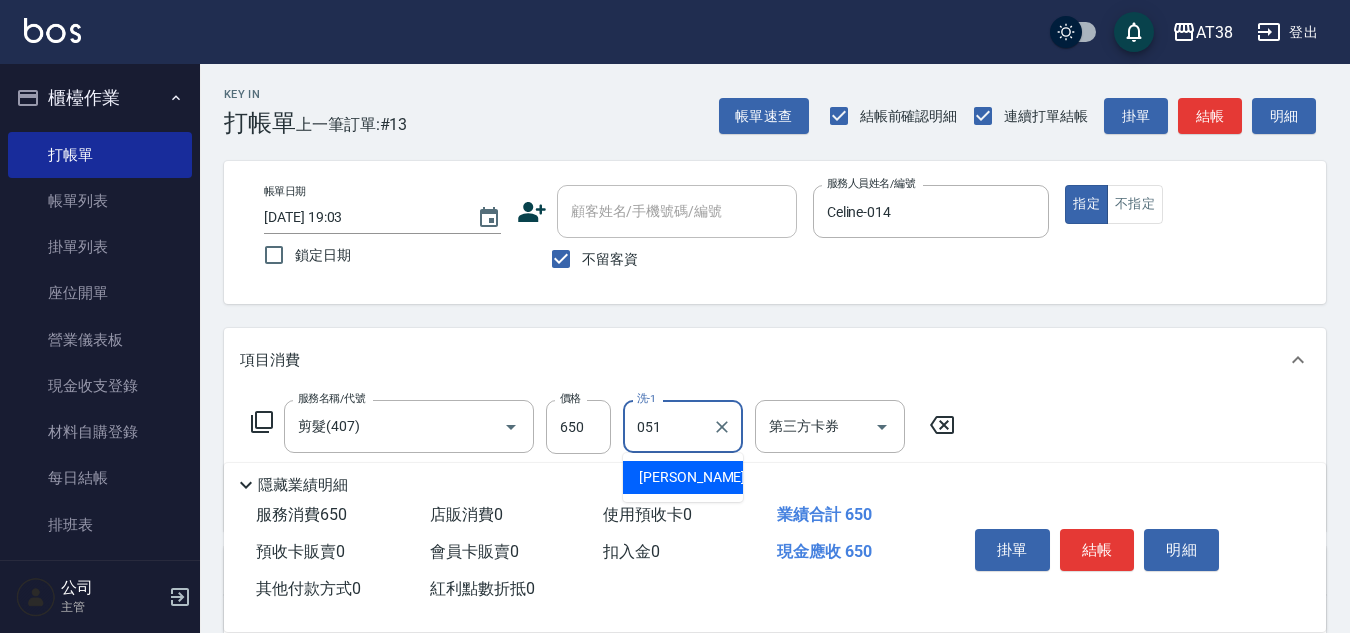 type on "[PERSON_NAME]君-051" 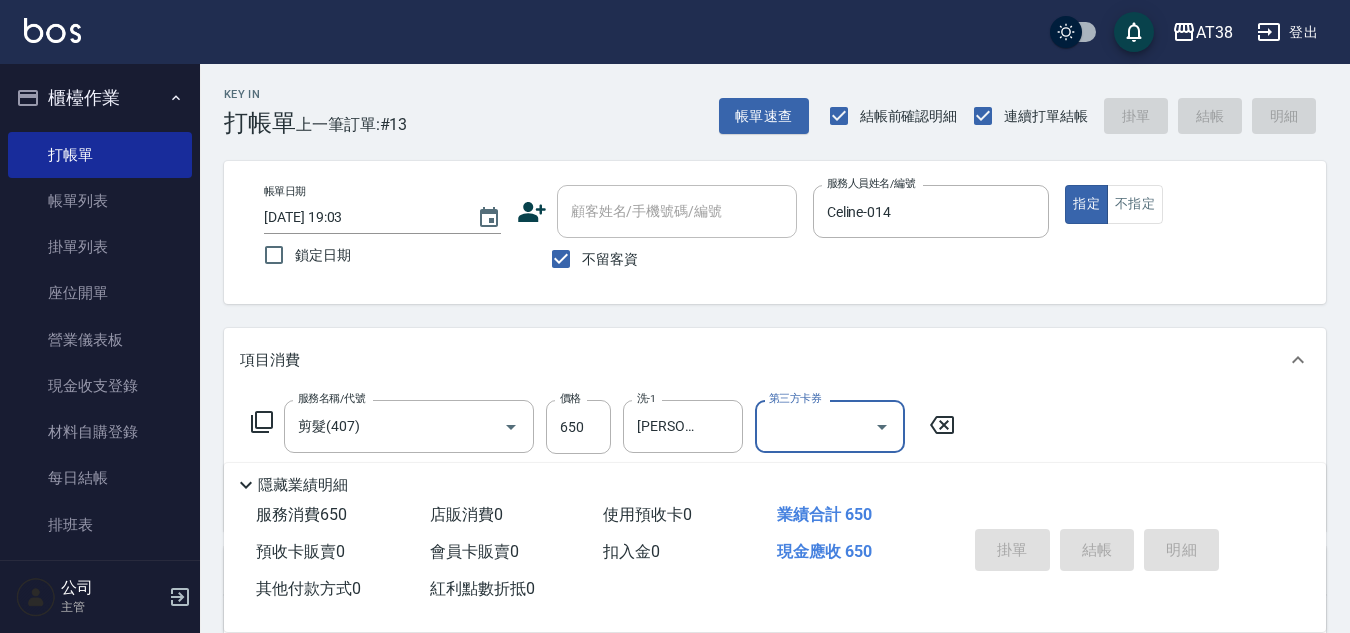 type 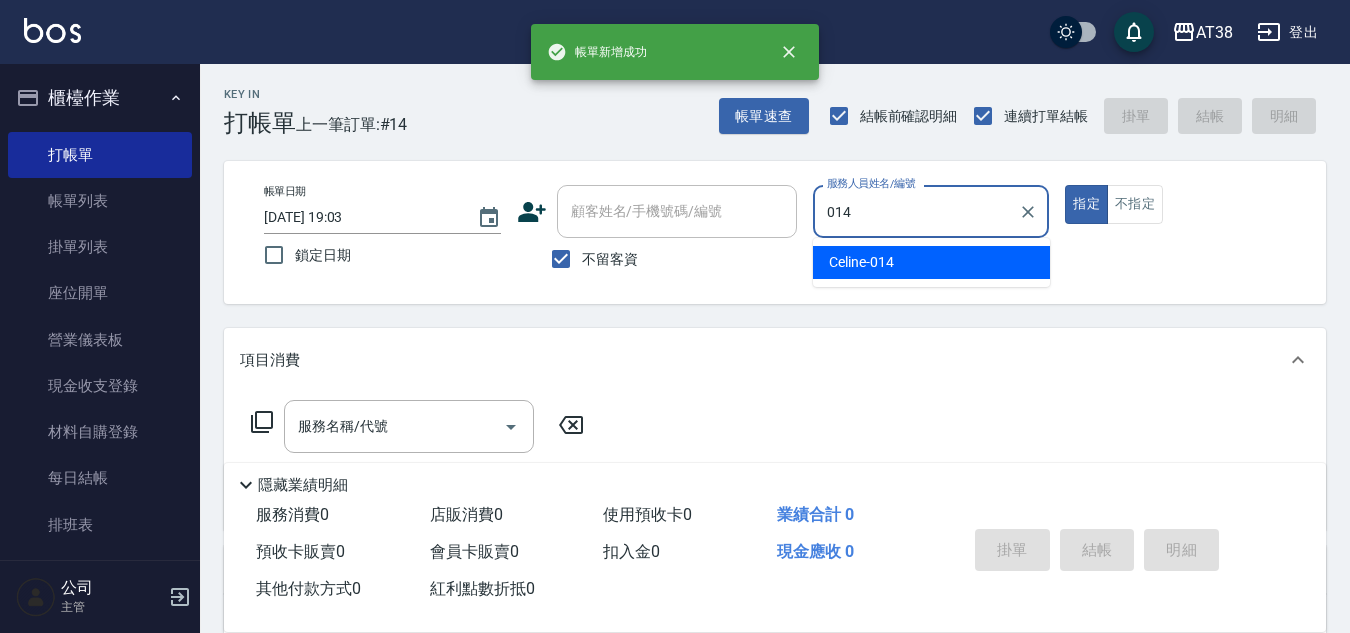 type on "Celine-014" 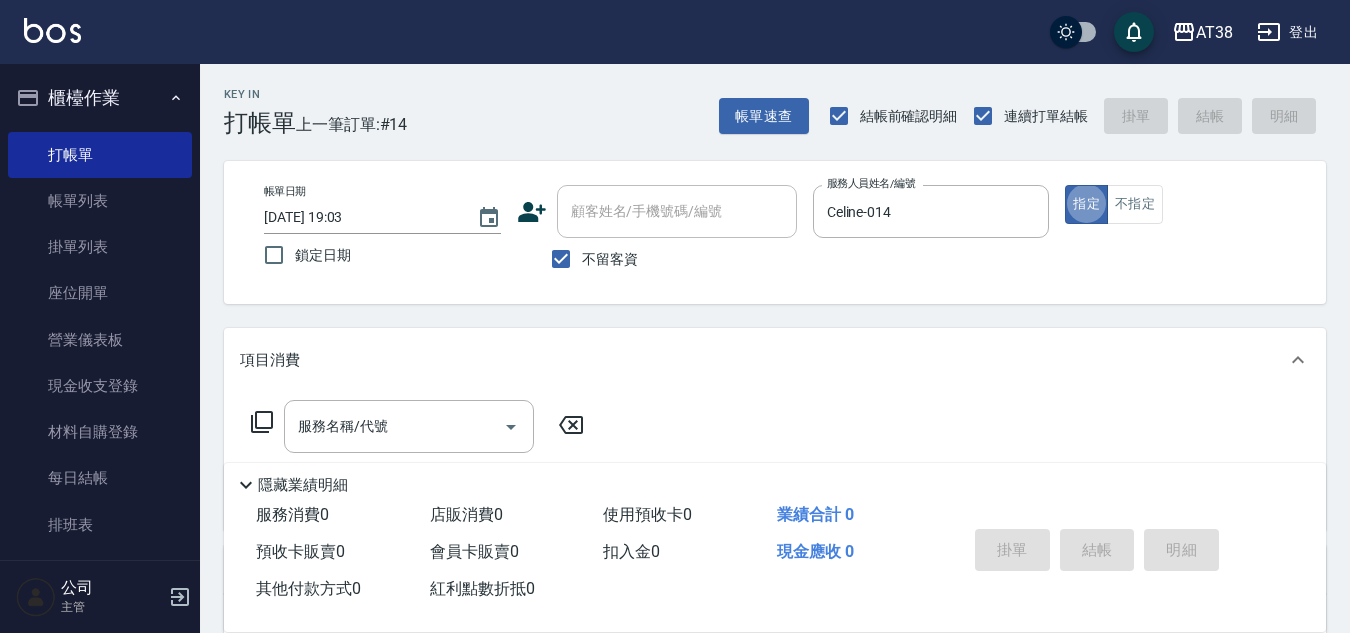 type on "true" 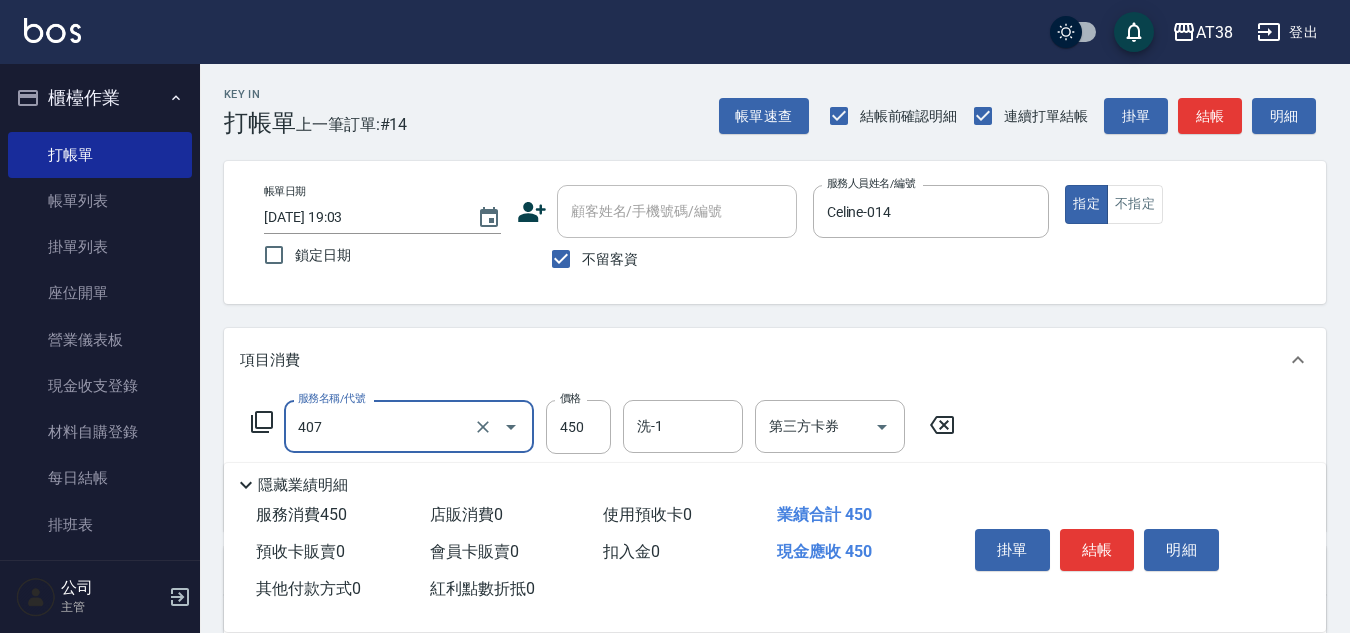 type on "剪髮(407)" 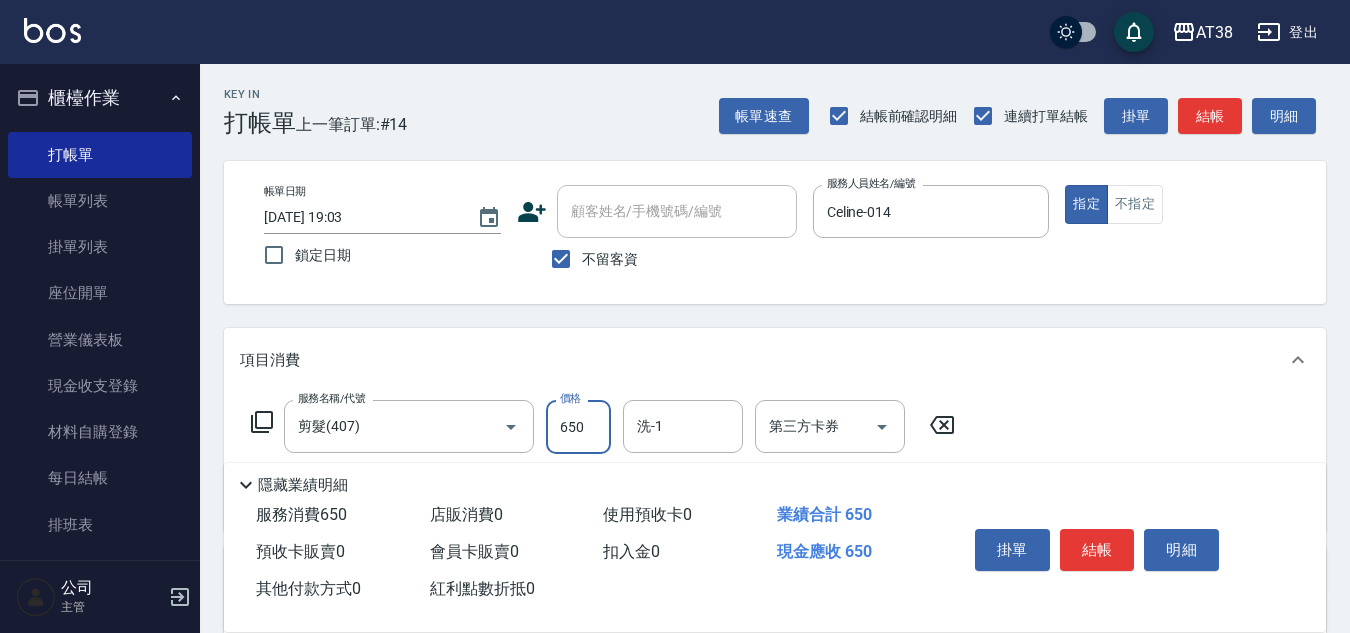 type on "650" 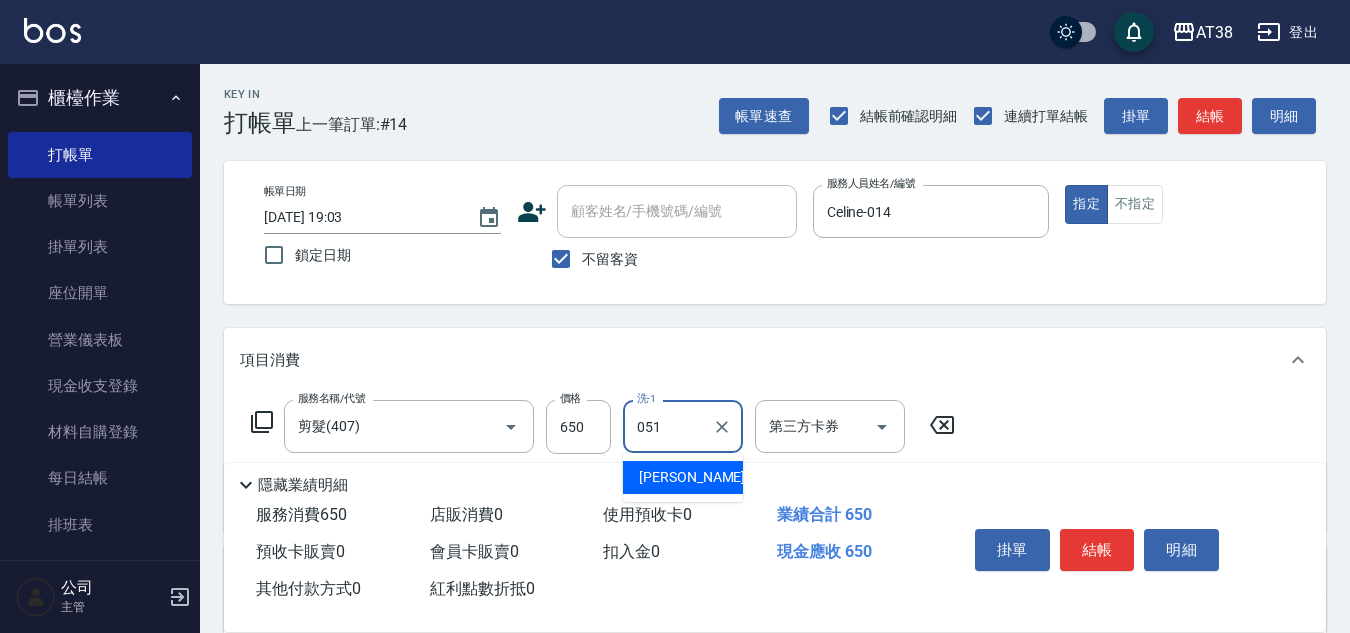 type on "[PERSON_NAME]君-051" 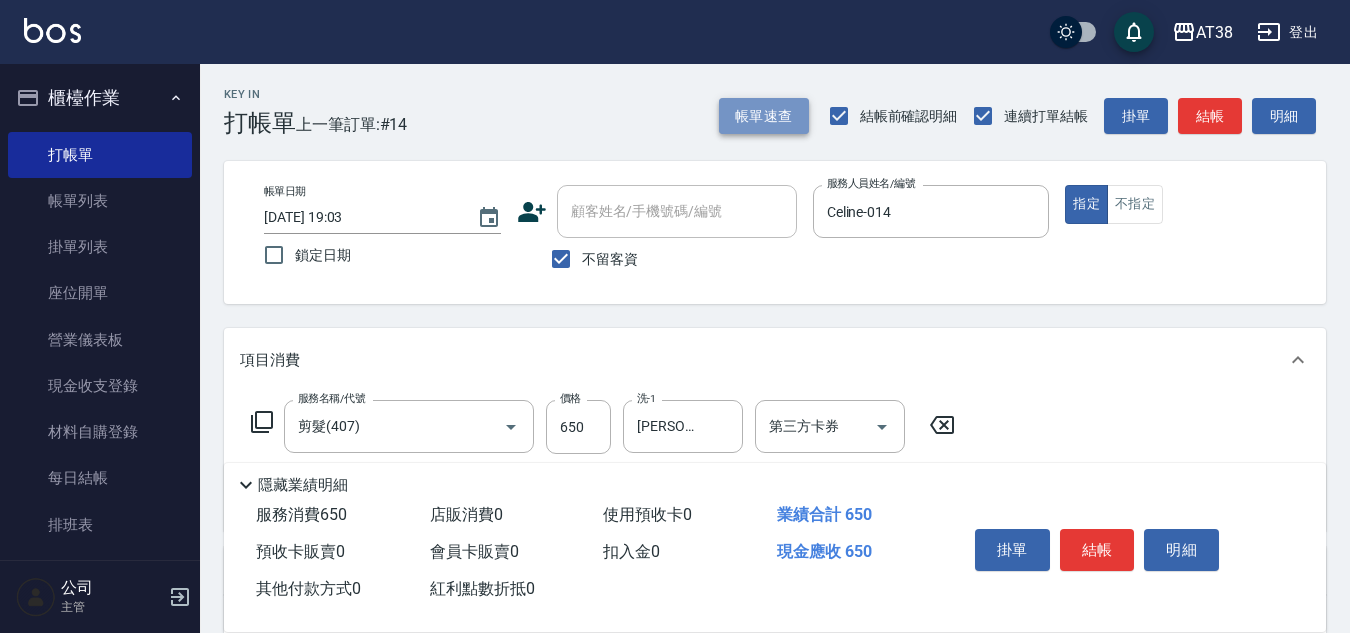 click on "帳單速查" at bounding box center (764, 116) 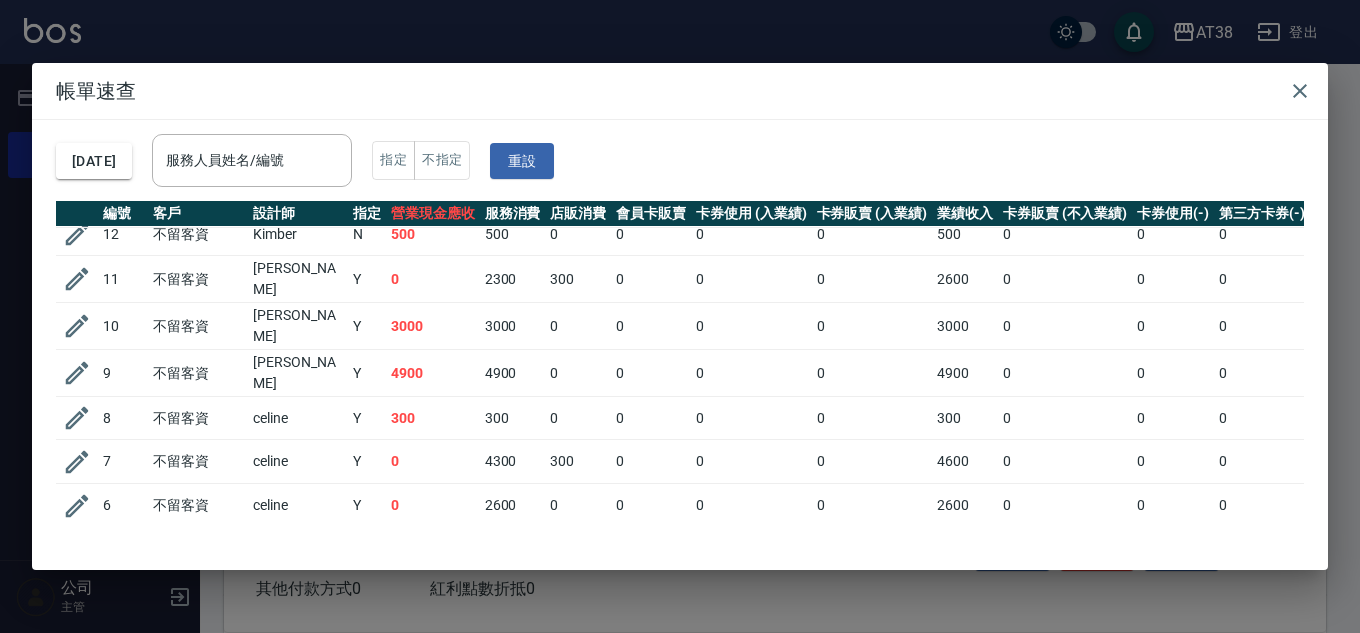 scroll, scrollTop: 0, scrollLeft: 0, axis: both 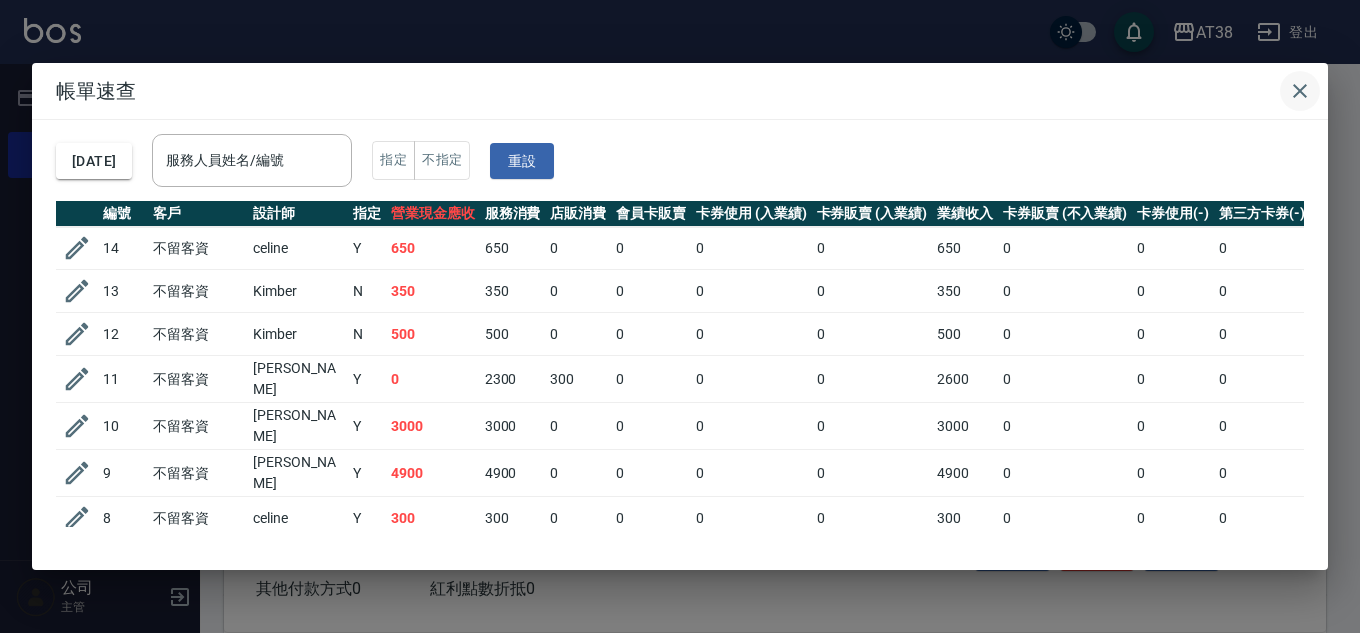 click 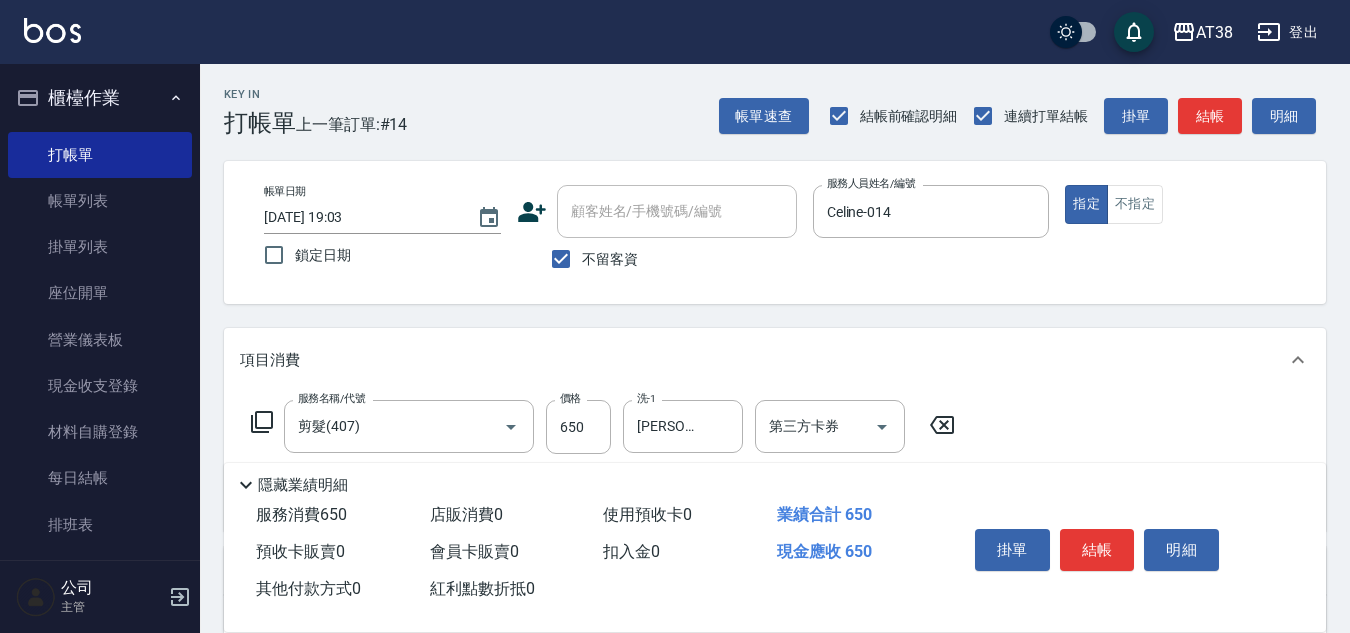 type 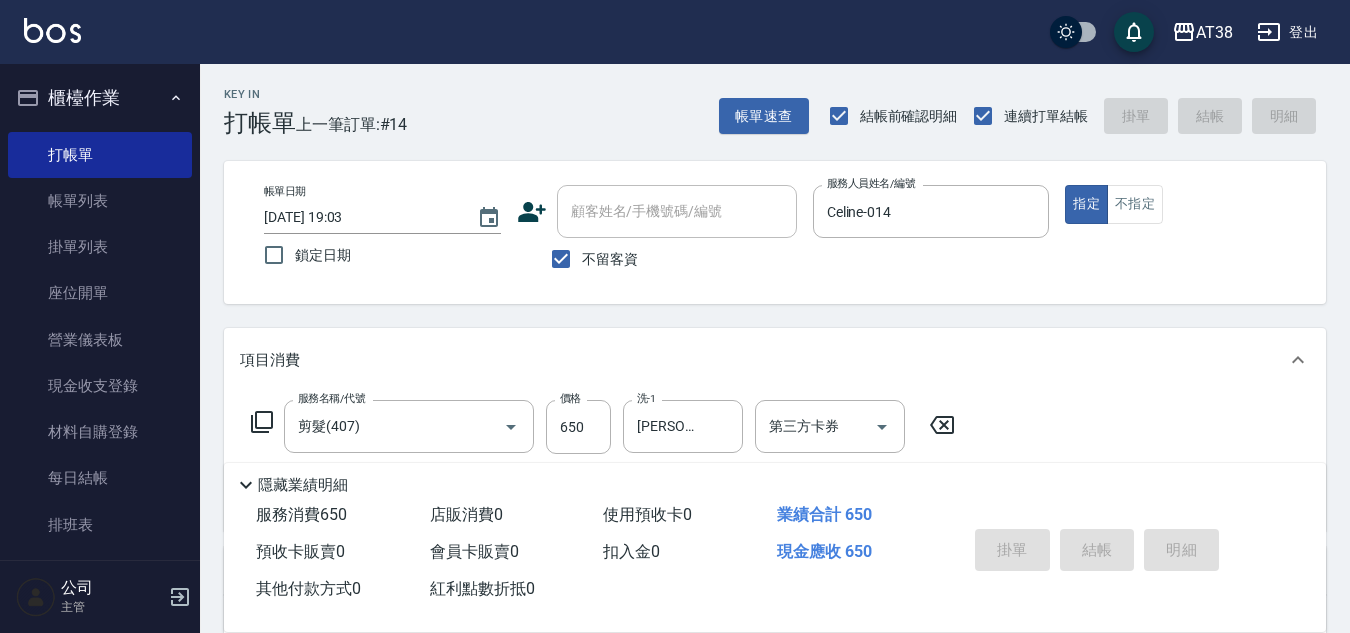 type on "[DATE] 19:04" 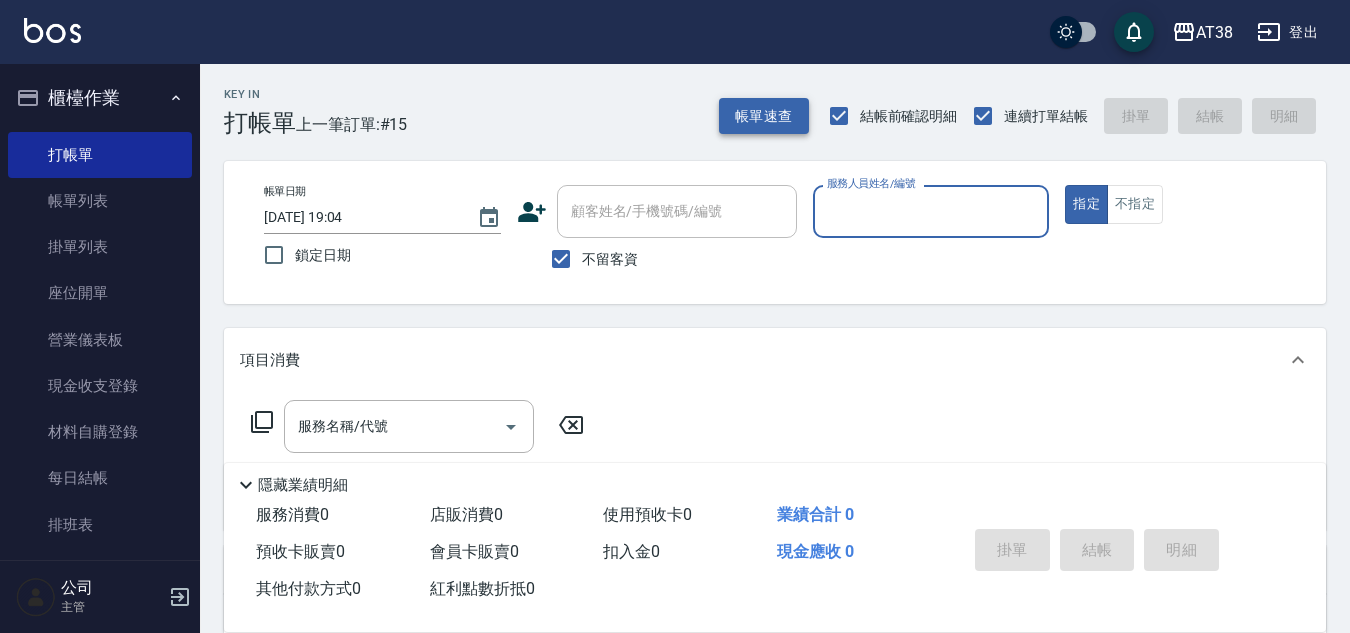 click on "帳單速查" at bounding box center (764, 116) 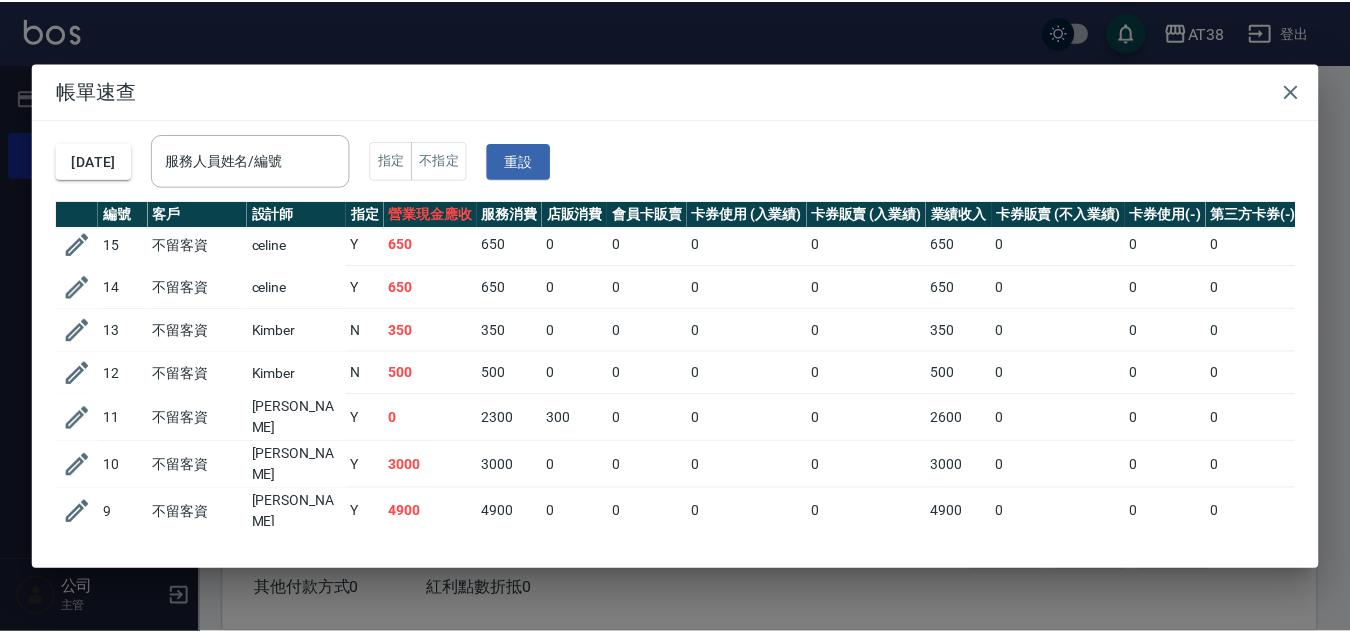 scroll, scrollTop: 0, scrollLeft: 0, axis: both 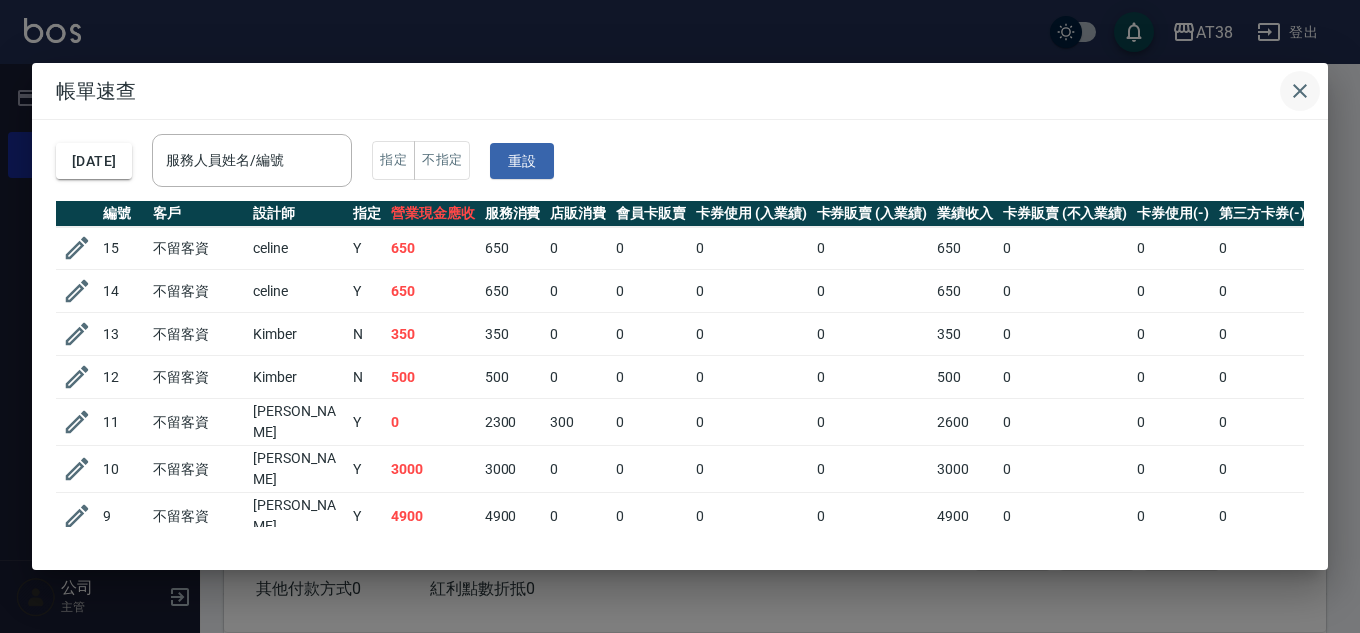 click 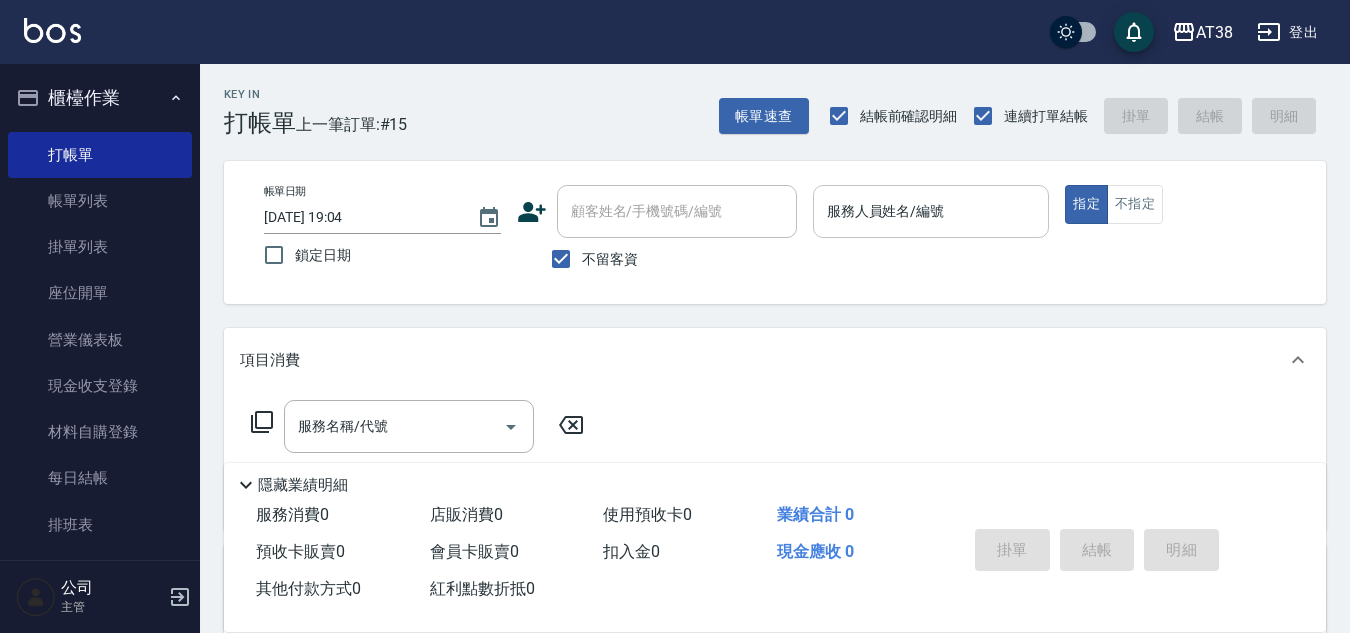 click on "服務人員姓名/編號" at bounding box center [931, 211] 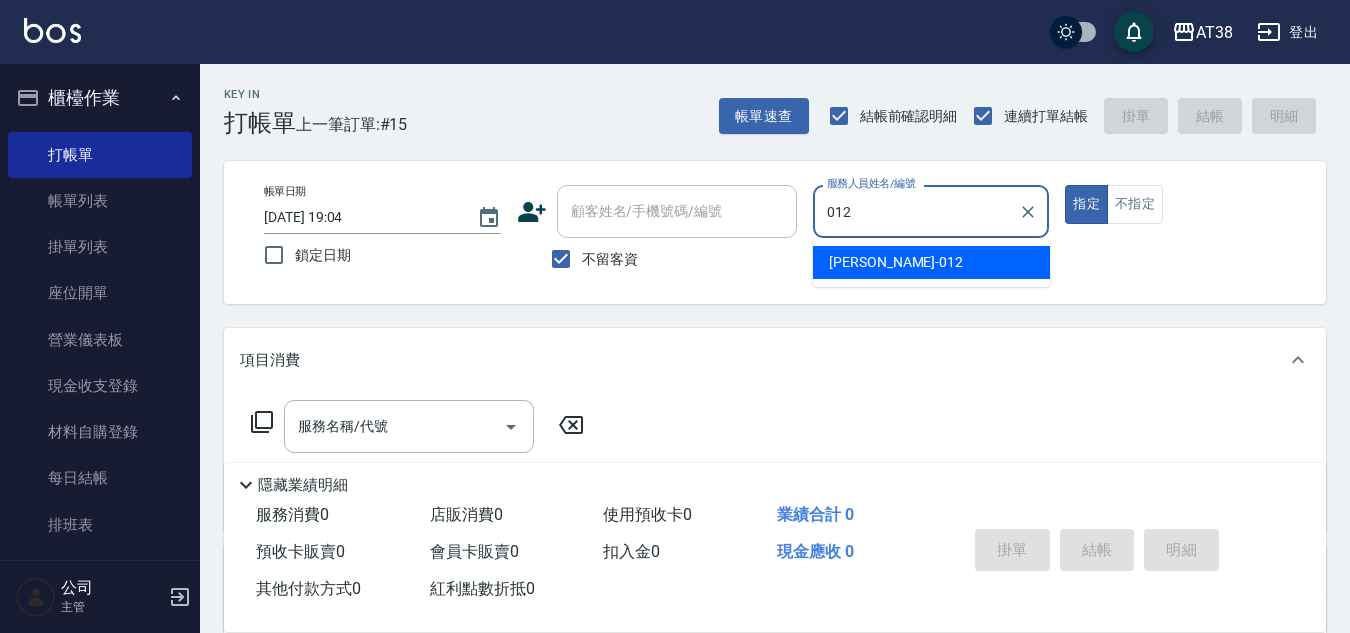 type on "[PERSON_NAME]-012" 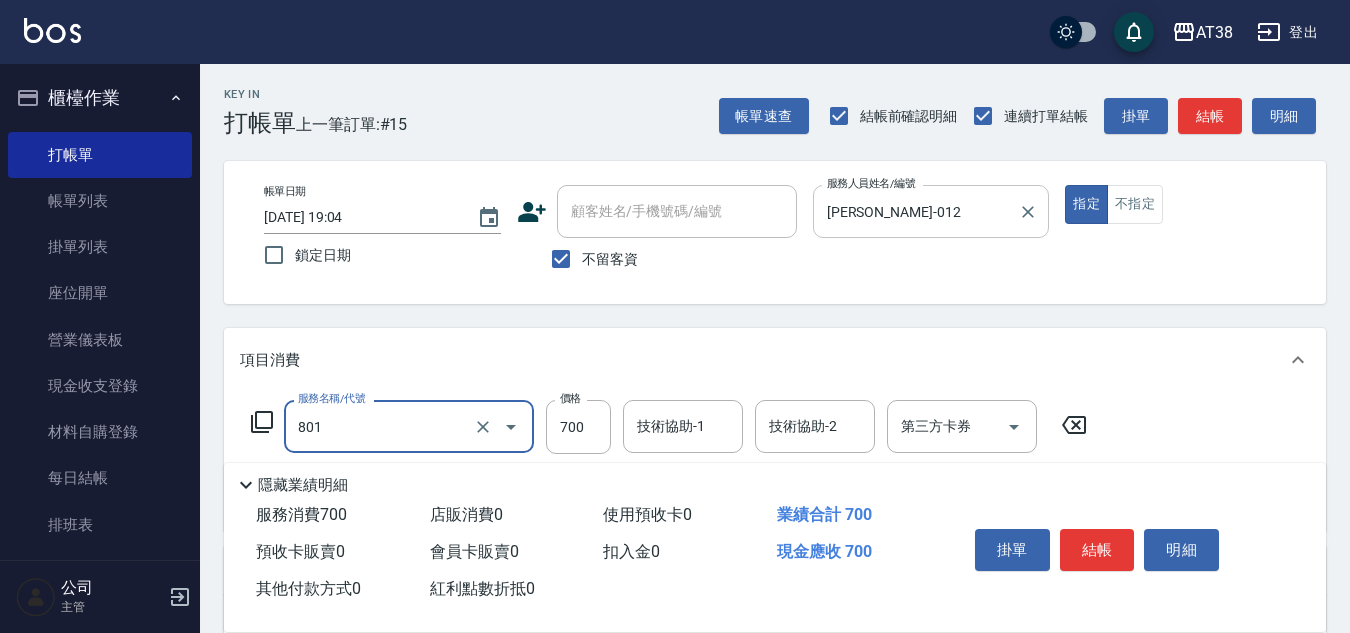 type on "頭皮(半)(801)" 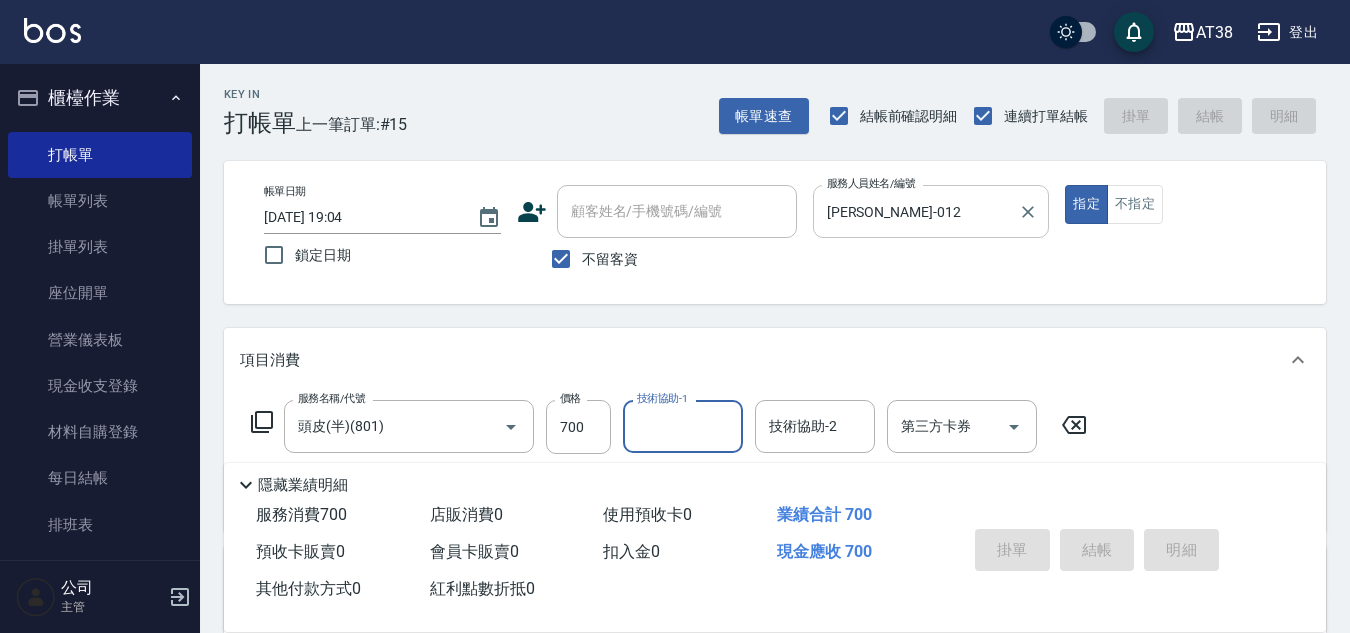 type on "[DATE] 19:05" 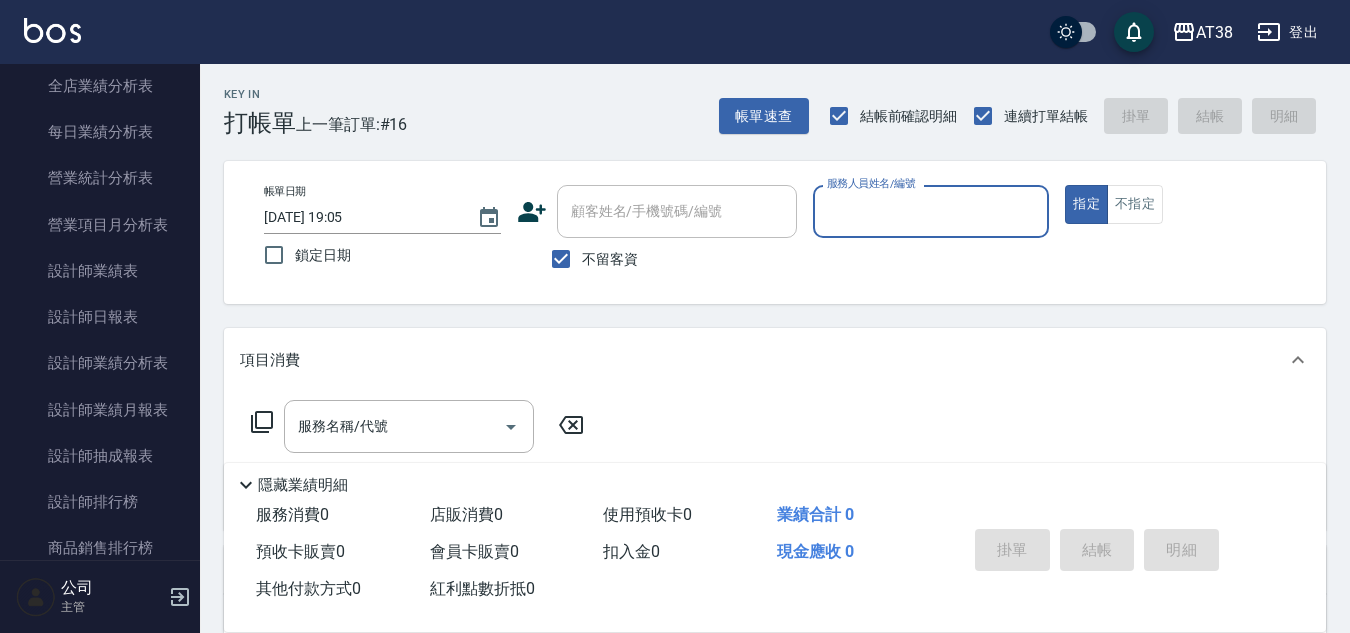 scroll, scrollTop: 1200, scrollLeft: 0, axis: vertical 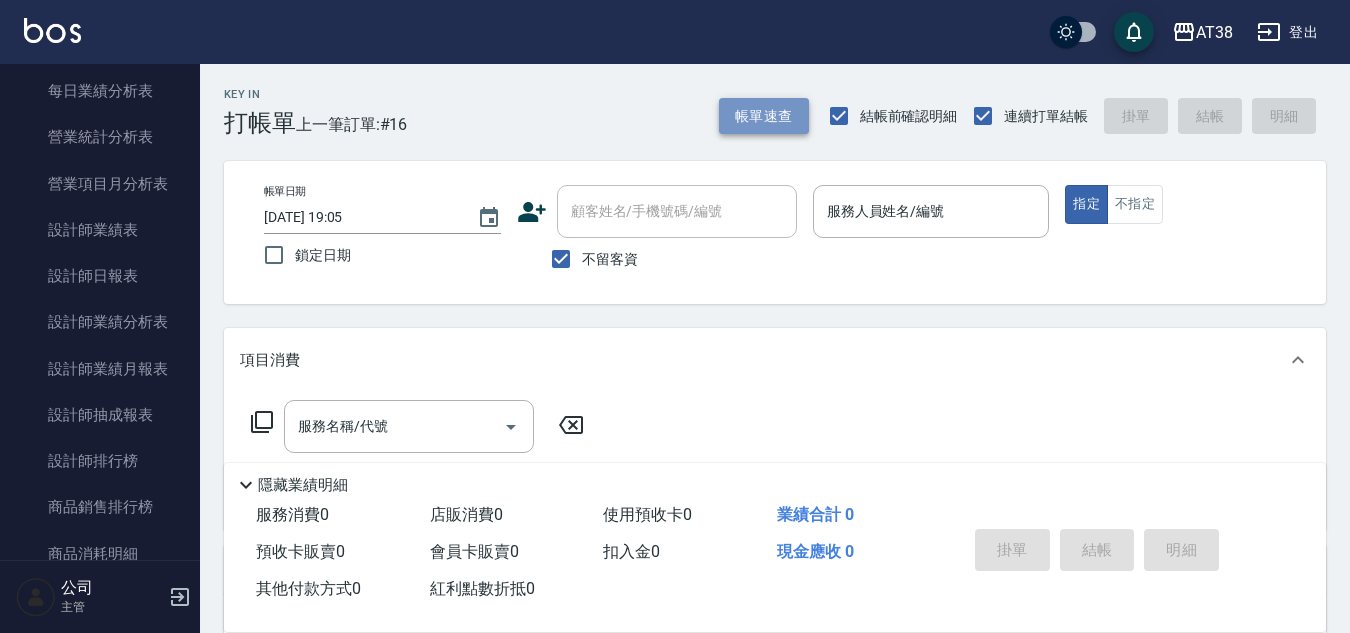click on "帳單速查" at bounding box center (764, 116) 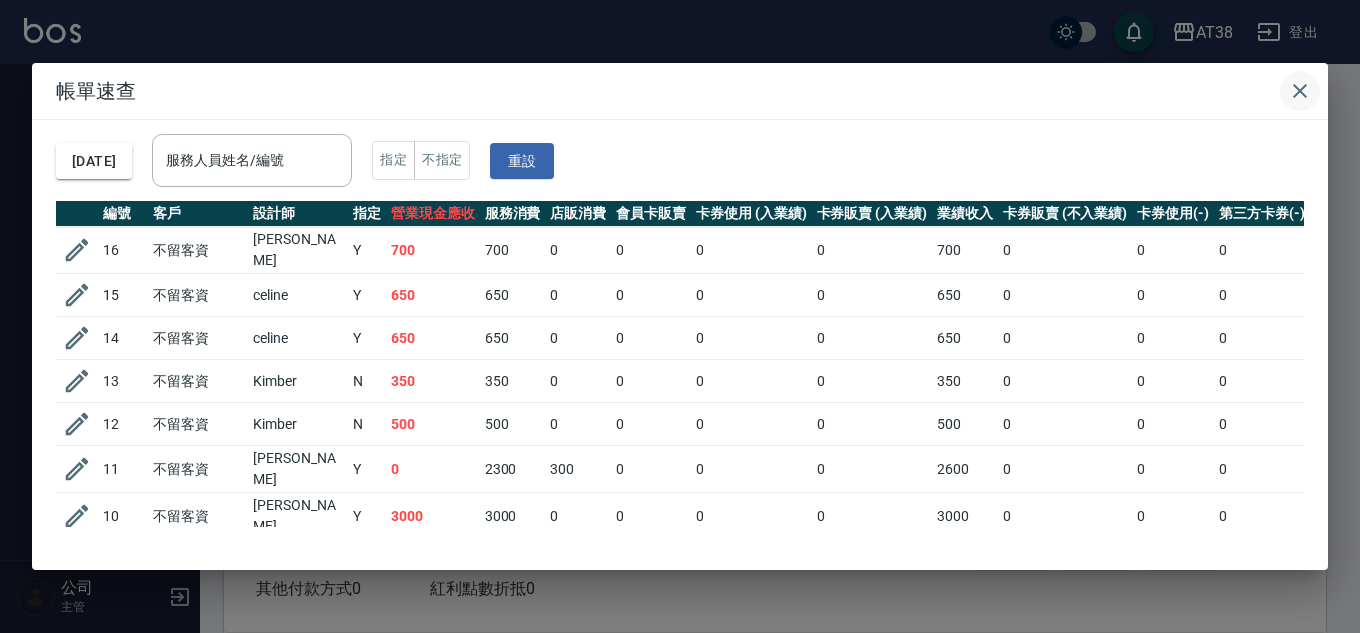 click 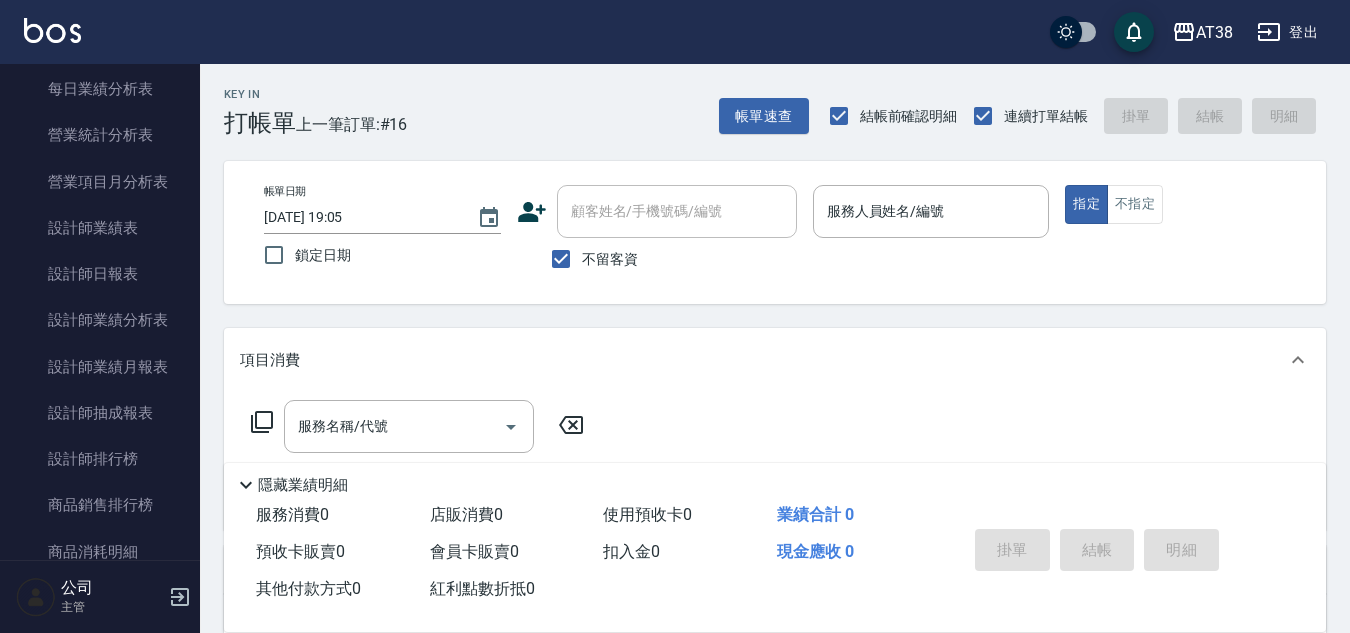 scroll, scrollTop: 1200, scrollLeft: 0, axis: vertical 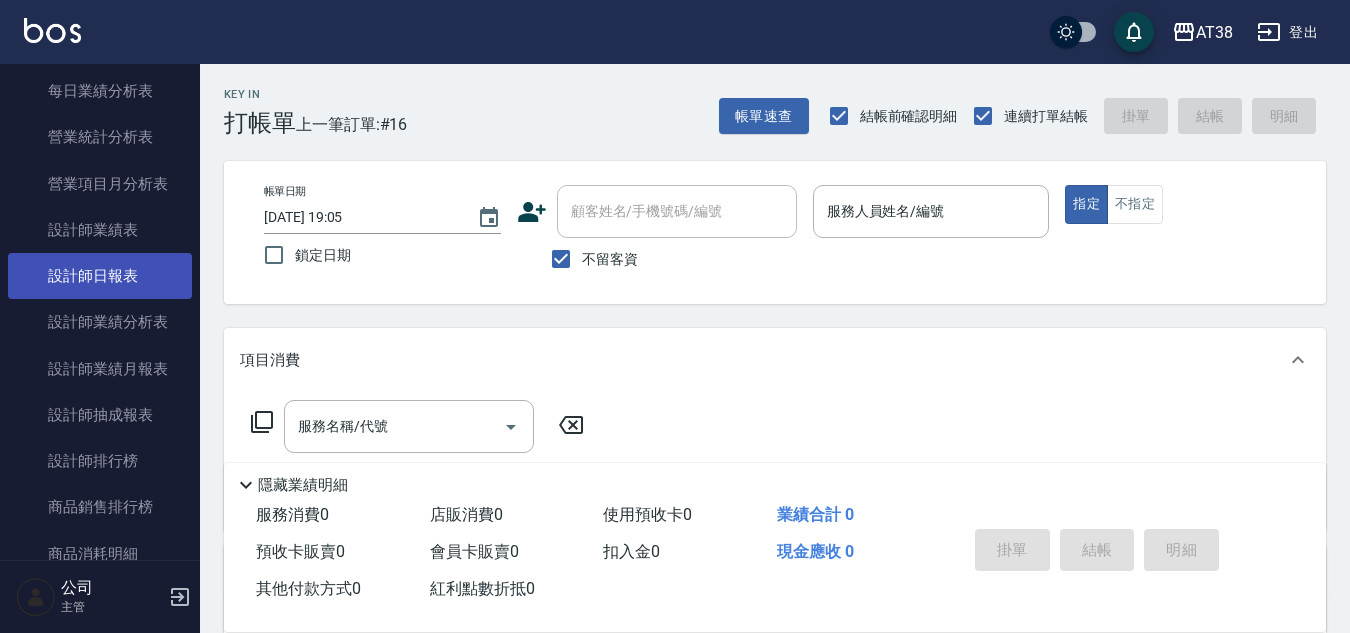 click on "設計師日報表" at bounding box center (100, 276) 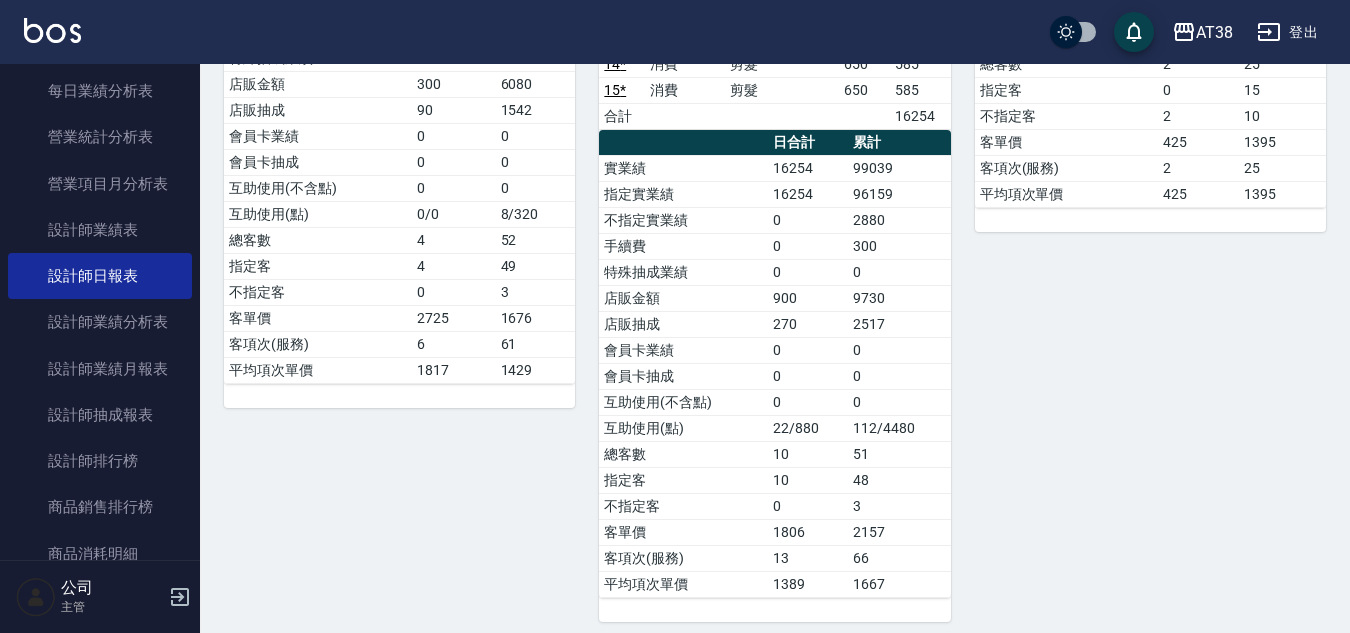 scroll, scrollTop: 626, scrollLeft: 0, axis: vertical 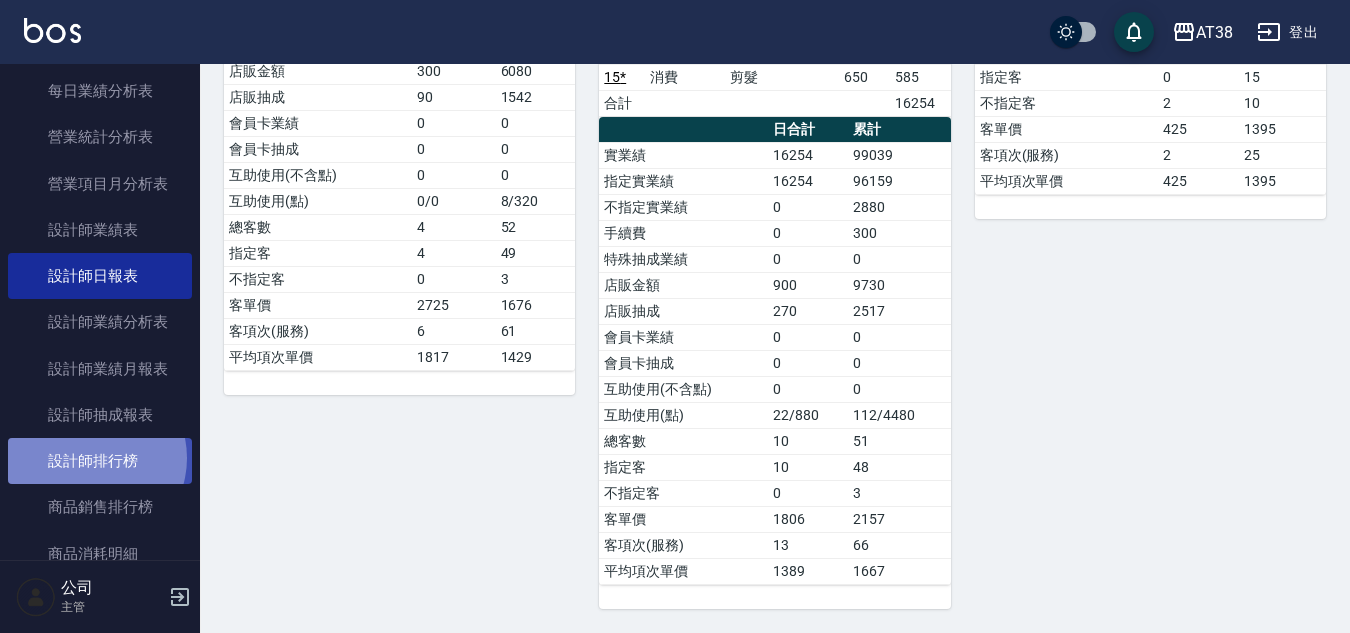click on "設計師排行榜" at bounding box center [100, 461] 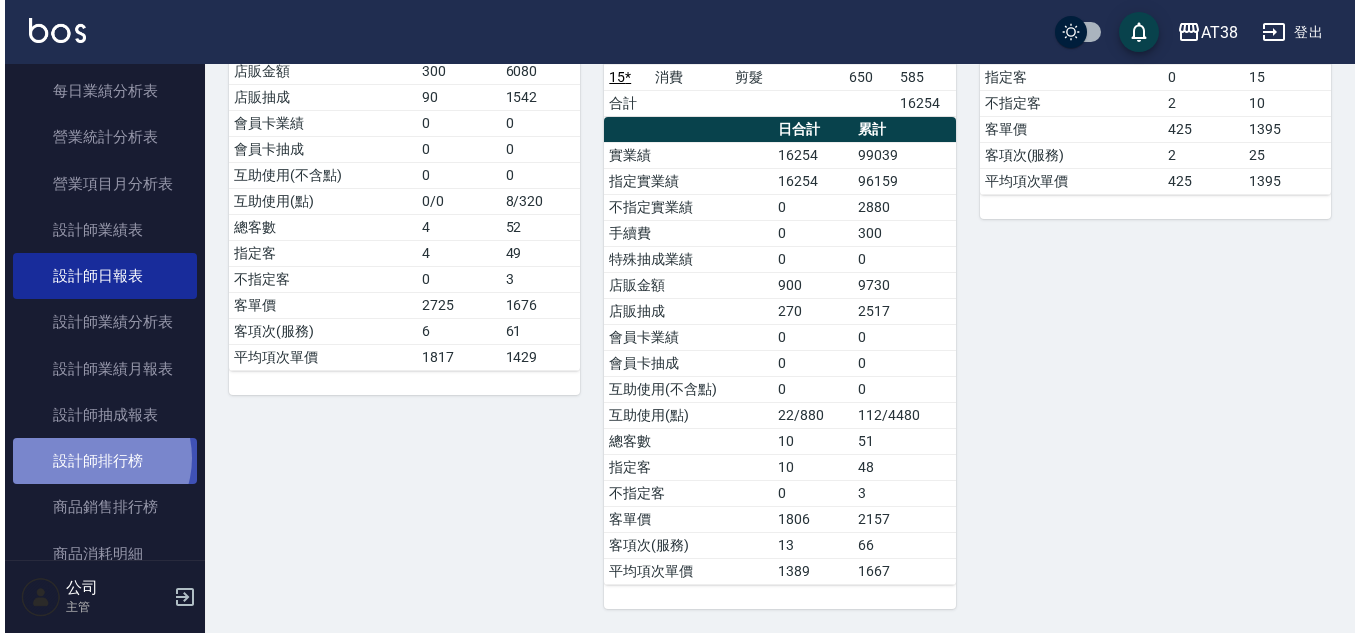 scroll, scrollTop: 0, scrollLeft: 0, axis: both 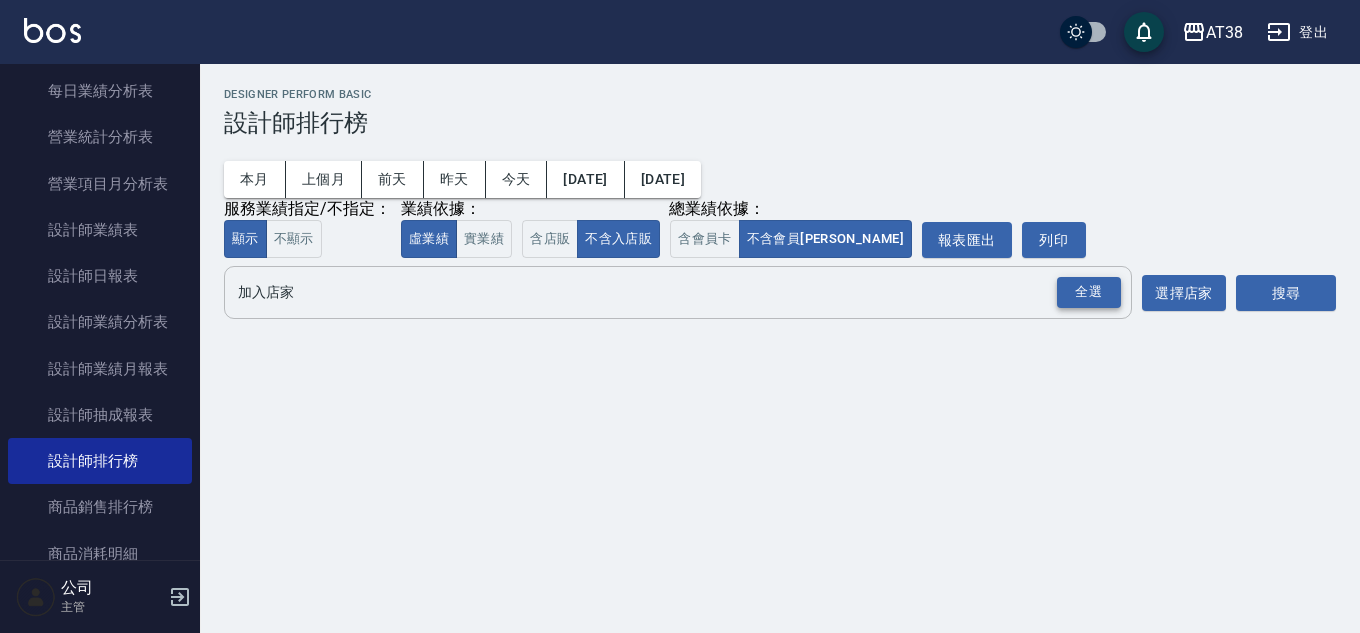 click on "全選" at bounding box center [1089, 292] 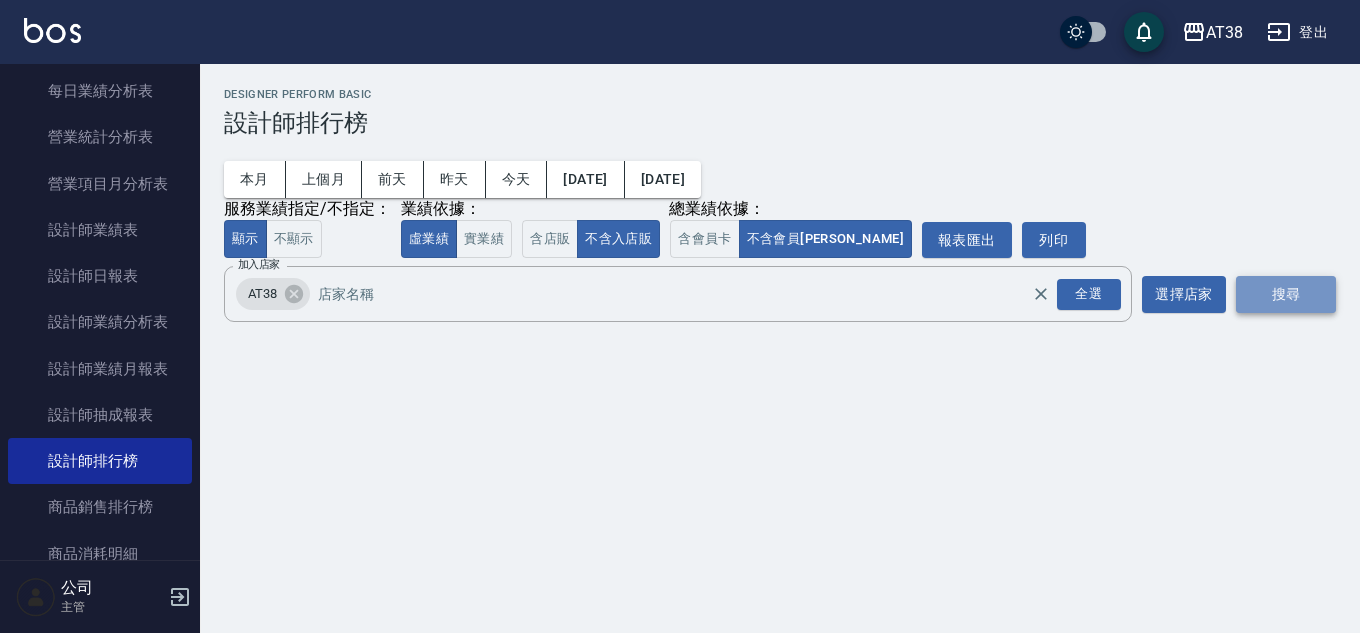 click on "搜尋" at bounding box center (1286, 294) 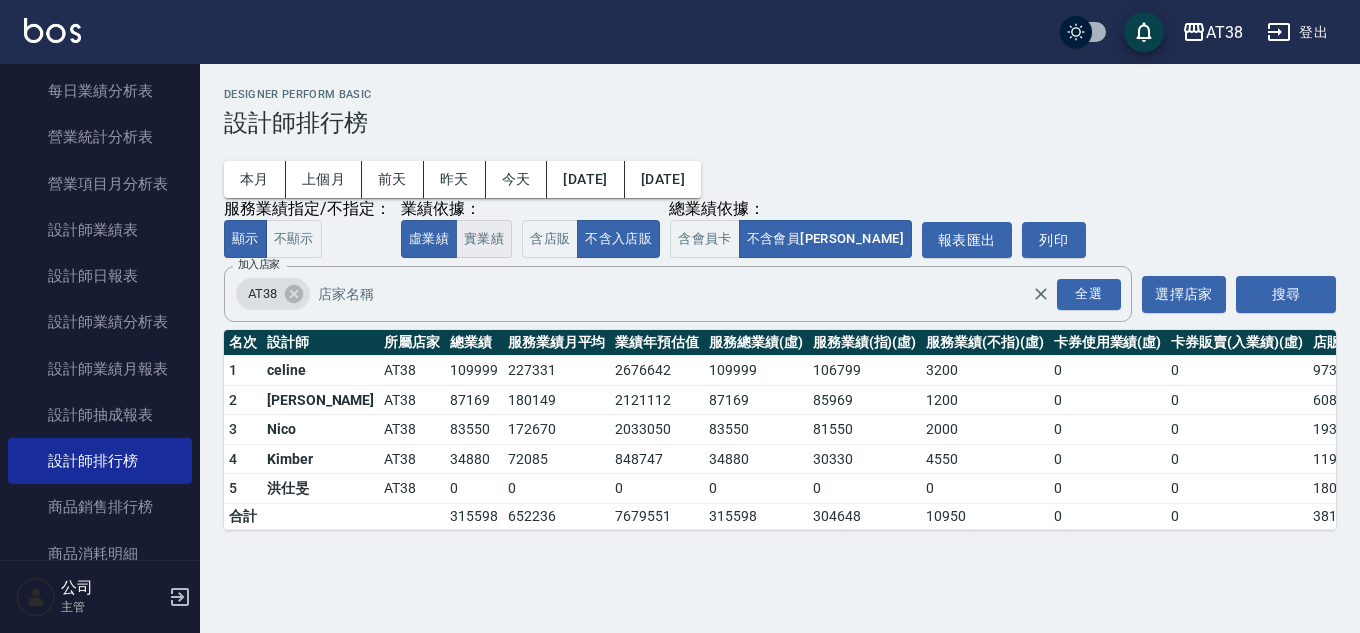 click on "實業績" at bounding box center [484, 239] 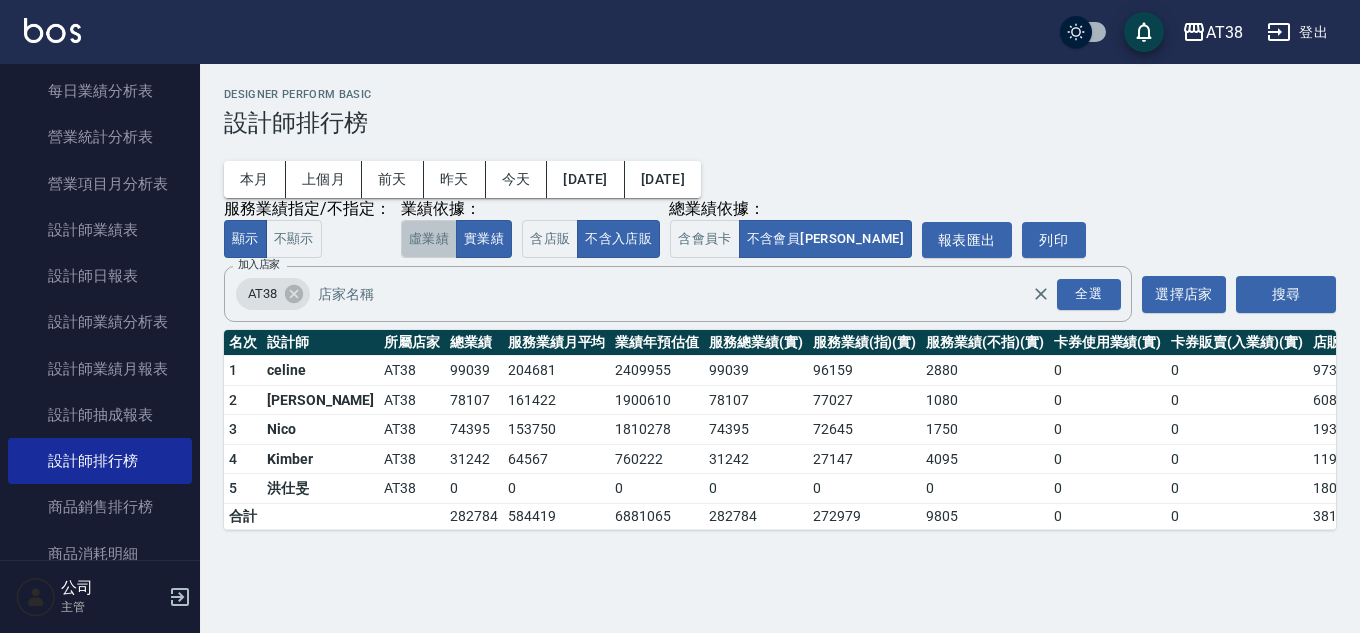 click on "虛業績" at bounding box center (429, 239) 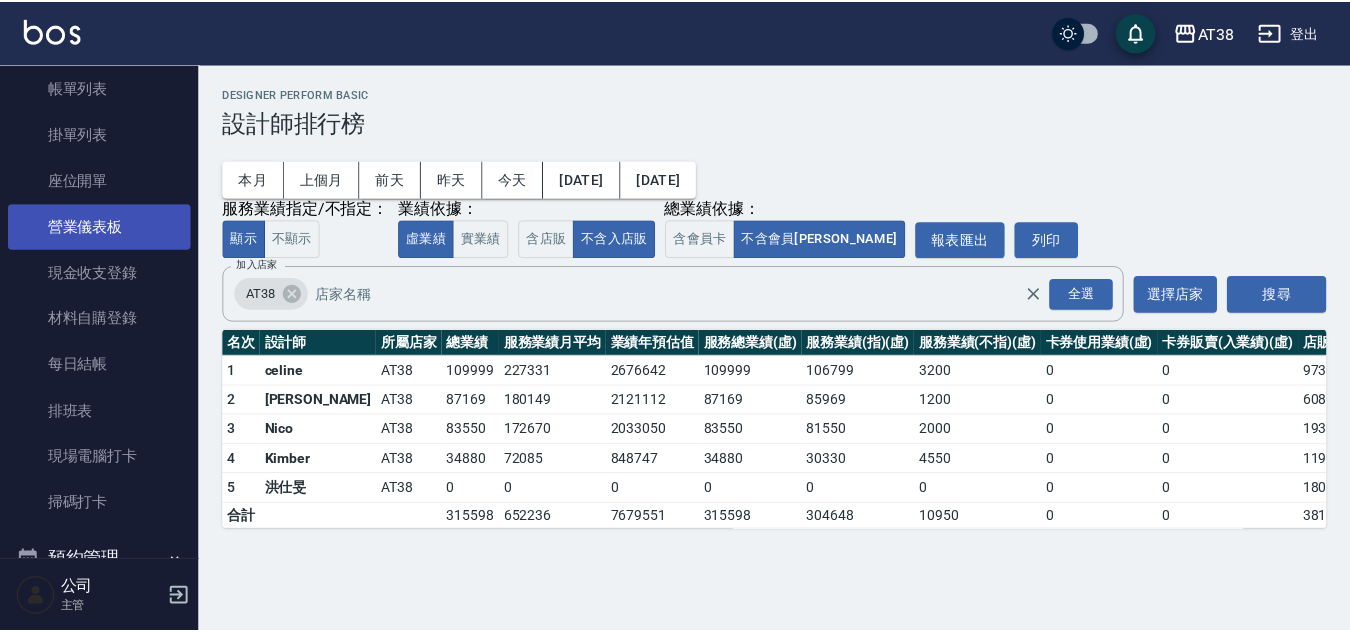 scroll, scrollTop: 0, scrollLeft: 0, axis: both 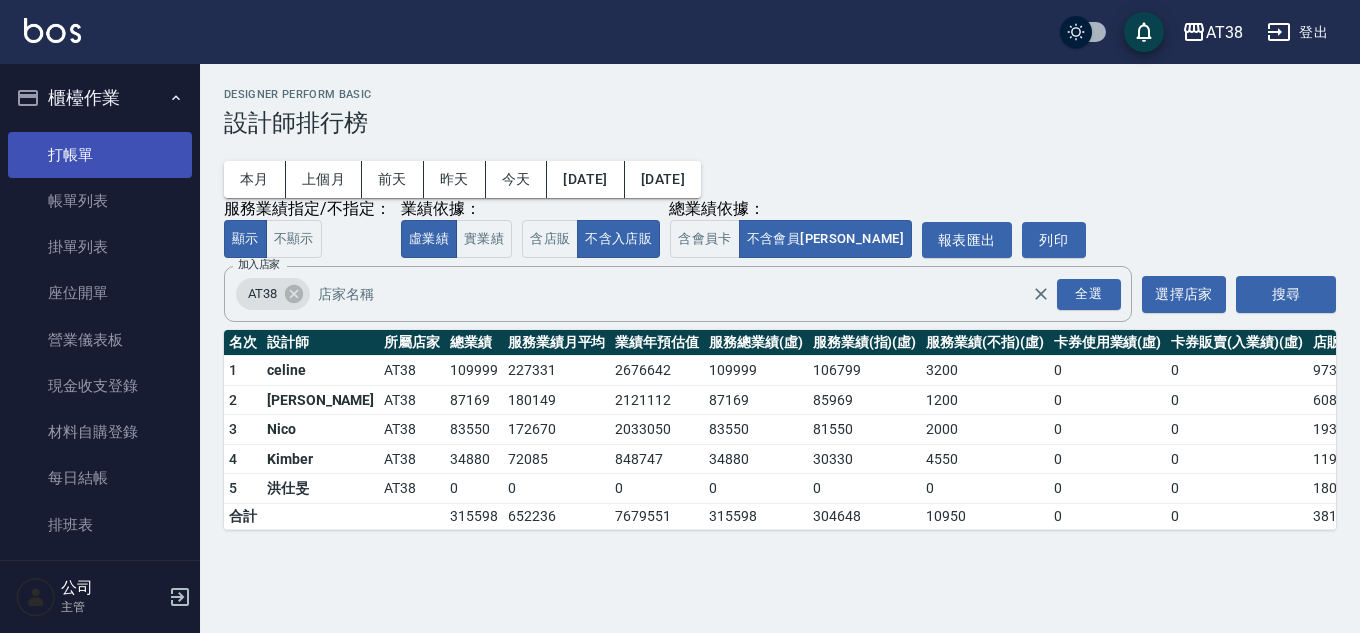 click on "打帳單" at bounding box center [100, 155] 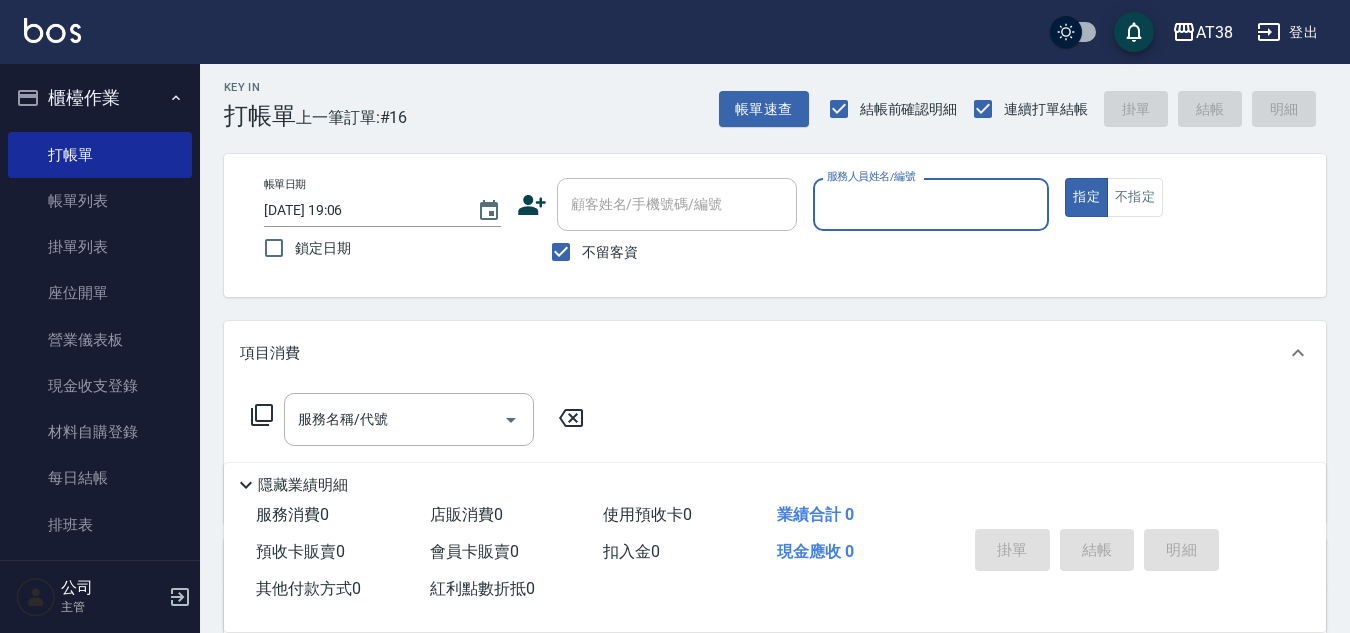 scroll, scrollTop: 0, scrollLeft: 0, axis: both 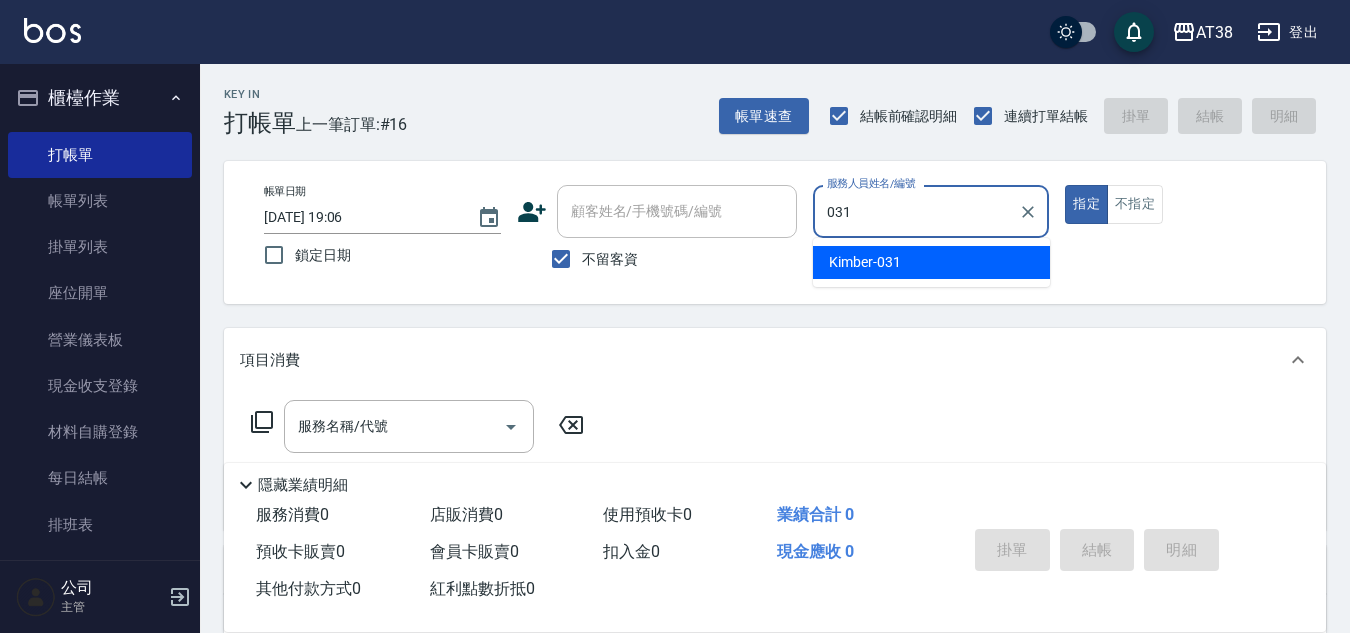 type on "Kimber-031" 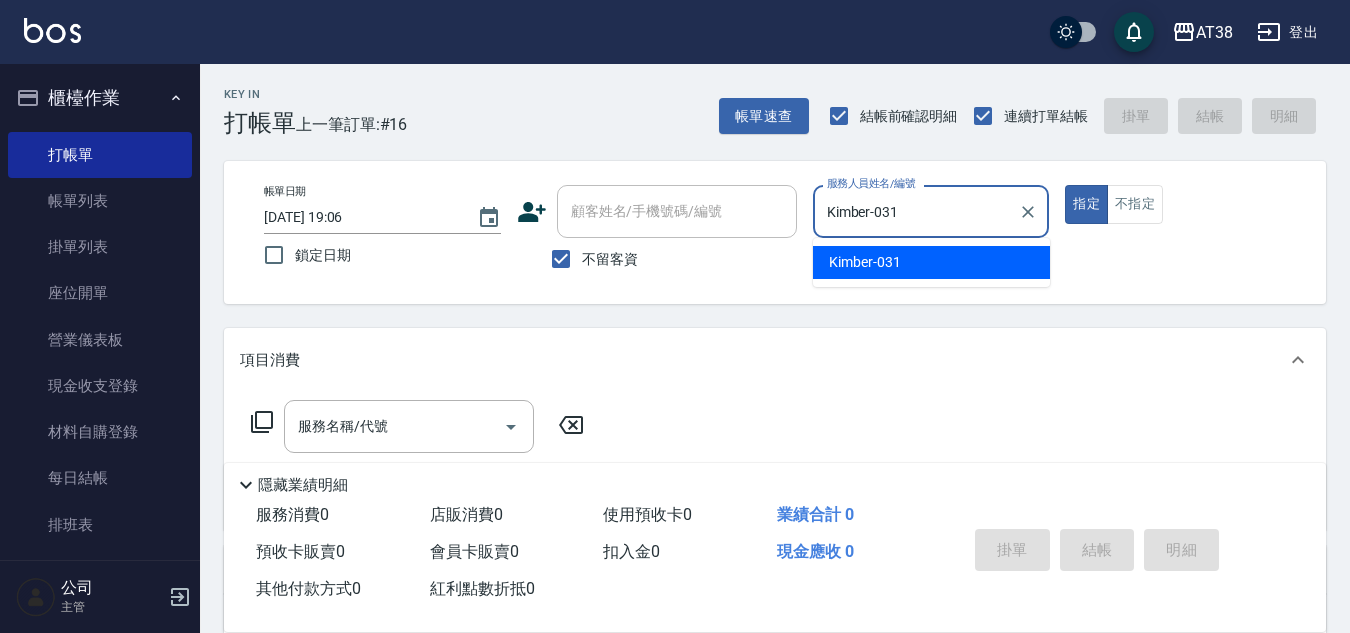 type on "true" 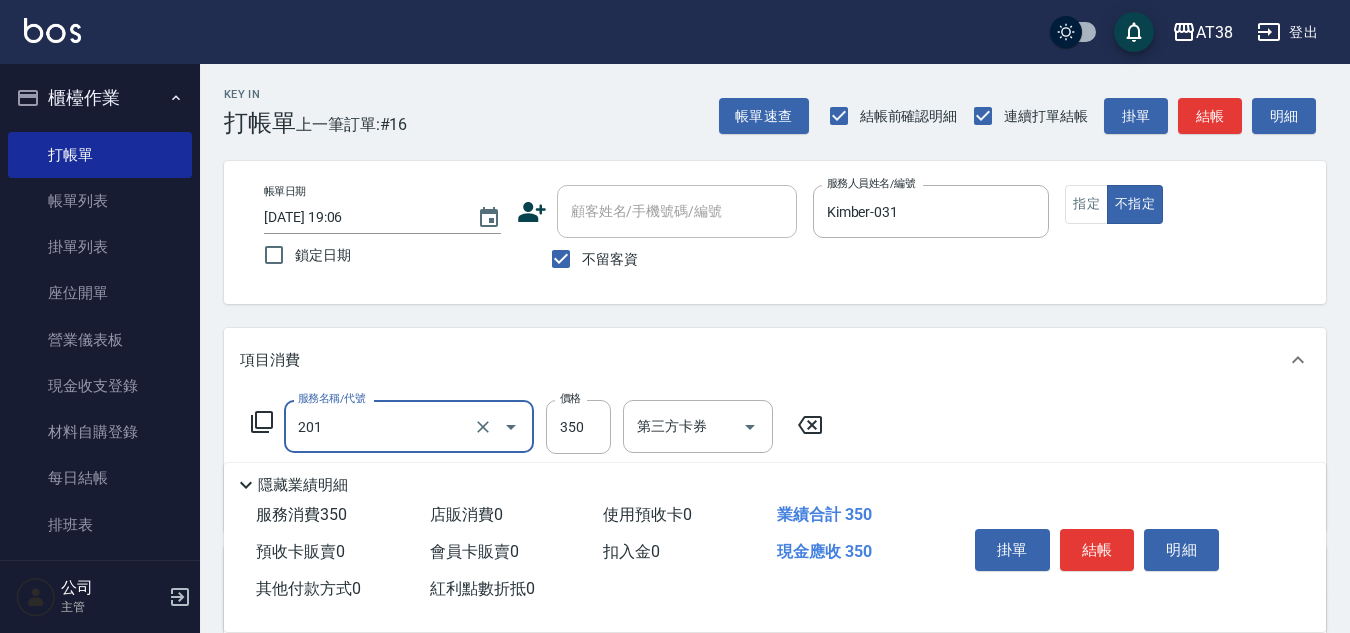 type on "洗髮(201)" 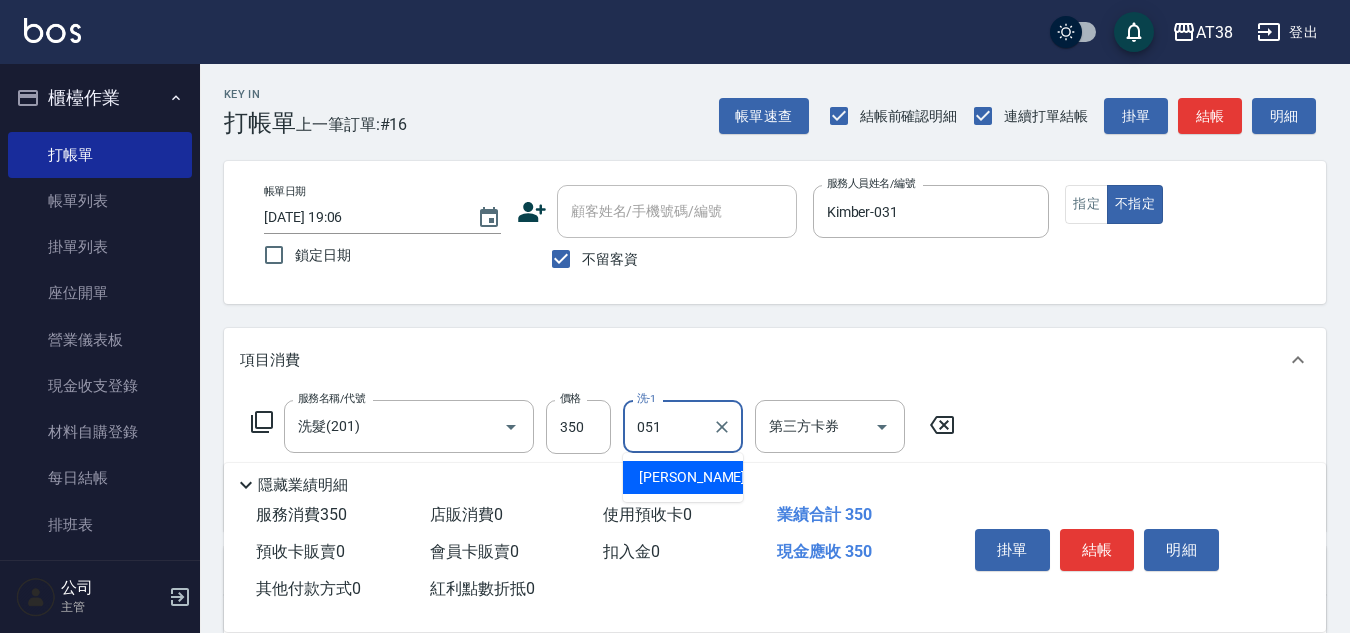 type on "[PERSON_NAME]君-051" 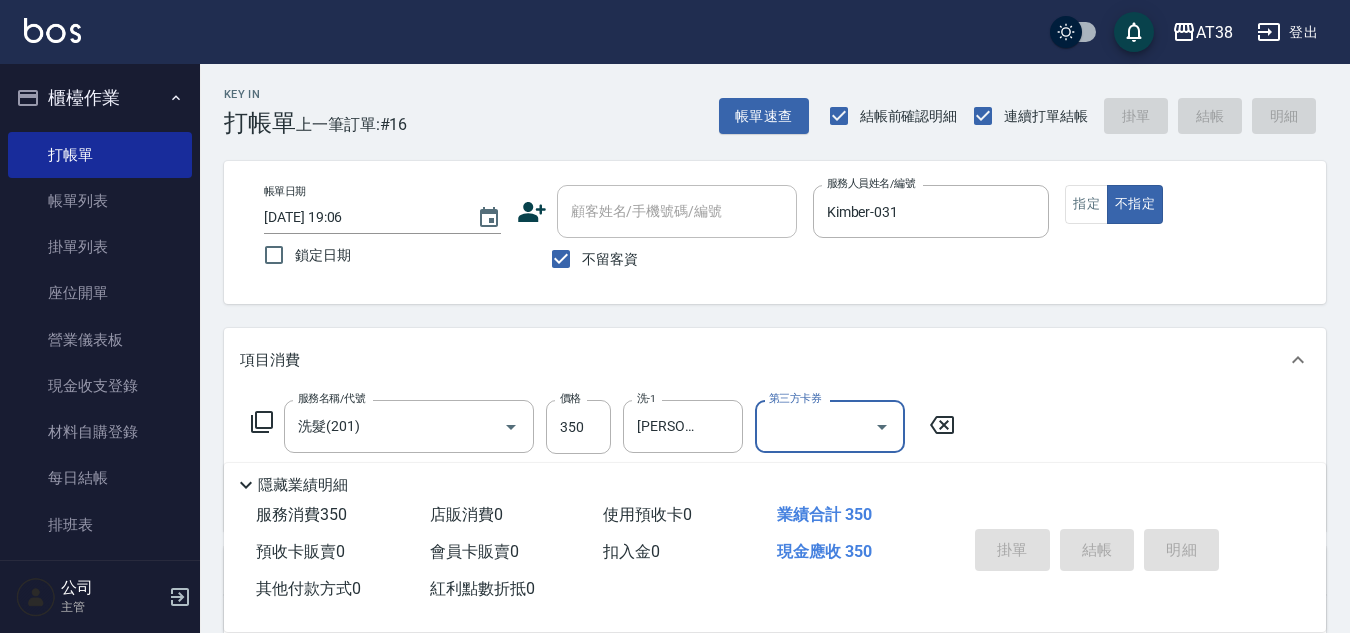 type on "[DATE] 19:15" 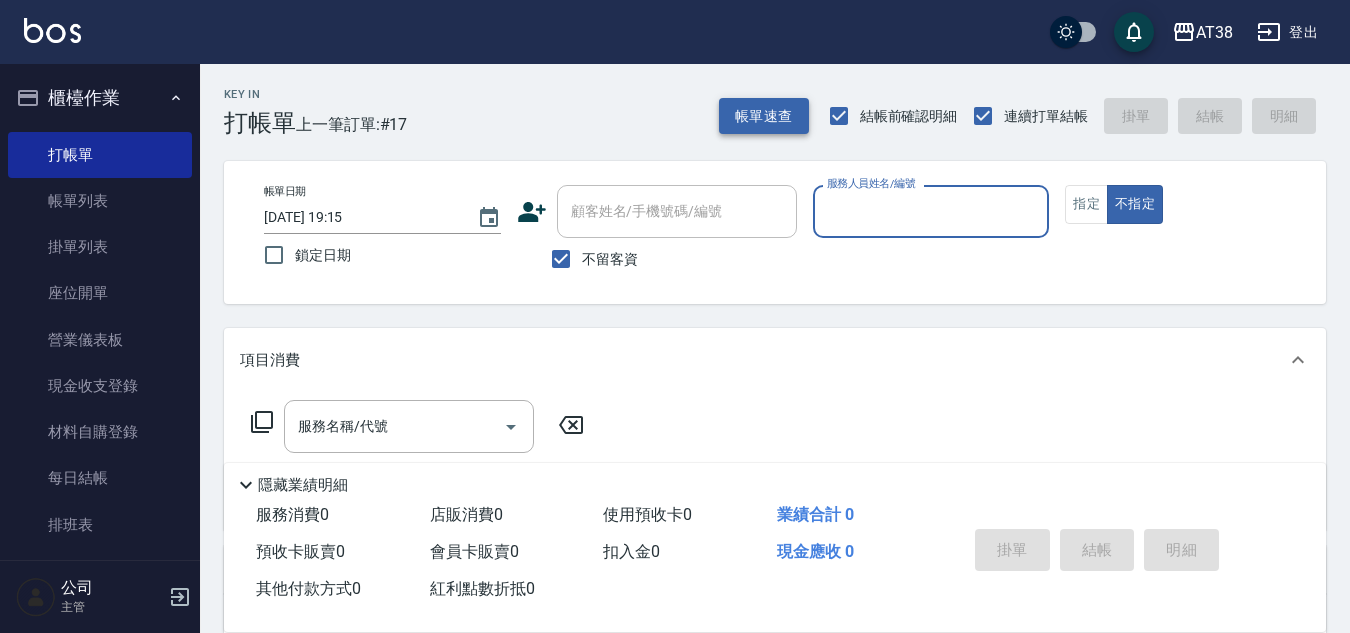 click on "帳單速查" at bounding box center (764, 116) 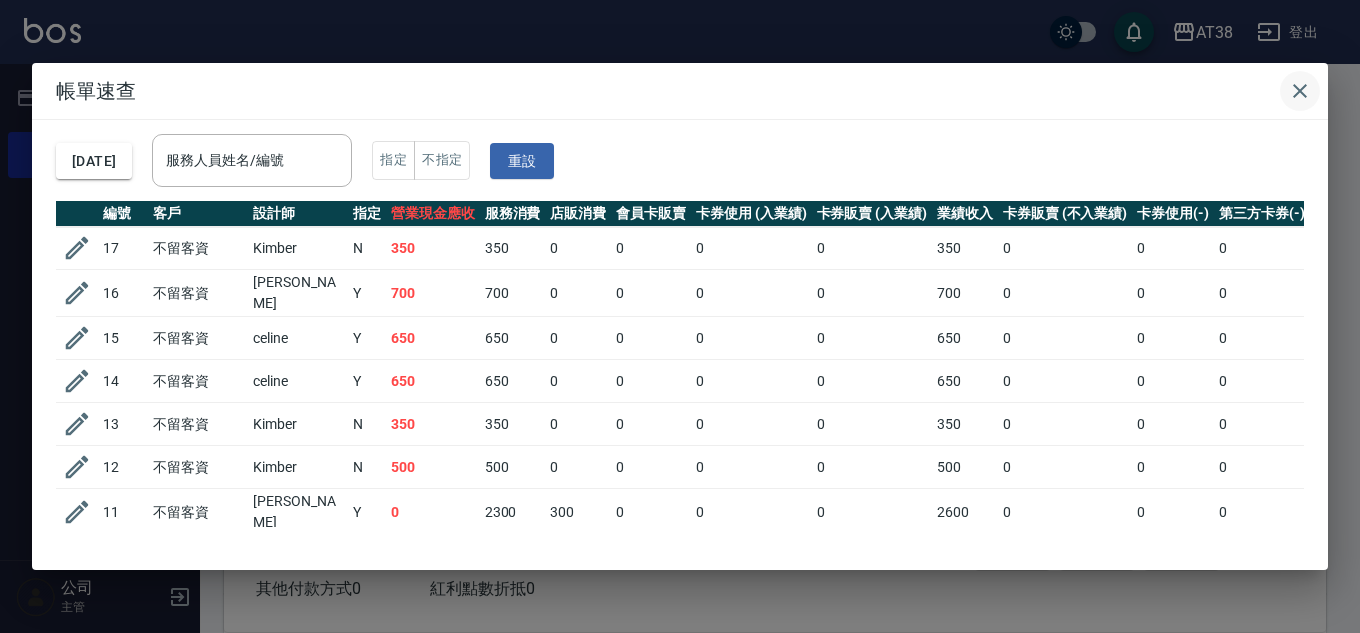 click 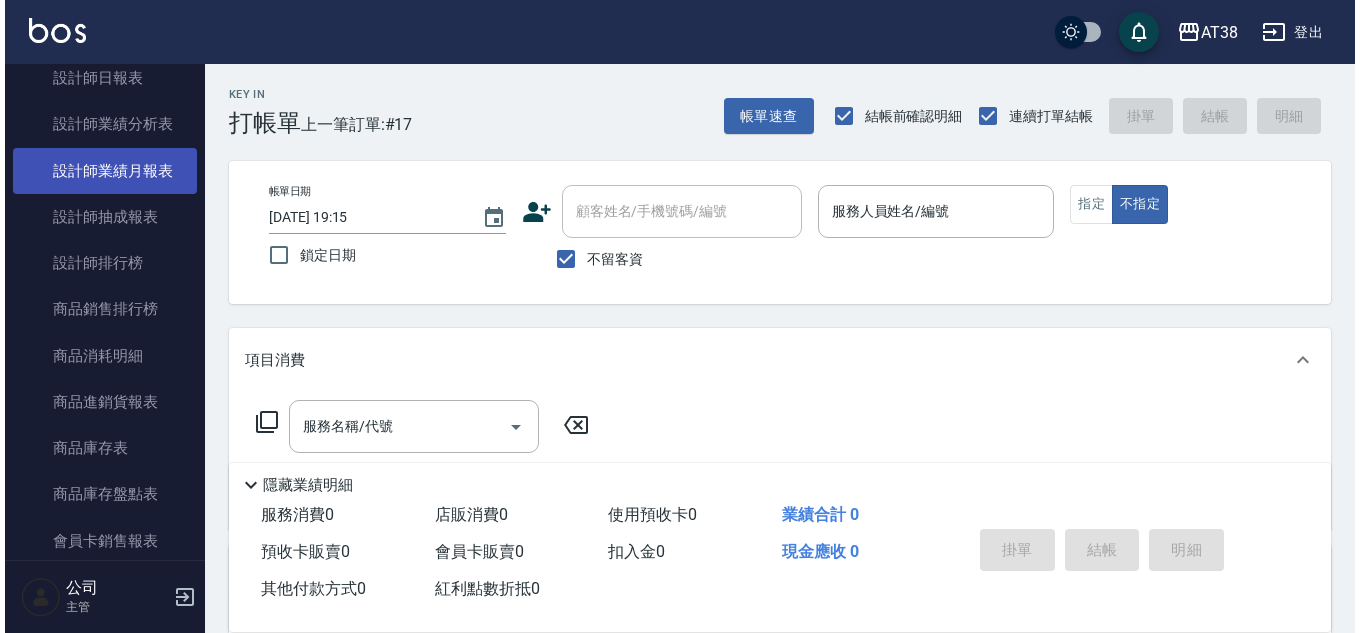 scroll, scrollTop: 1400, scrollLeft: 0, axis: vertical 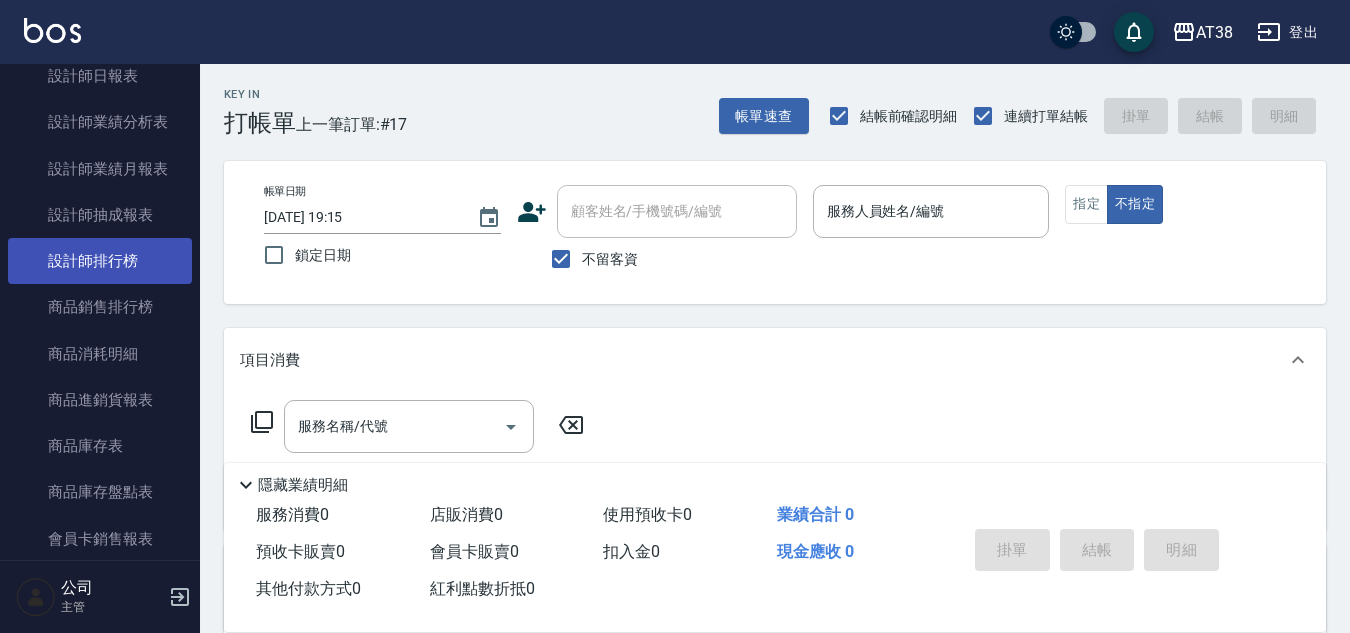click on "設計師排行榜" at bounding box center [100, 261] 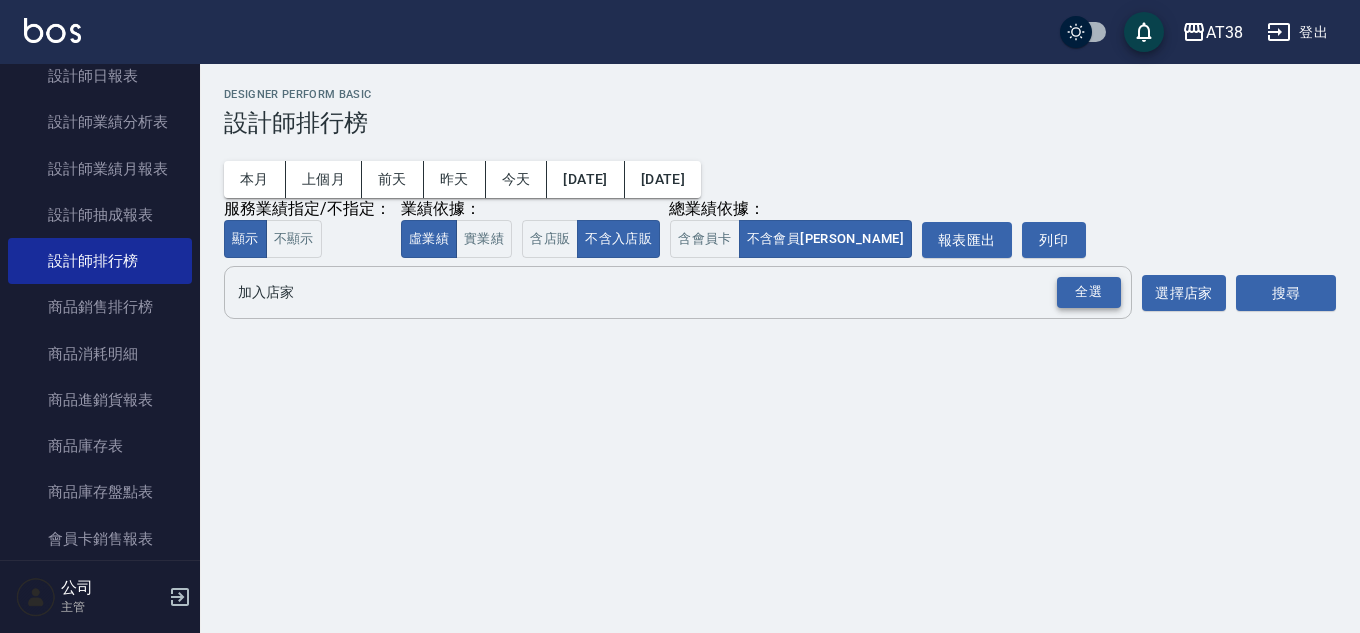 click on "全選" at bounding box center (1089, 292) 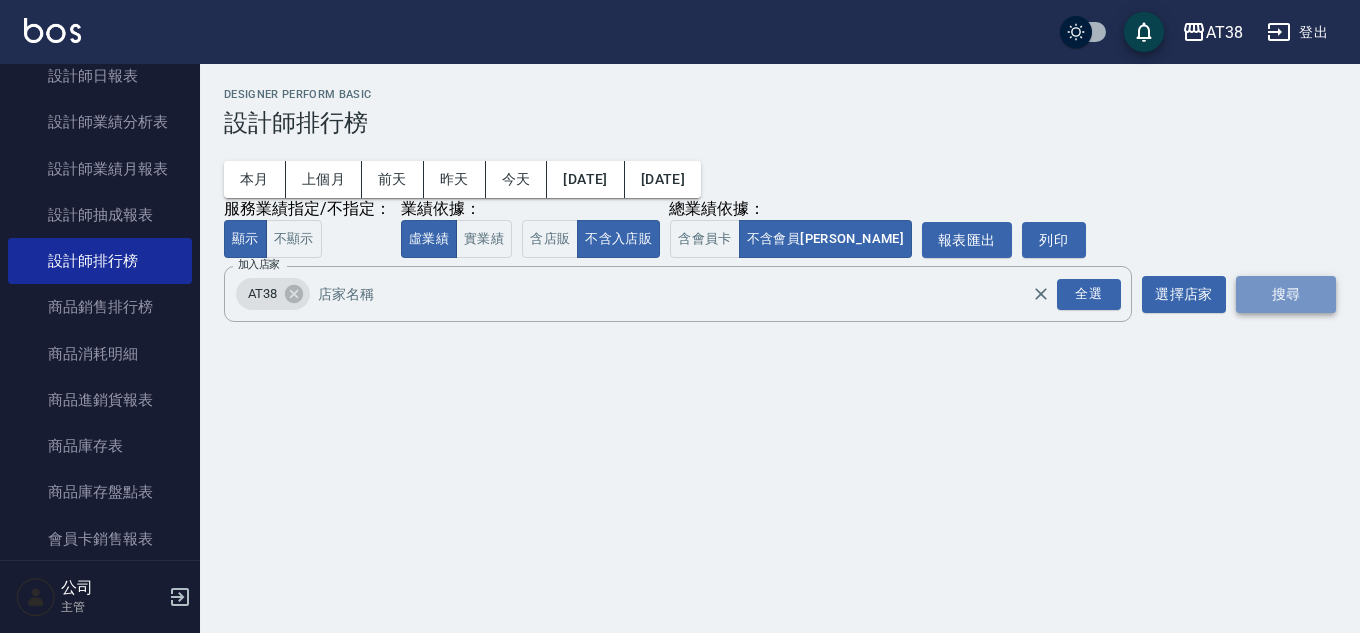 click on "搜尋" at bounding box center [1286, 294] 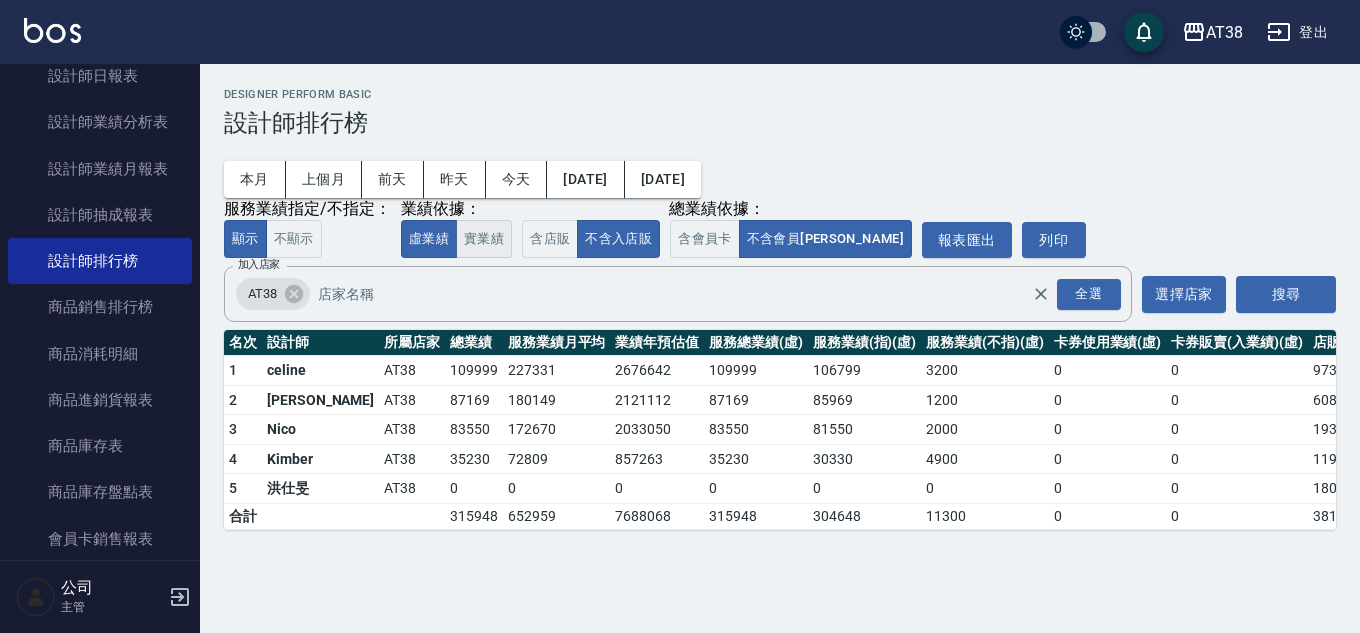 click on "實業績" at bounding box center [484, 239] 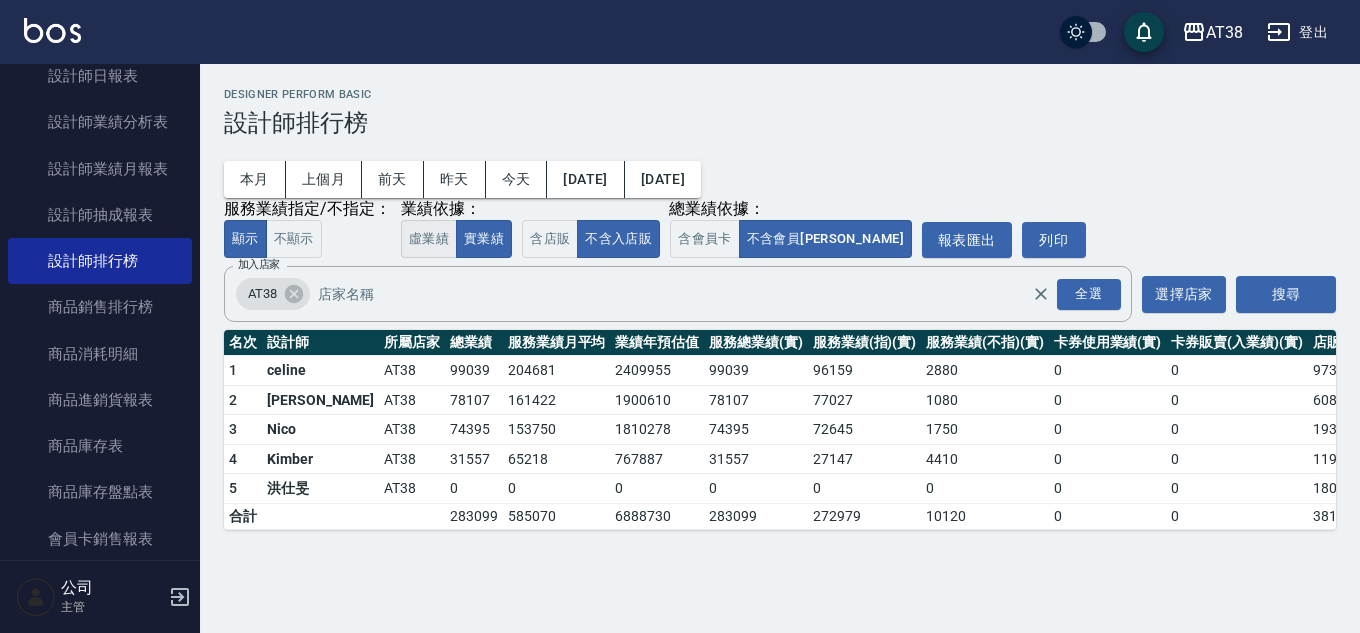 click on "虛業績" at bounding box center [429, 239] 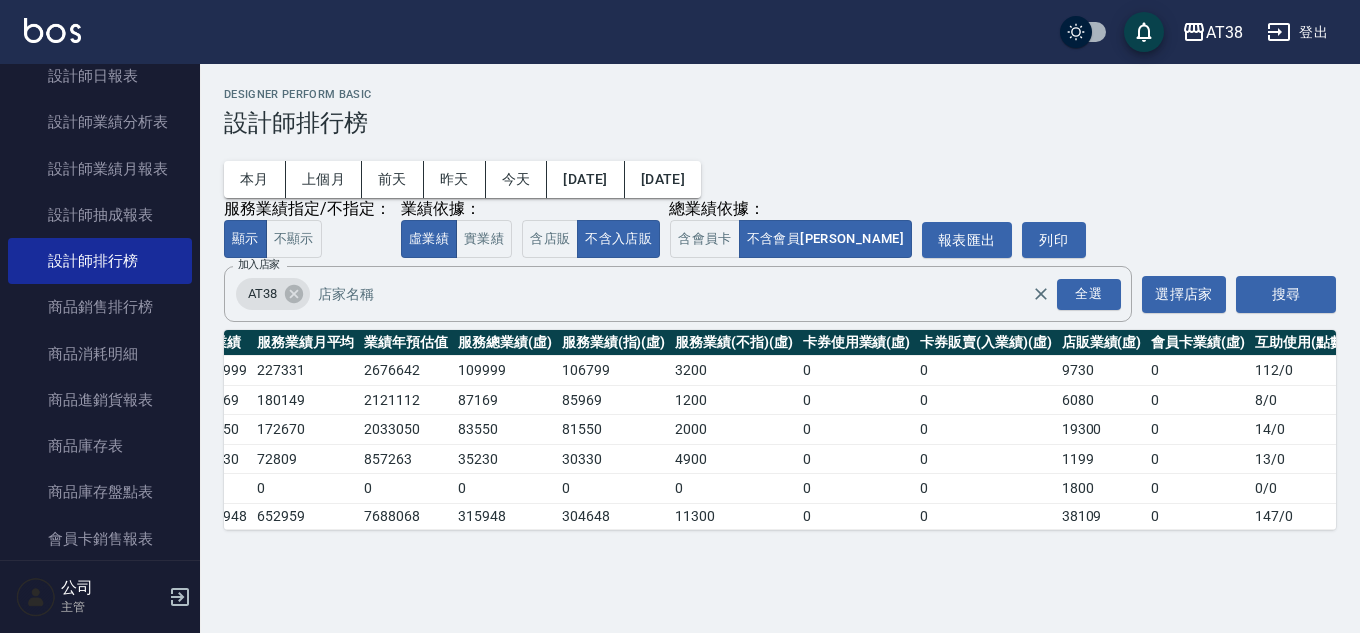 scroll, scrollTop: 0, scrollLeft: 288, axis: horizontal 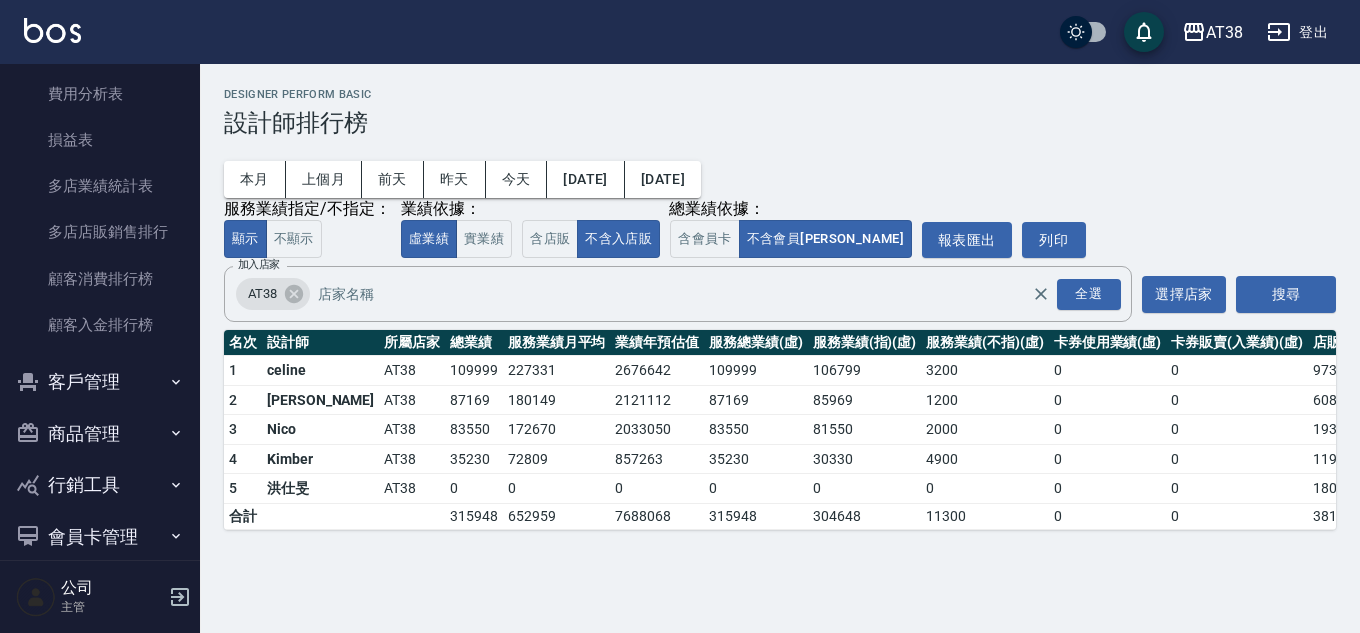 click on "商品管理" at bounding box center [100, 434] 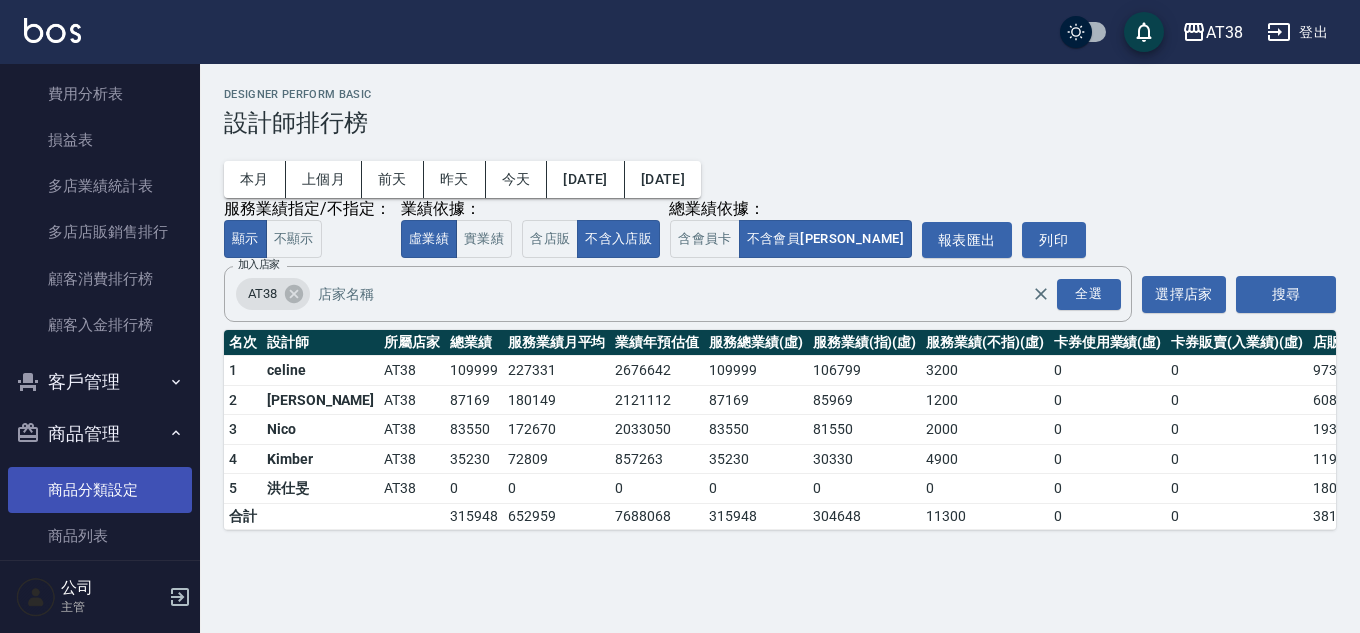 click on "商品分類設定" at bounding box center [100, 490] 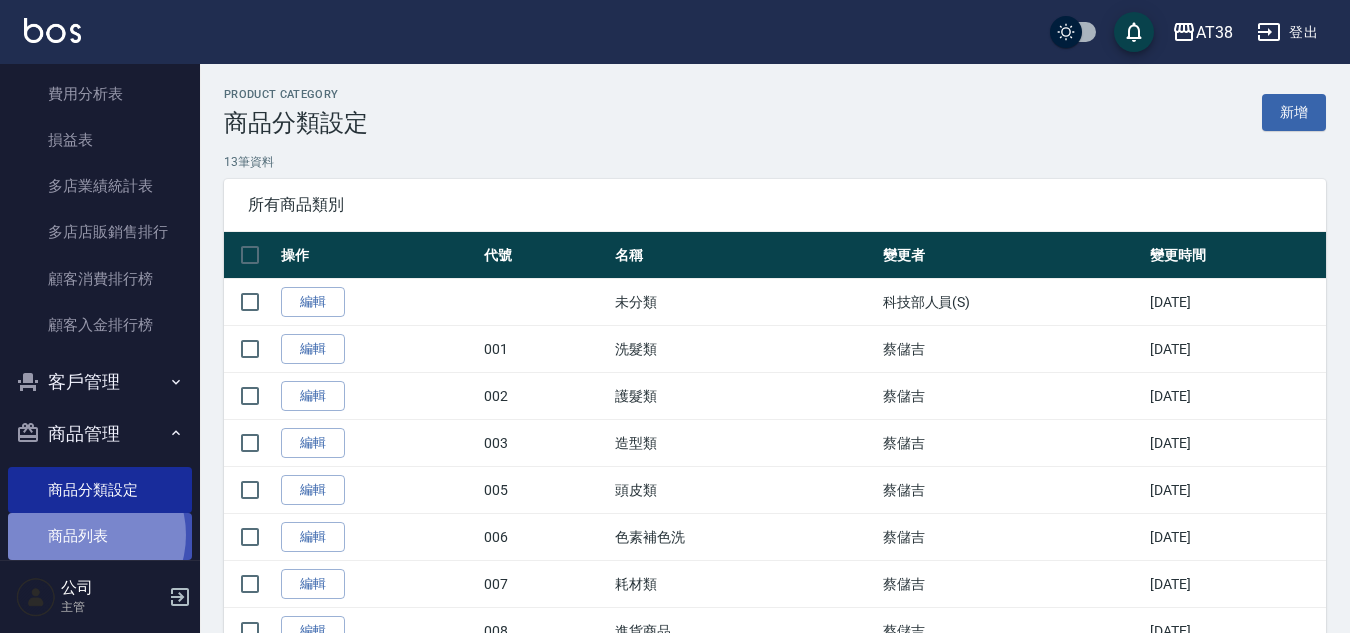 click on "商品列表" at bounding box center (100, 536) 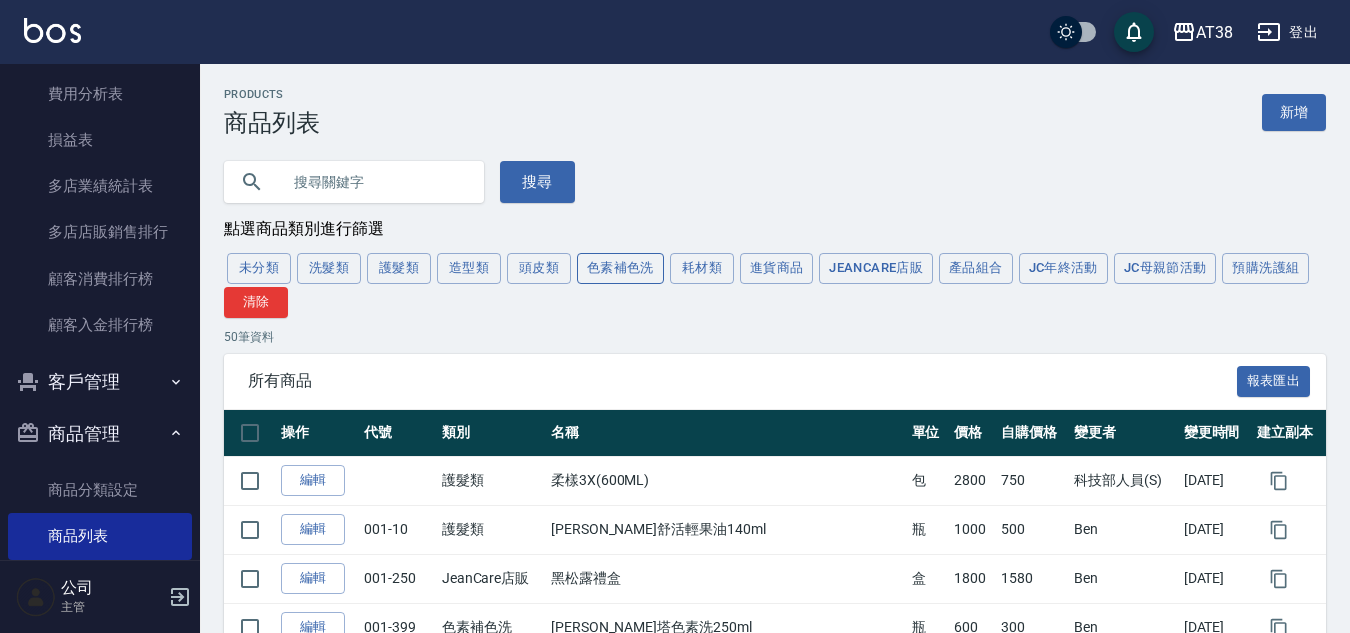 click on "色素補色洗" at bounding box center [620, 268] 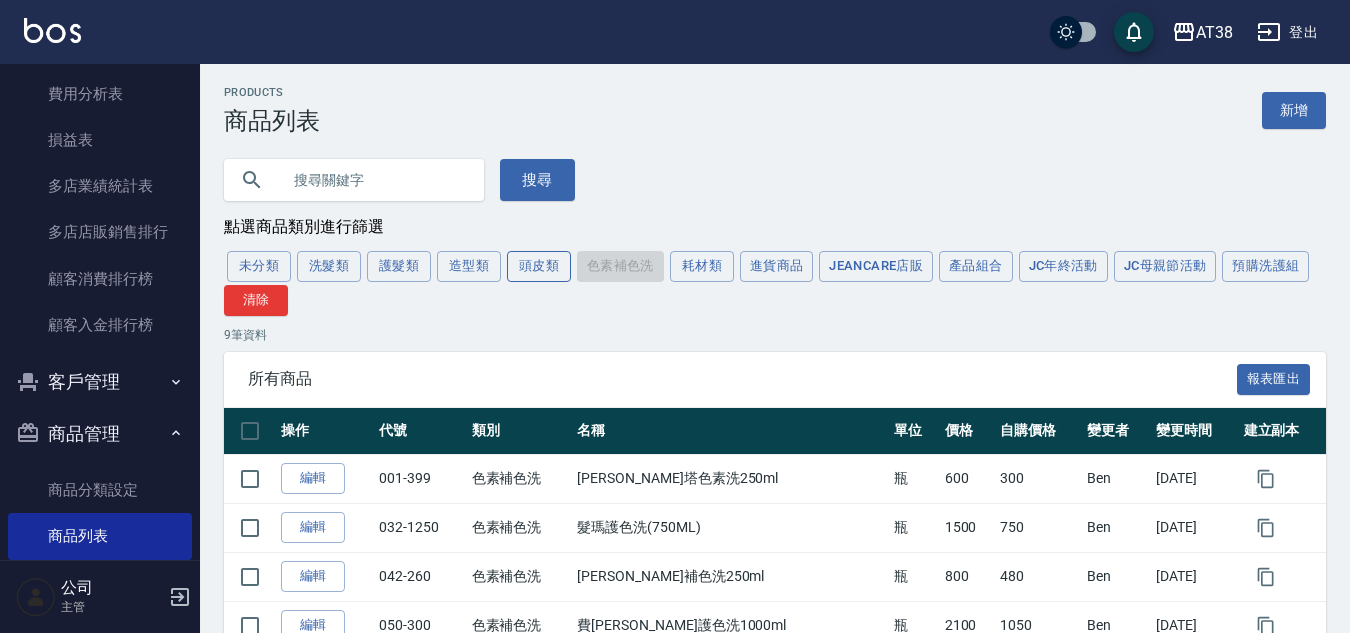 scroll, scrollTop: 0, scrollLeft: 0, axis: both 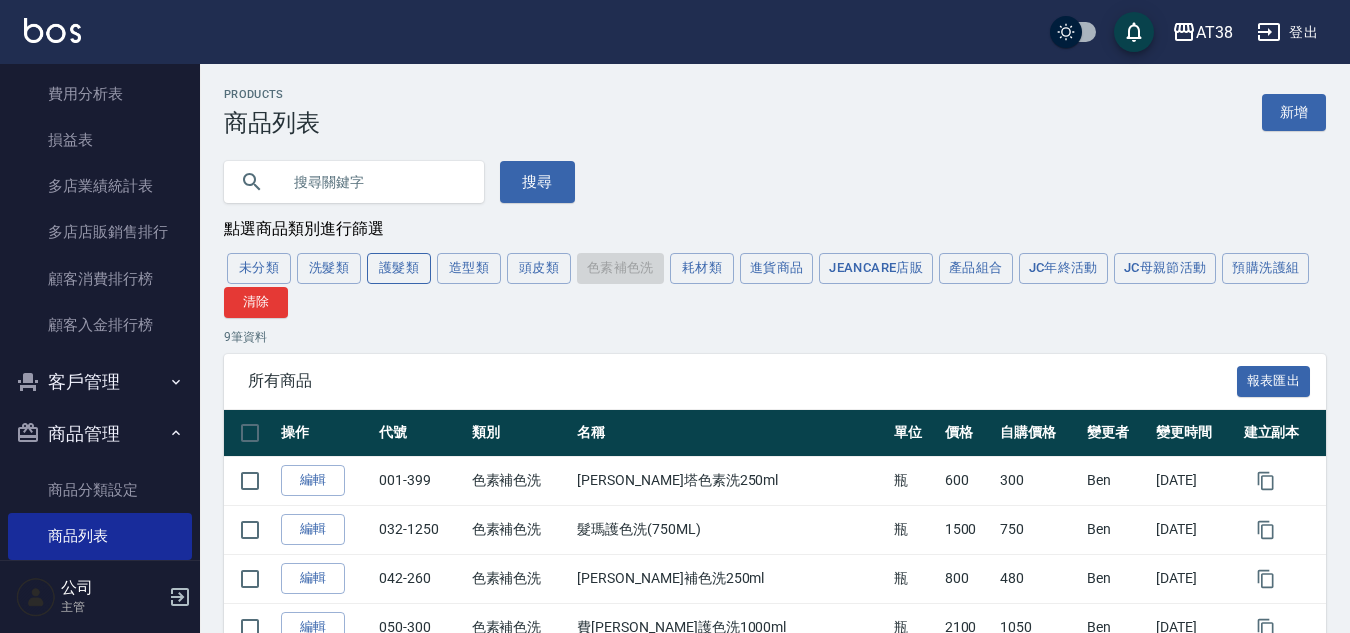 click on "護髮類" at bounding box center (399, 268) 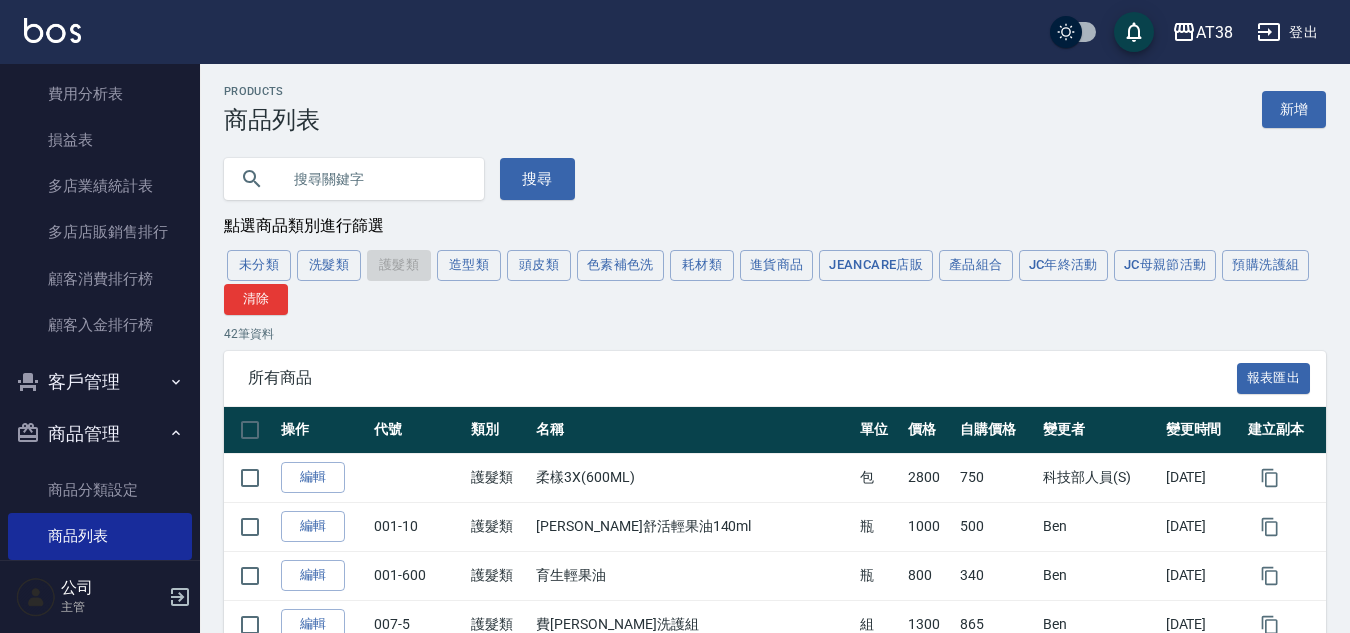 scroll, scrollTop: 0, scrollLeft: 0, axis: both 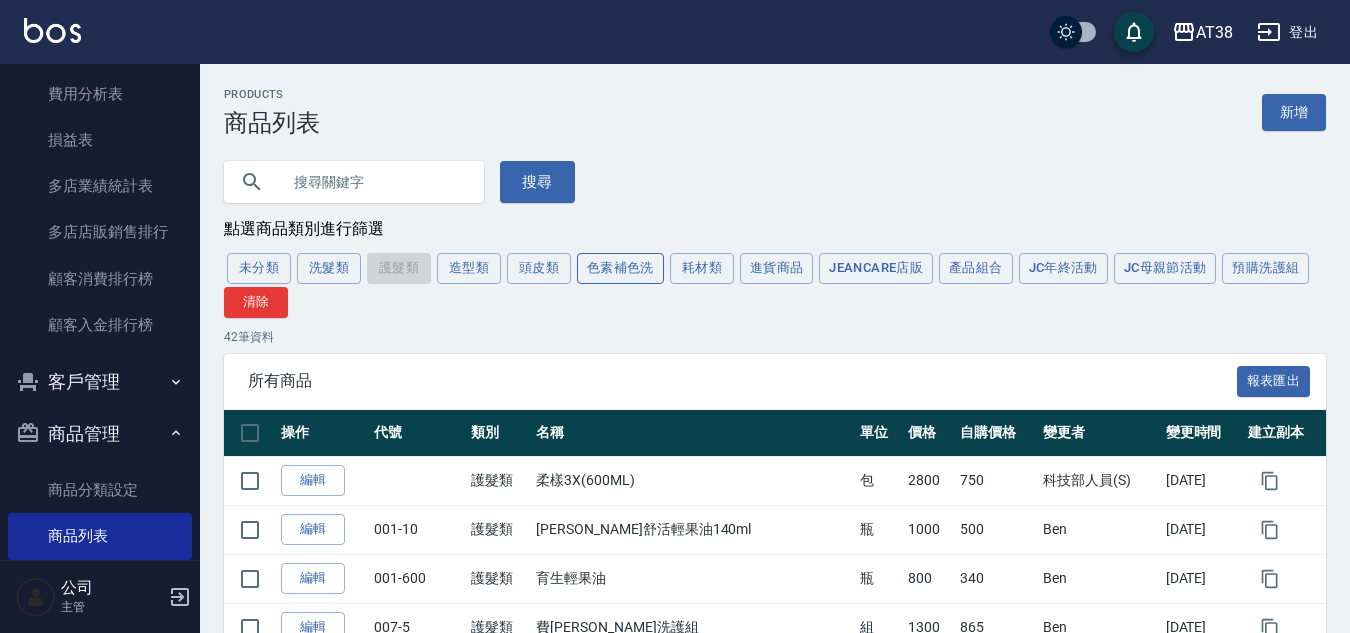 click on "色素補色洗" at bounding box center [620, 268] 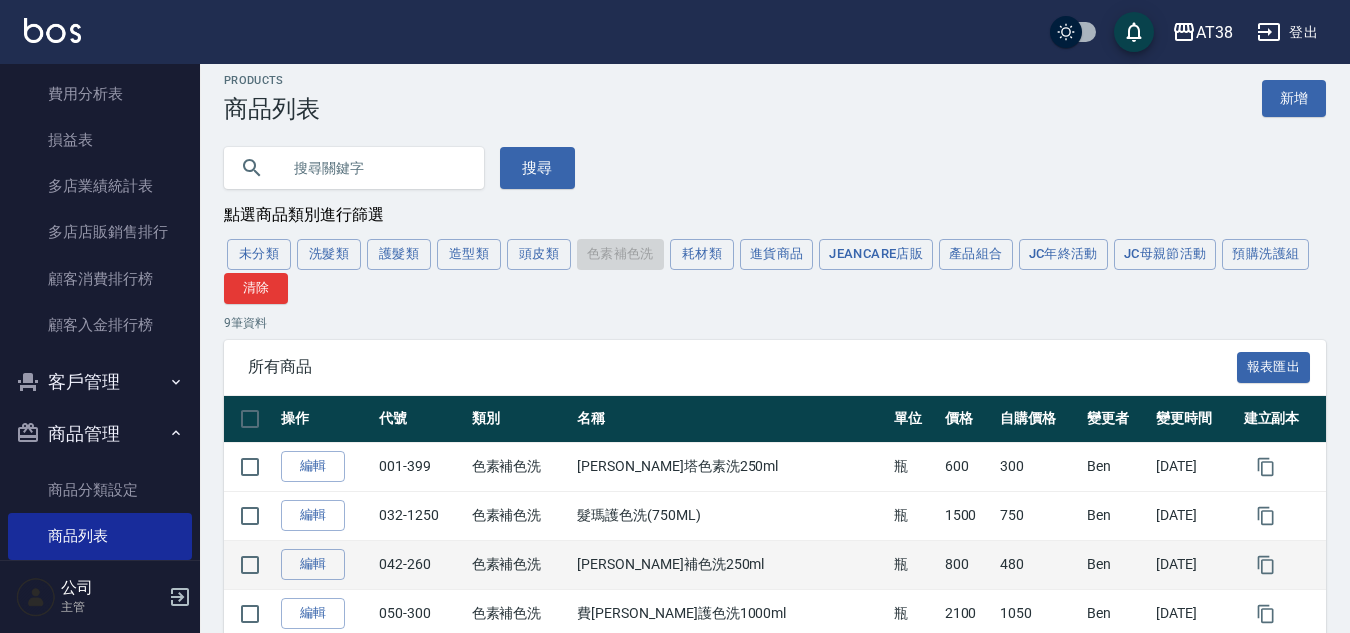 scroll, scrollTop: 0, scrollLeft: 0, axis: both 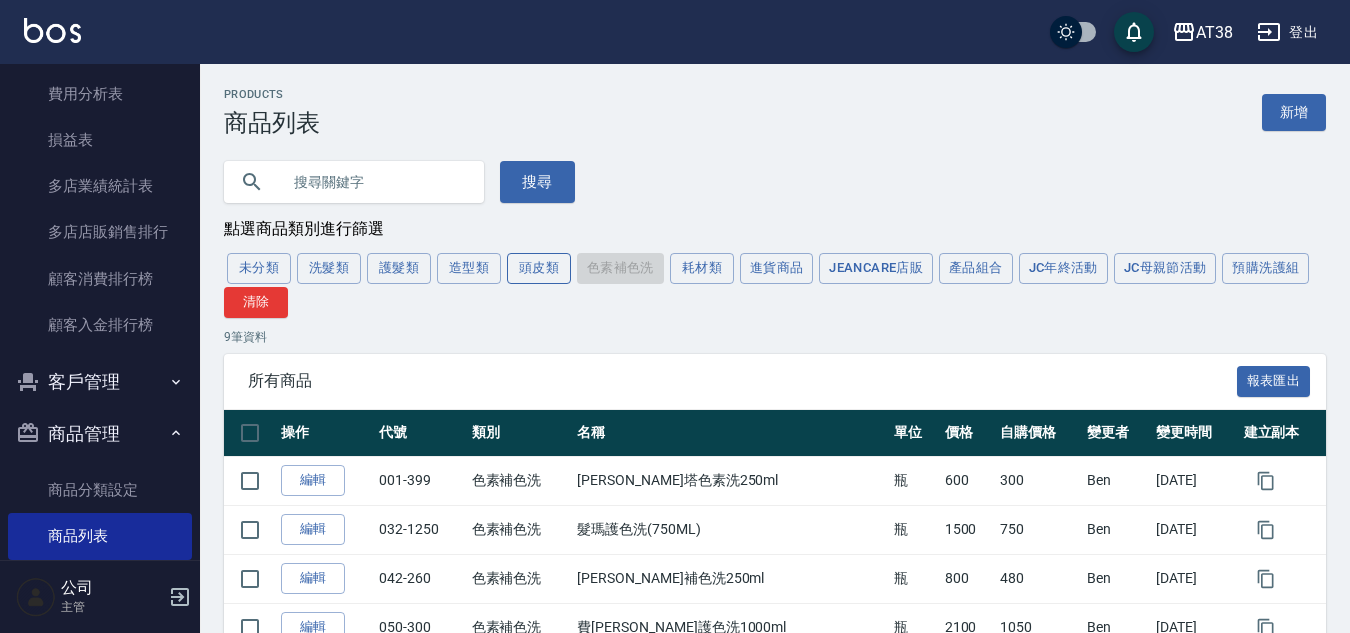 click on "頭皮類" at bounding box center (539, 268) 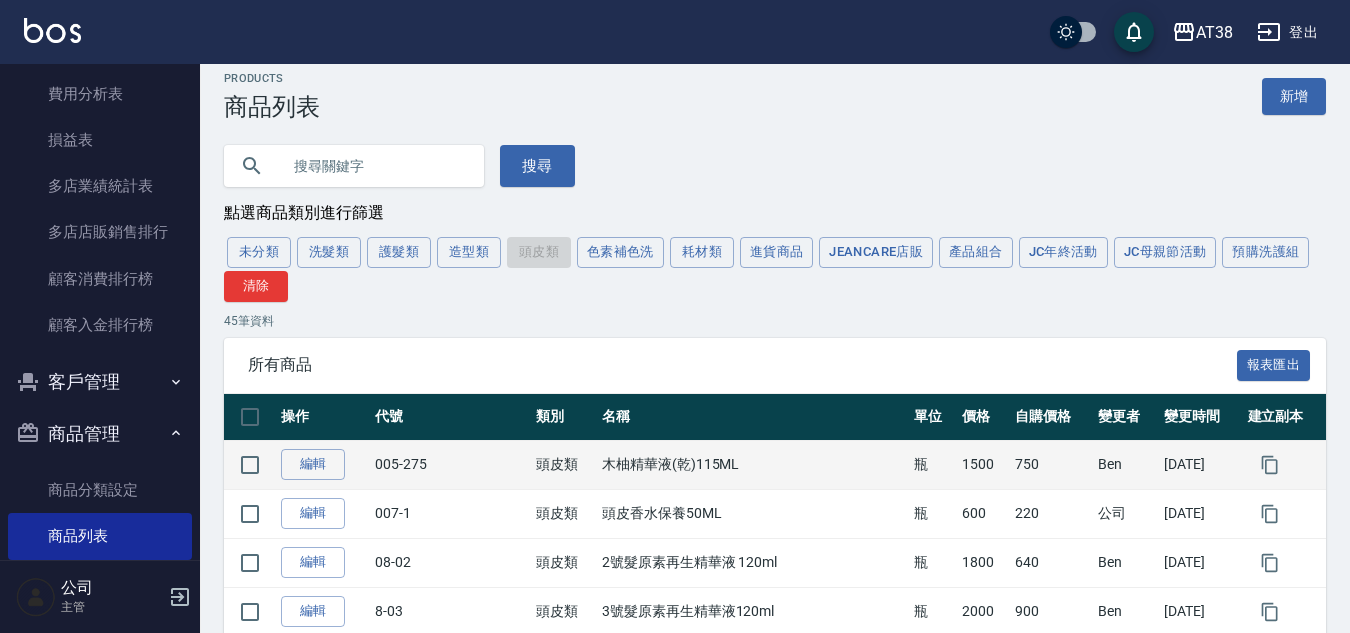 scroll, scrollTop: 100, scrollLeft: 0, axis: vertical 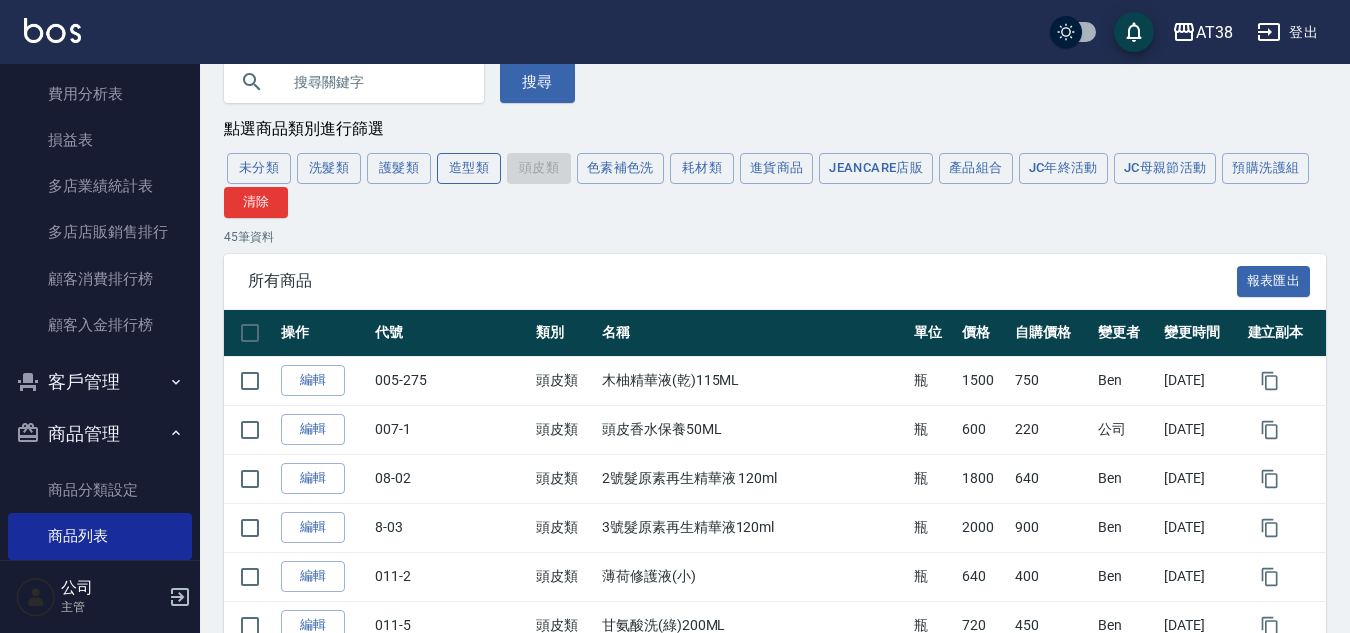click on "造型類" at bounding box center [469, 168] 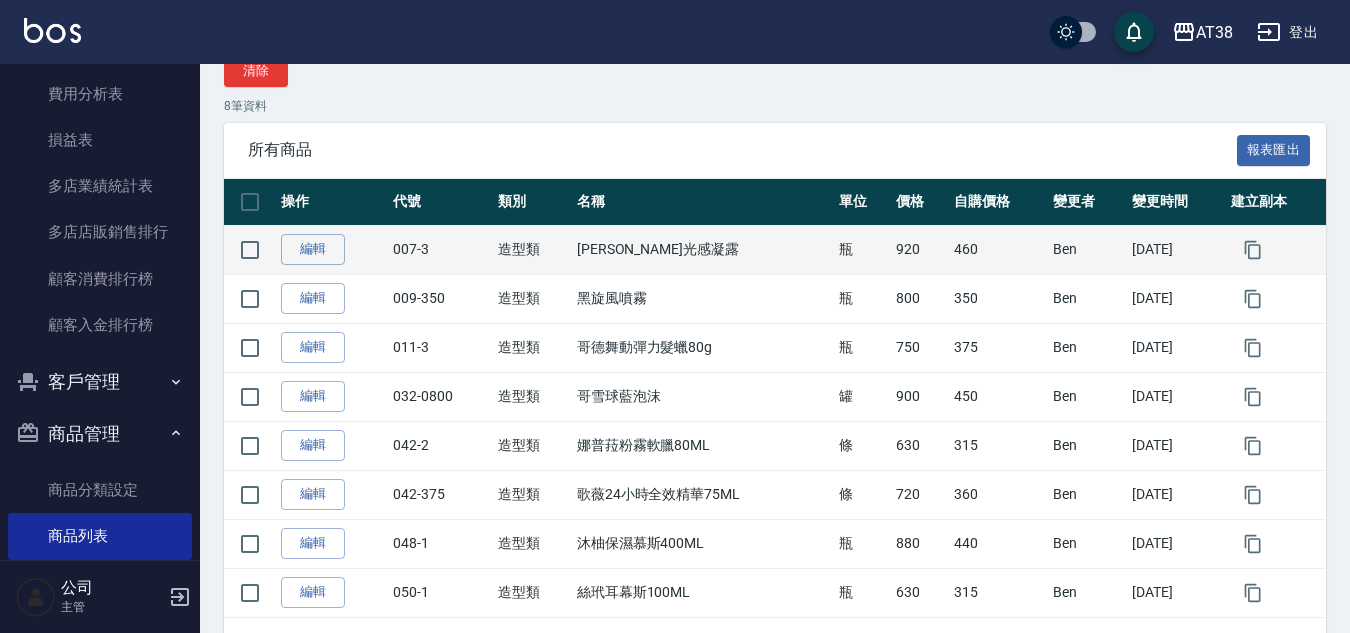 scroll, scrollTop: 200, scrollLeft: 0, axis: vertical 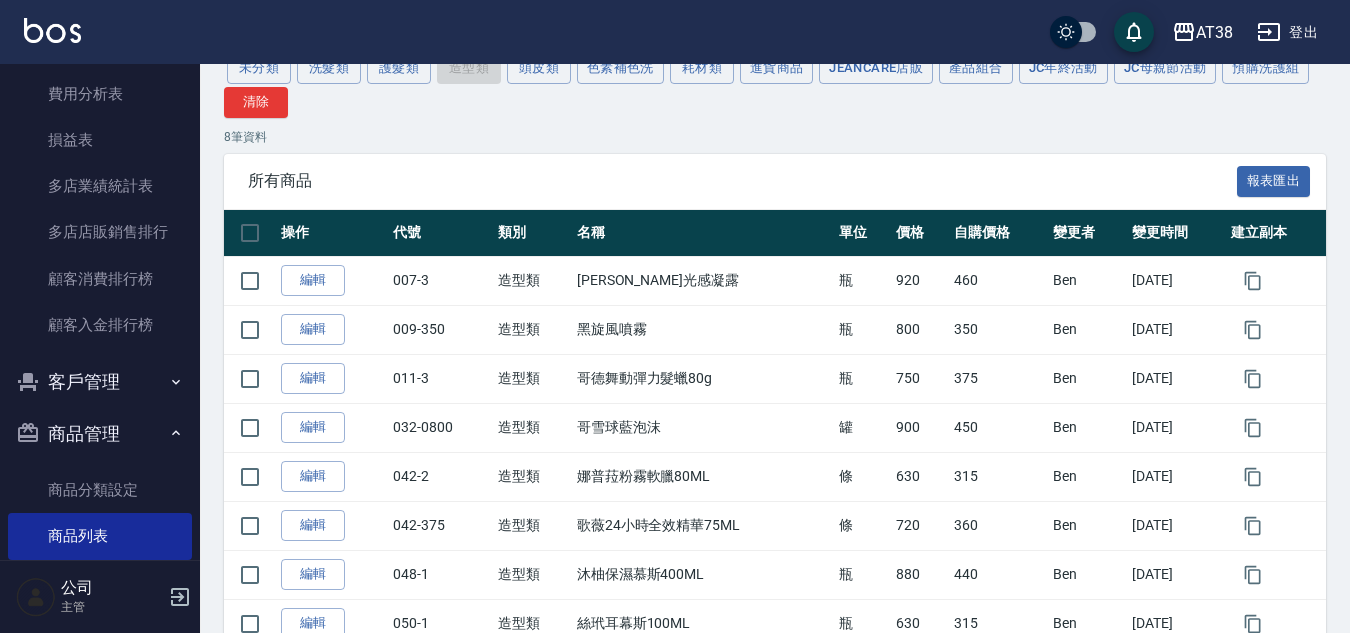 click on "AT38 登出" at bounding box center (675, 32) 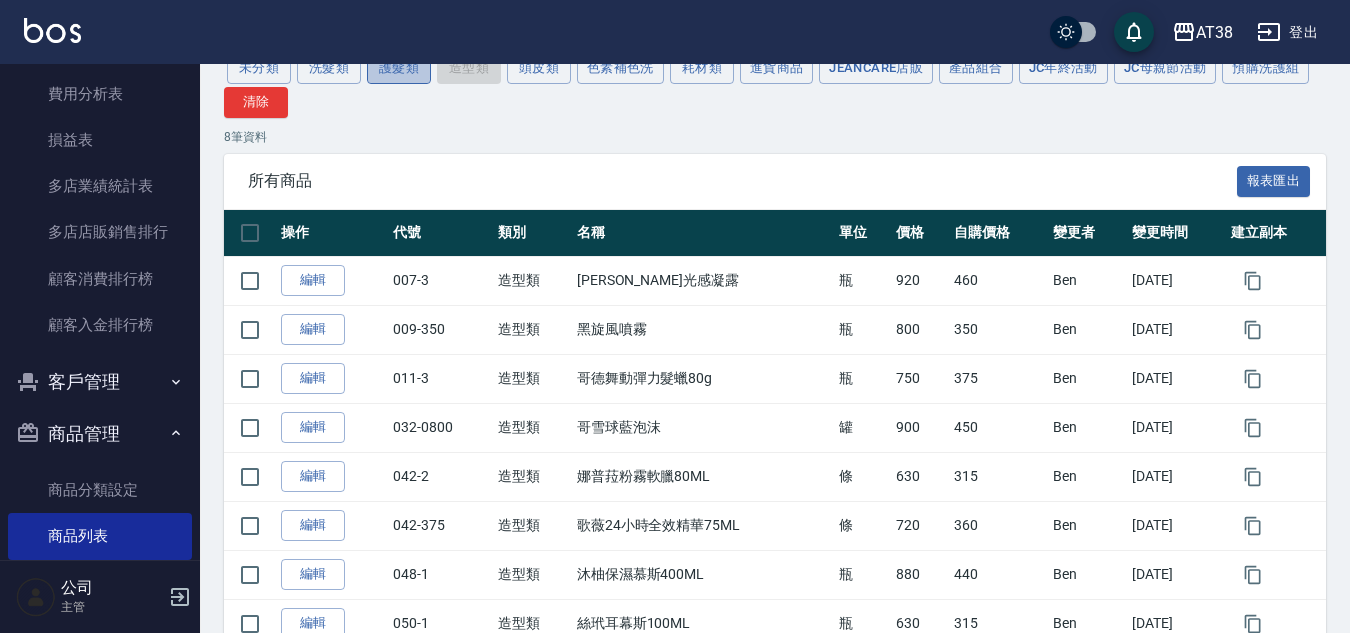 click on "護髮類" at bounding box center [399, 68] 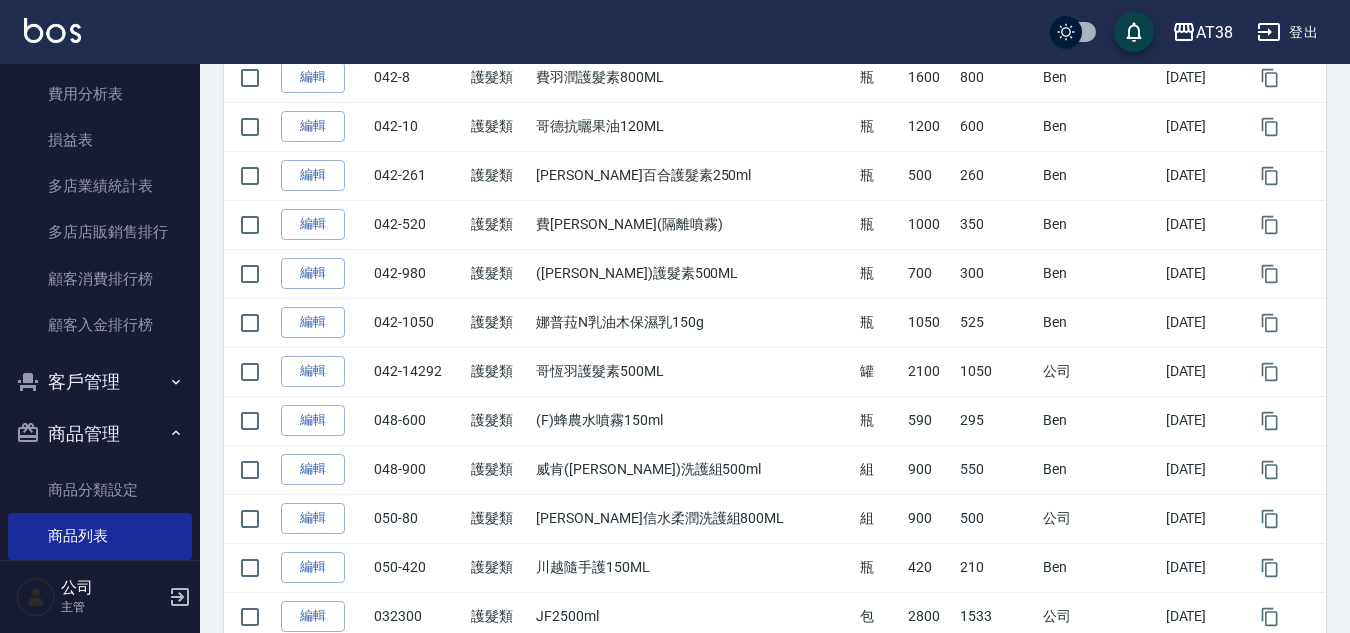 scroll, scrollTop: 1979, scrollLeft: 0, axis: vertical 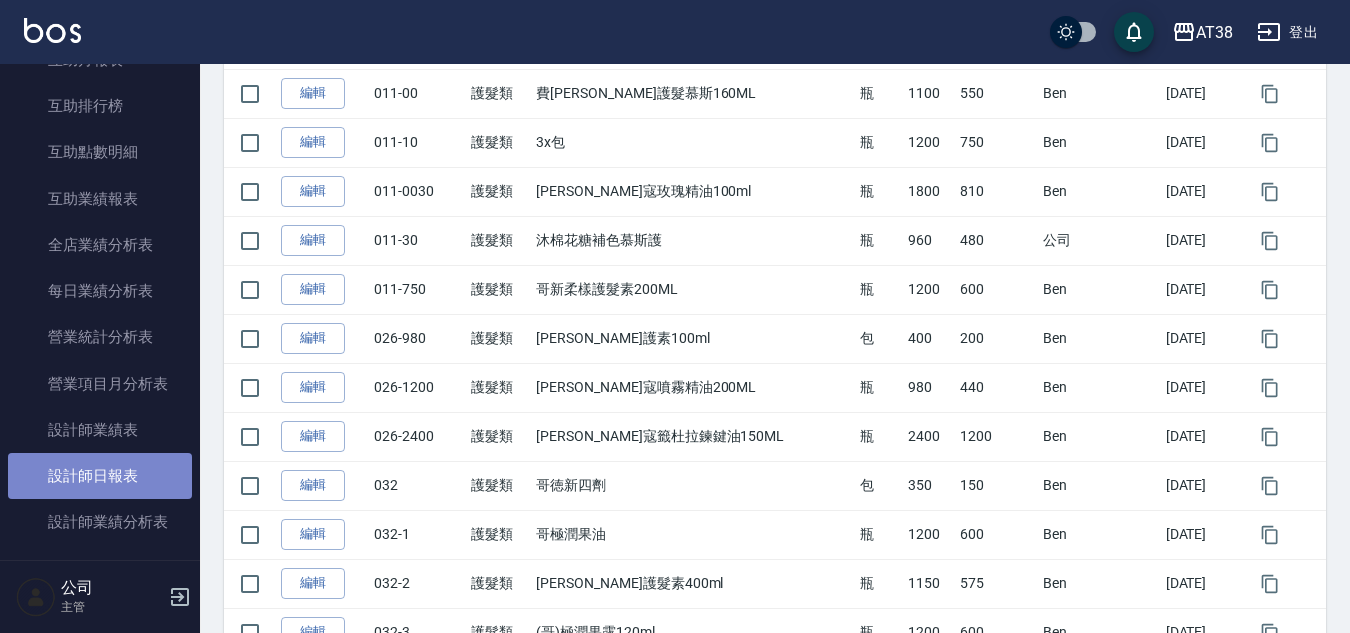 click on "設計師日報表" at bounding box center [100, 476] 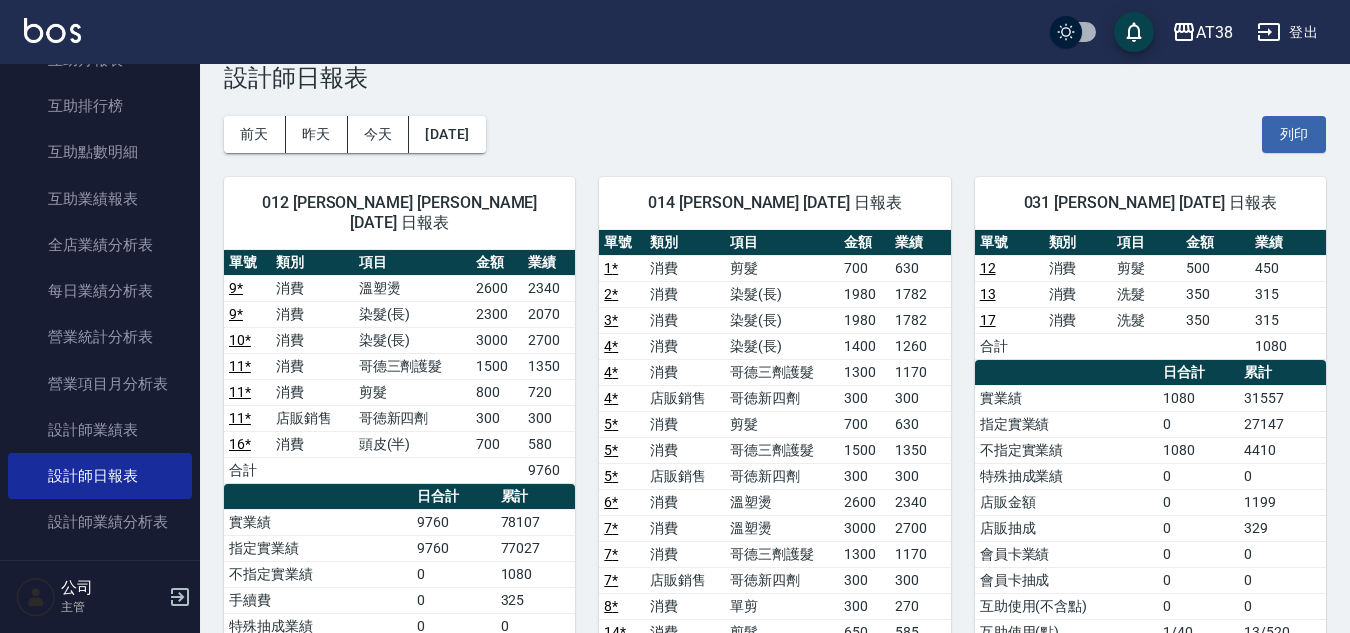 scroll, scrollTop: 0, scrollLeft: 0, axis: both 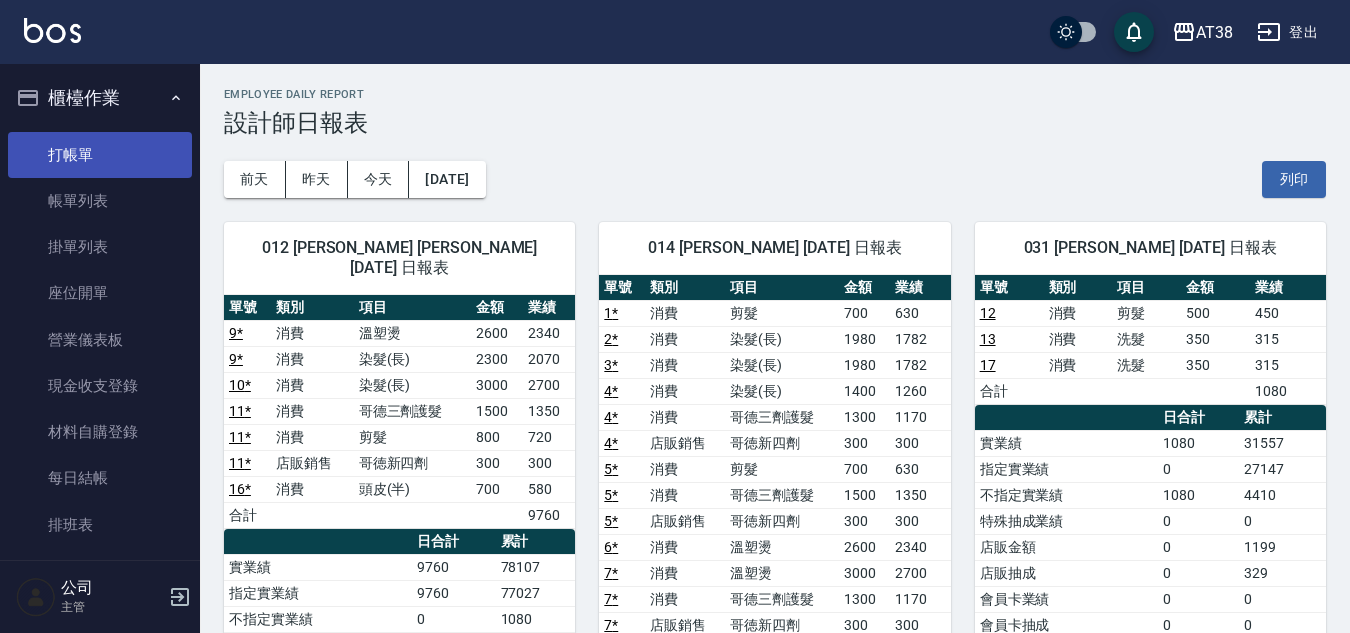 click on "打帳單" at bounding box center (100, 155) 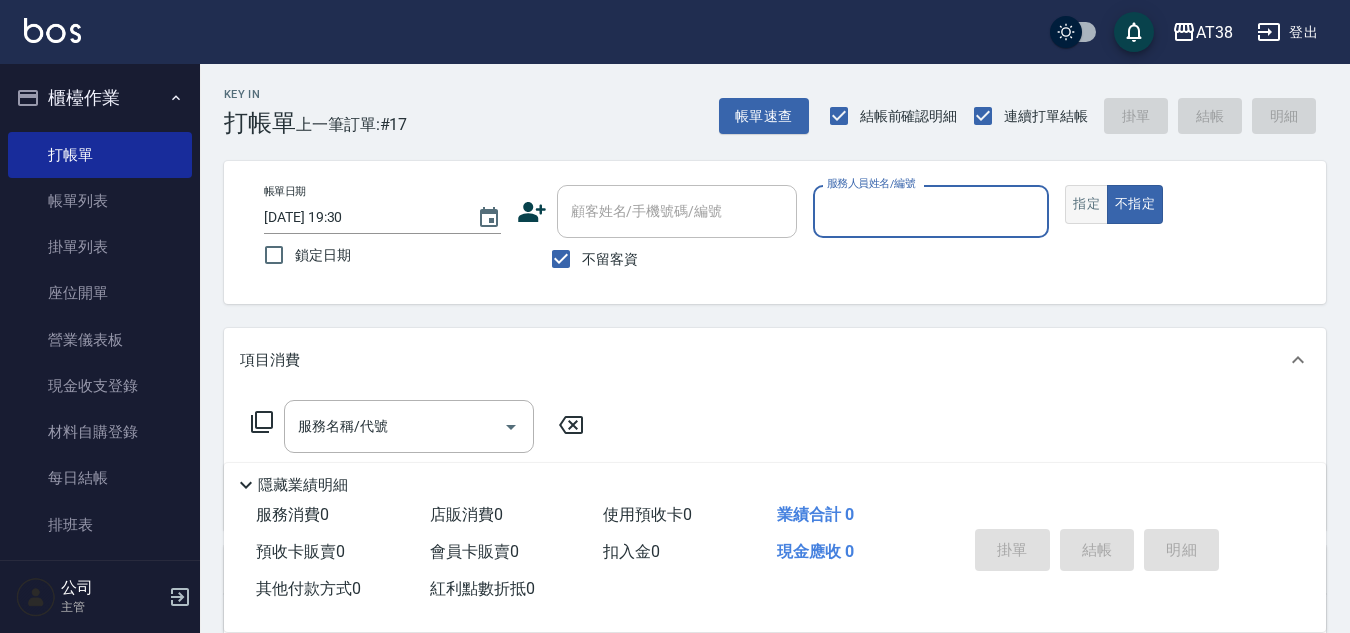 click on "指定" at bounding box center (1086, 204) 